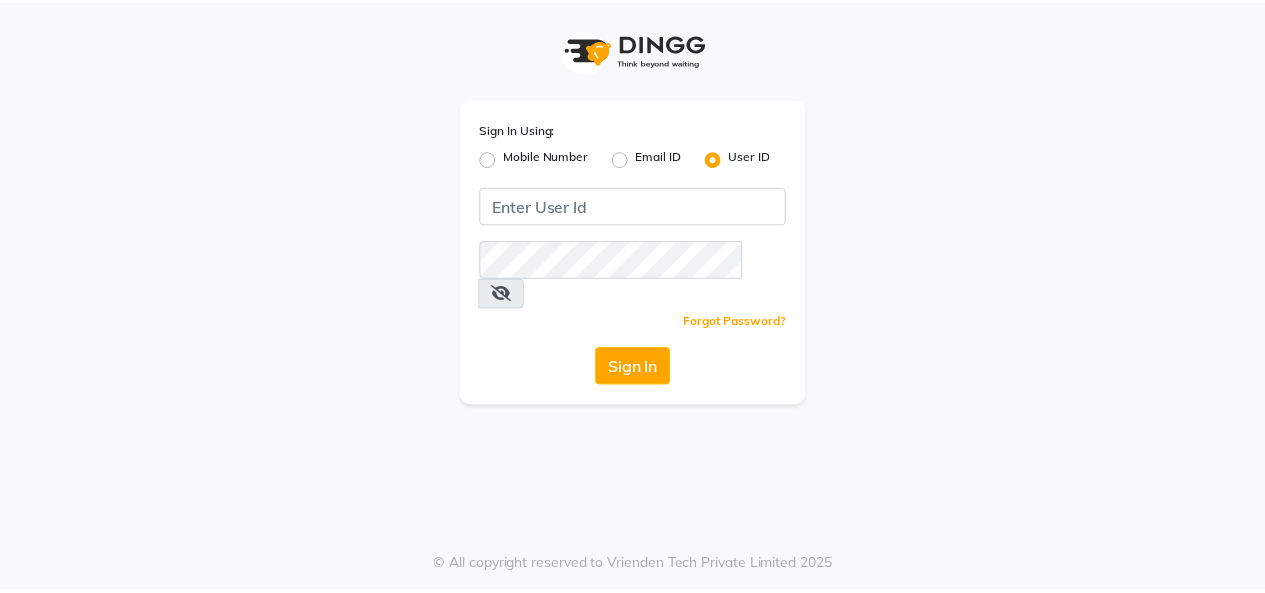 scroll, scrollTop: 0, scrollLeft: 0, axis: both 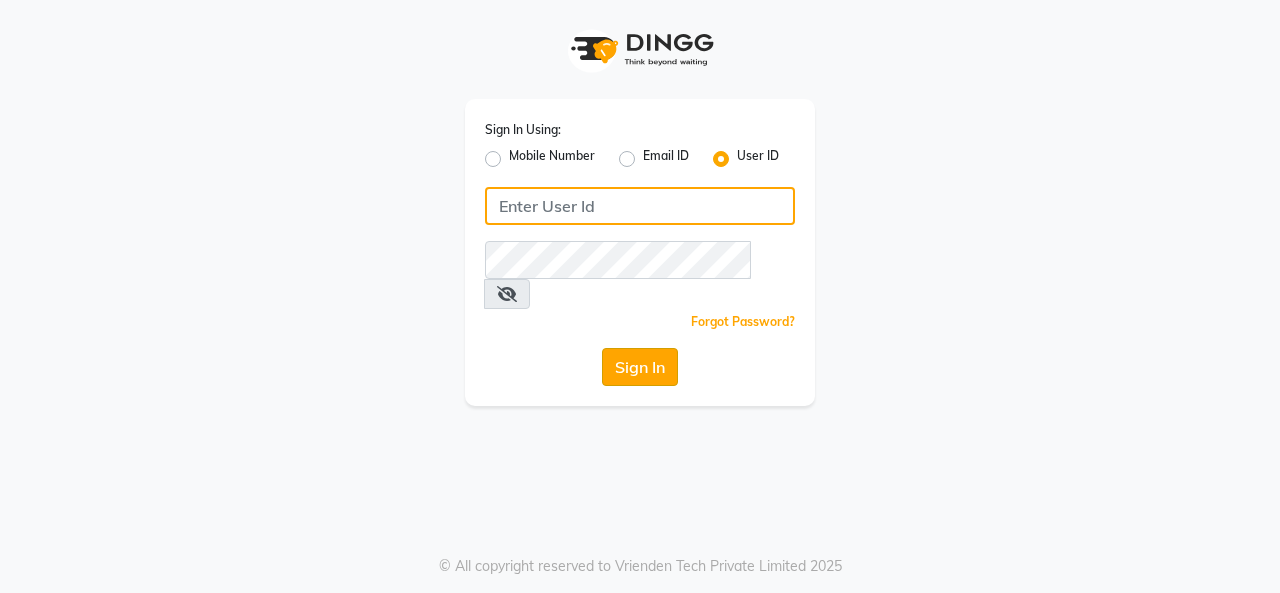 type on "[USERNAME]" 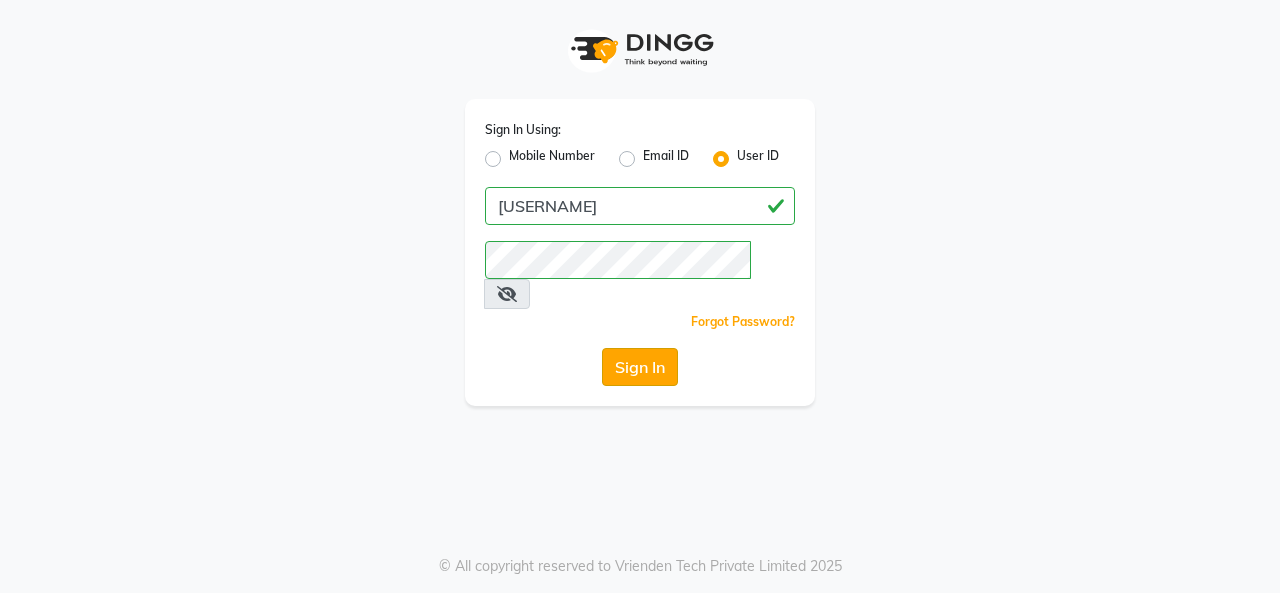 click on "Sign In" 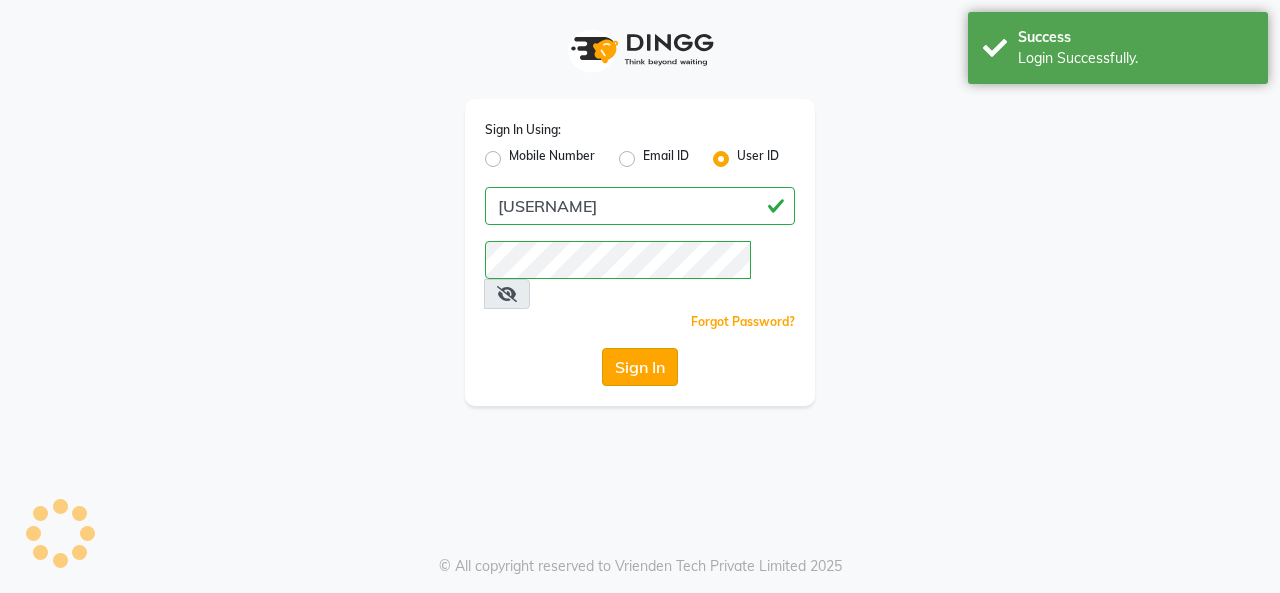 select on "service" 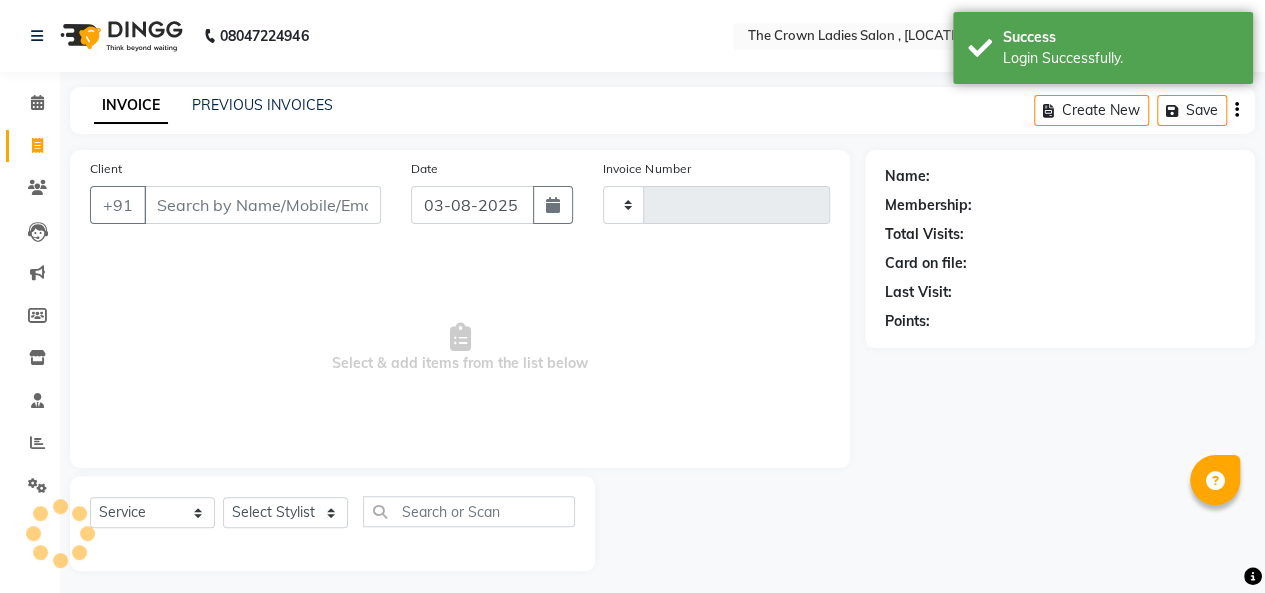 select on "en" 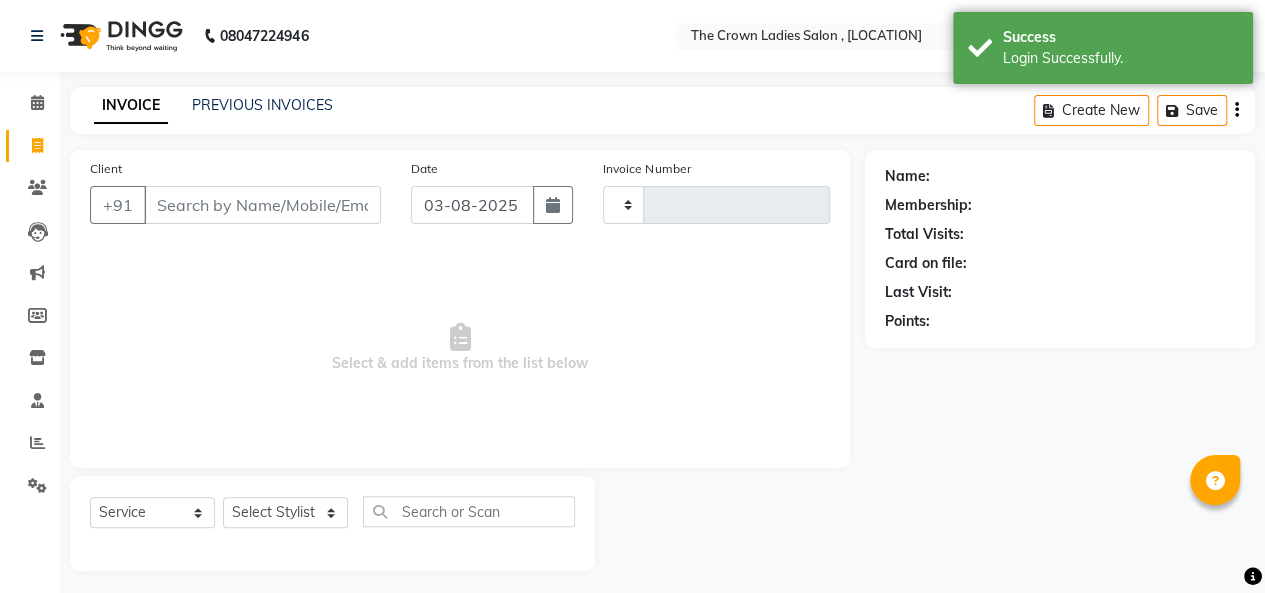 type on "0770" 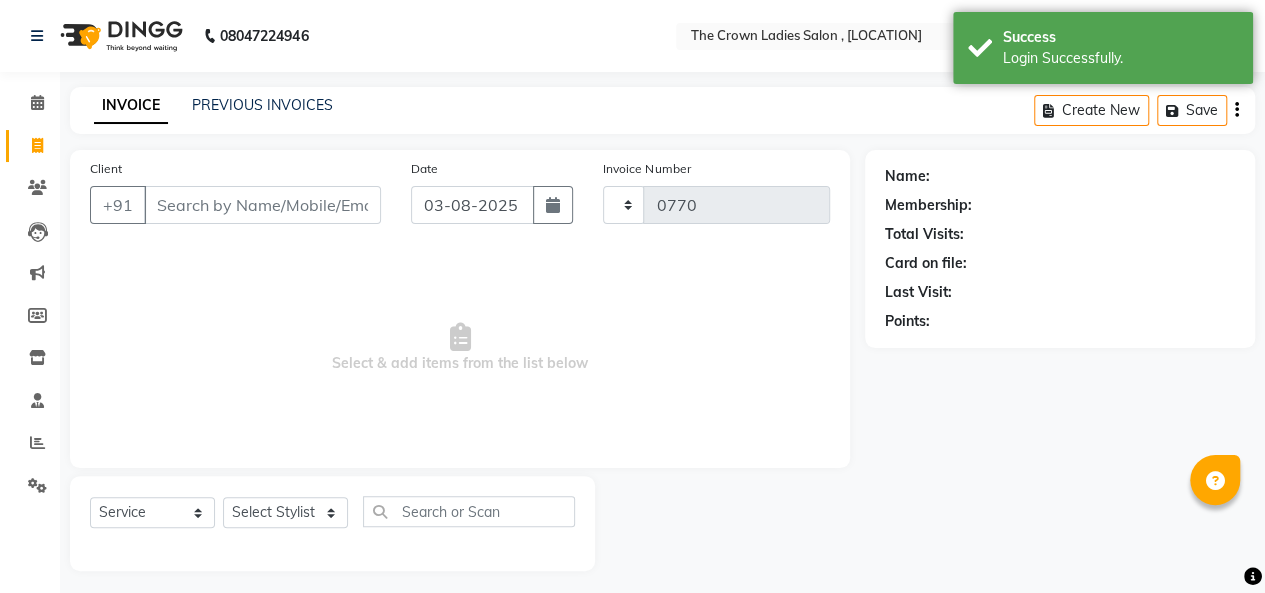 select on "7627" 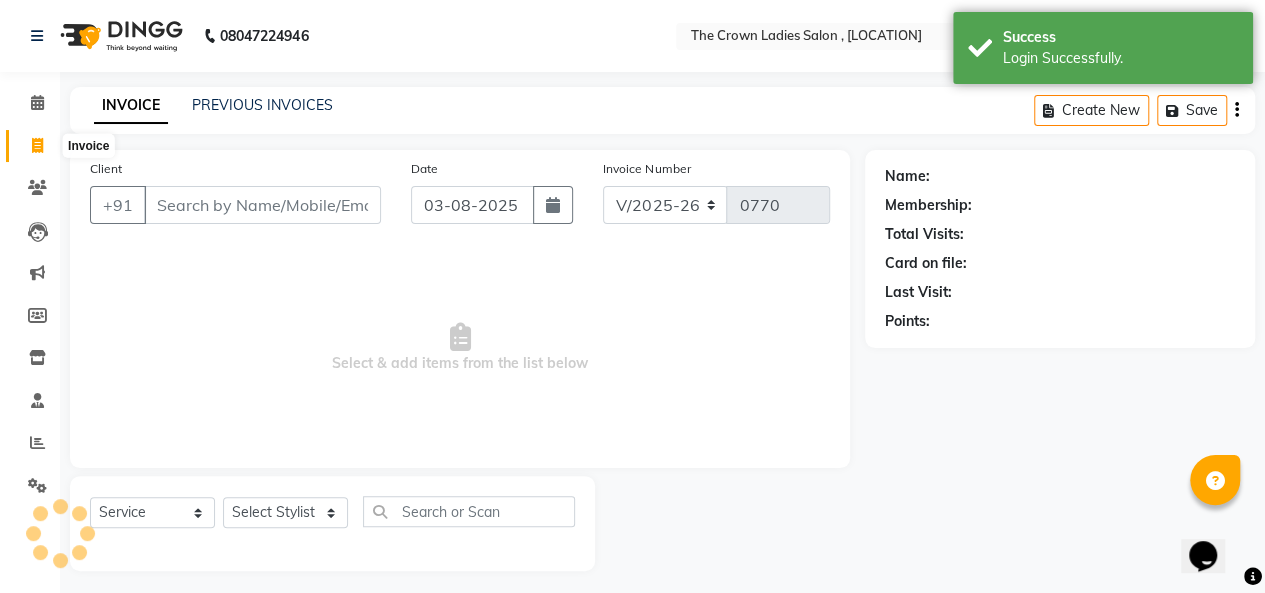 scroll, scrollTop: 0, scrollLeft: 0, axis: both 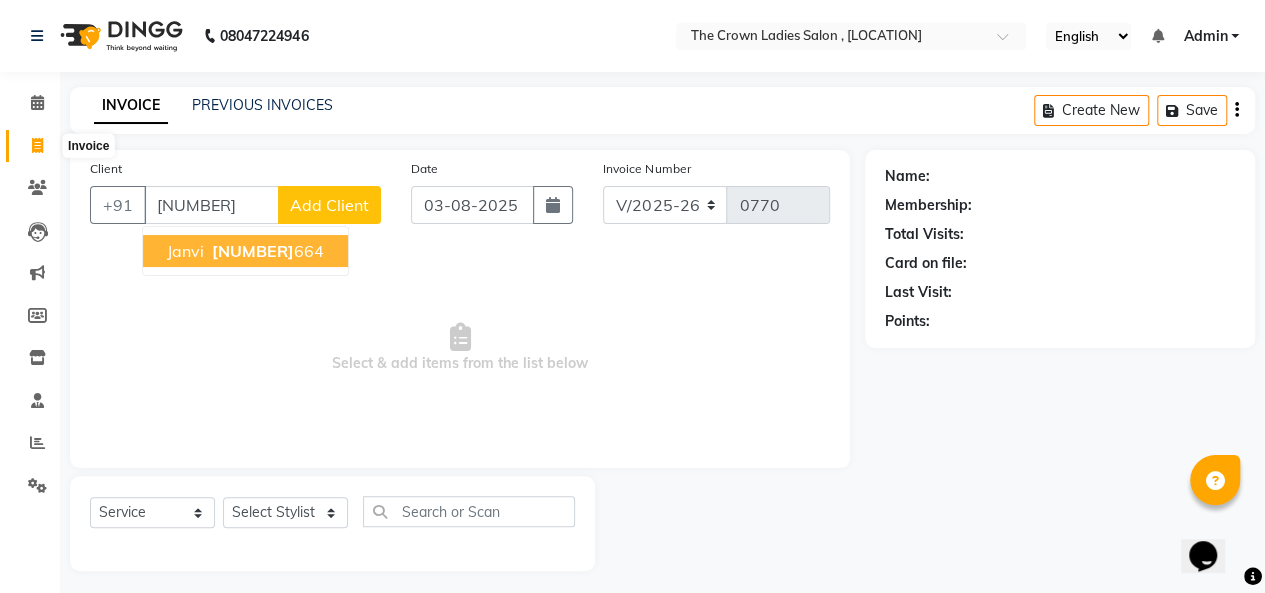click on "[NUMBER]" at bounding box center [253, 251] 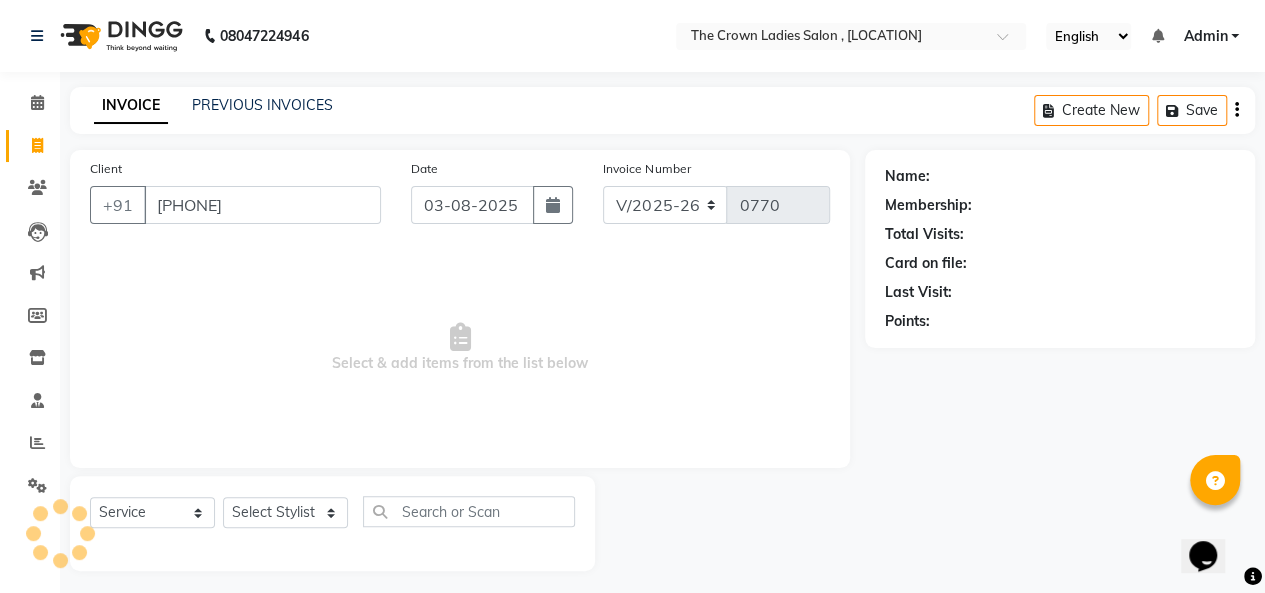type on "[PHONE]" 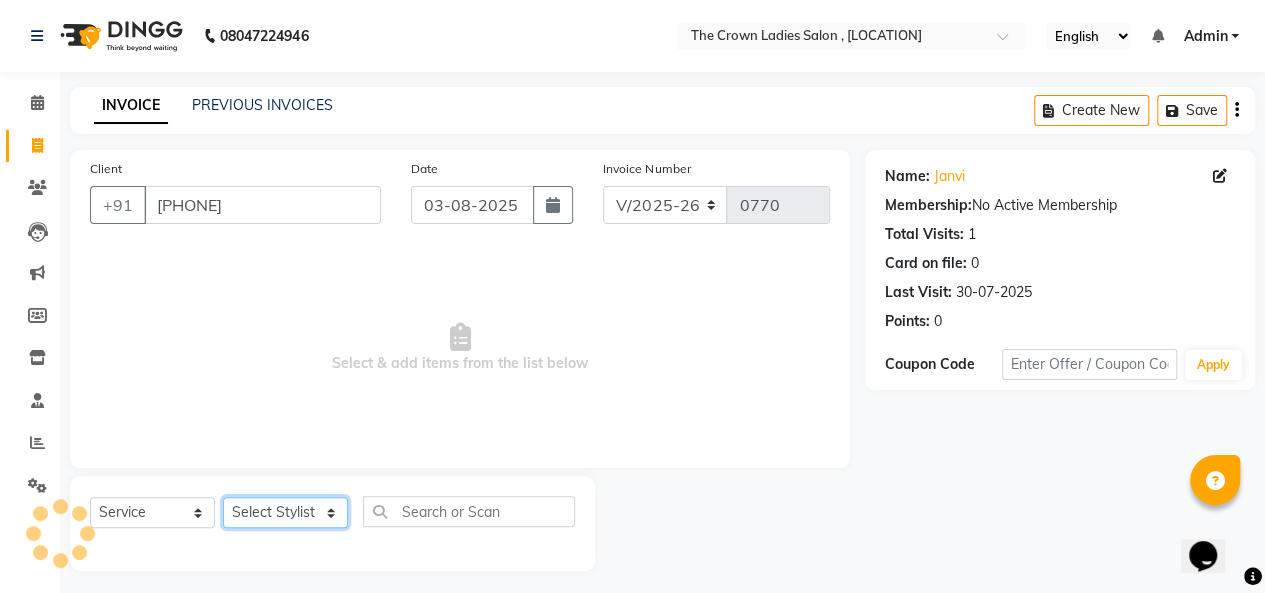 click on "Select Stylist [NAME] [NAME] [NAME] [NAME] [NAME] [NAME] [NAME] [NAME] [NAME]" 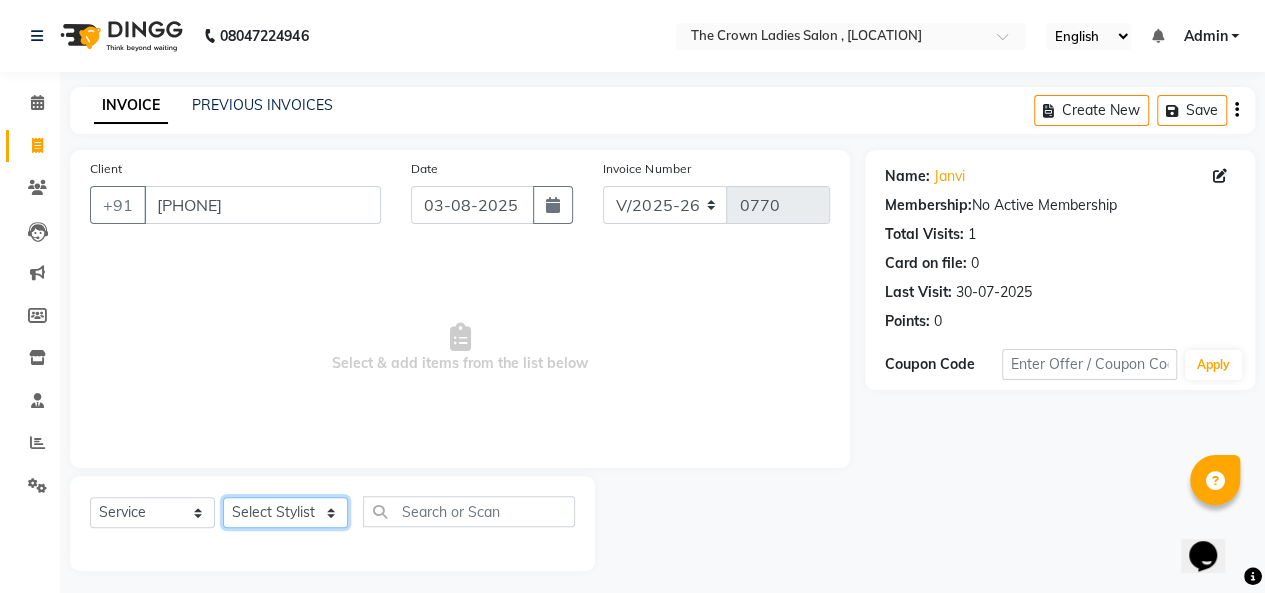 select on "[NUMBER]" 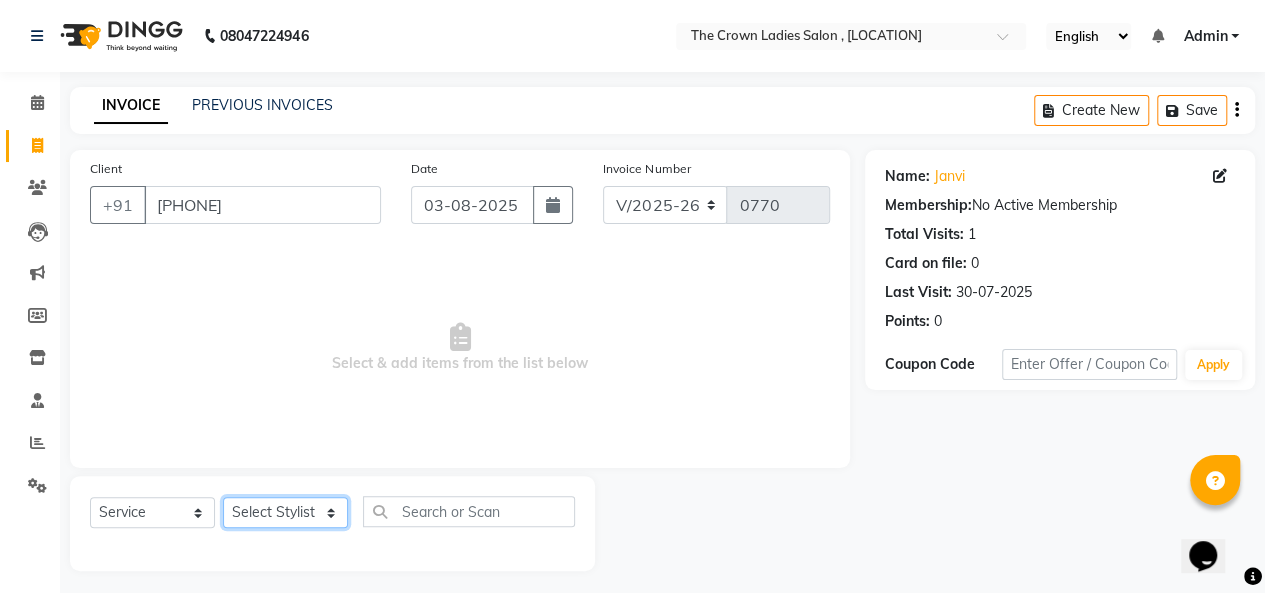 click on "Select Stylist [NAME] [NAME] [NAME] [NAME] [NAME] [NAME] [NAME] [NAME] [NAME]" 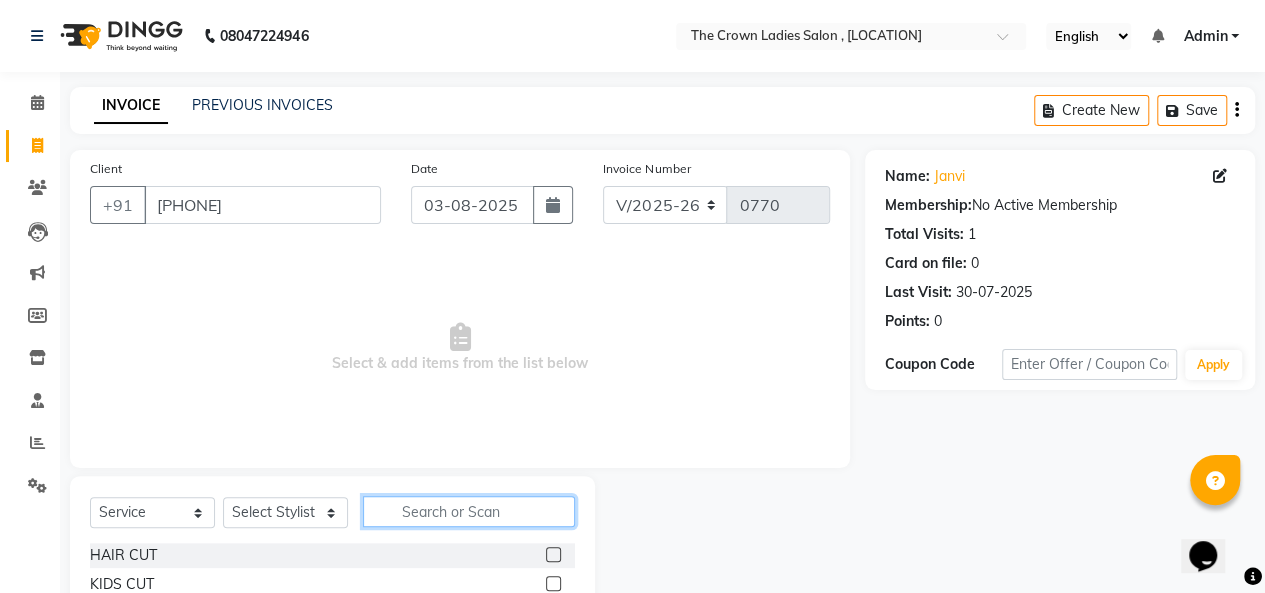 click 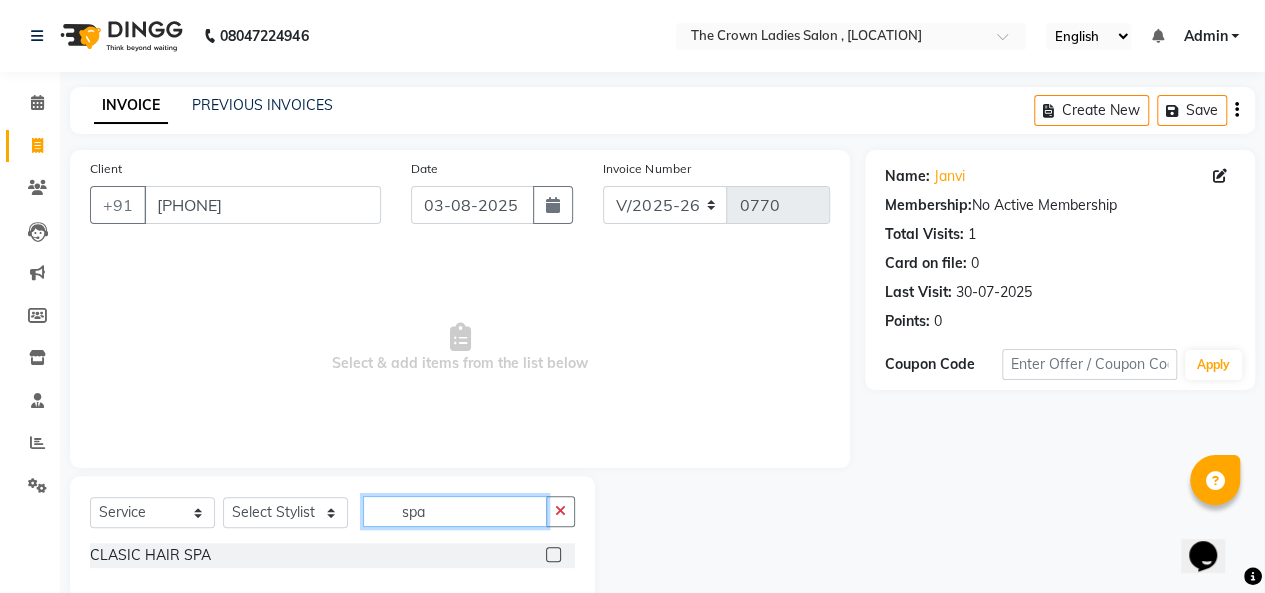 scroll, scrollTop: 36, scrollLeft: 0, axis: vertical 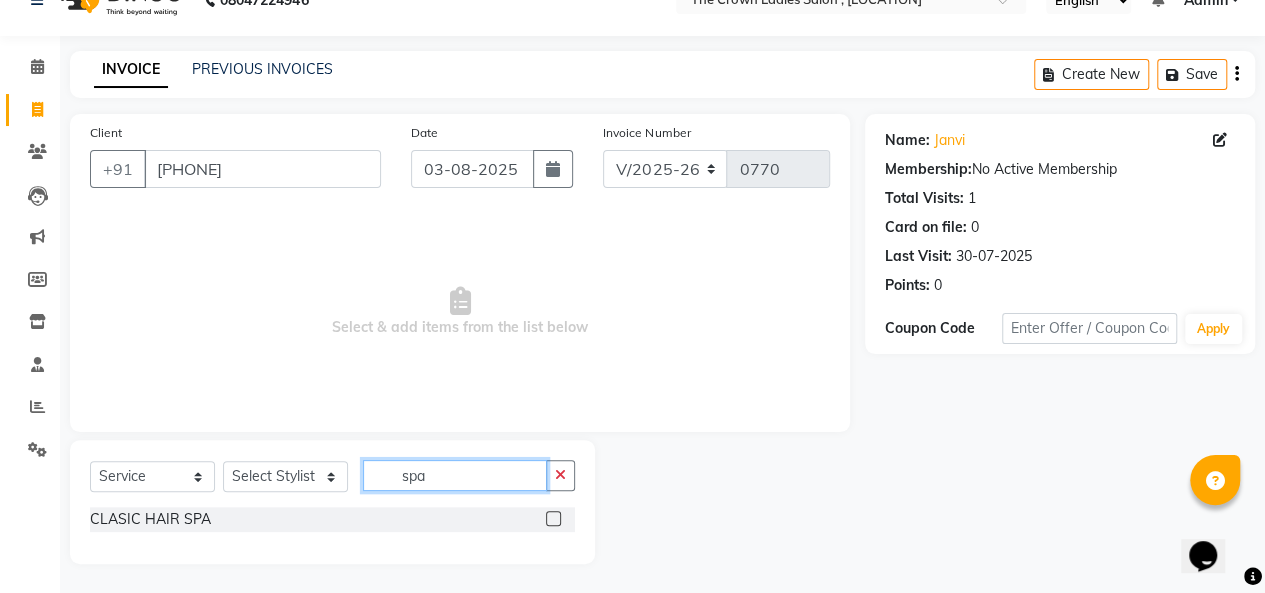 type on "spa" 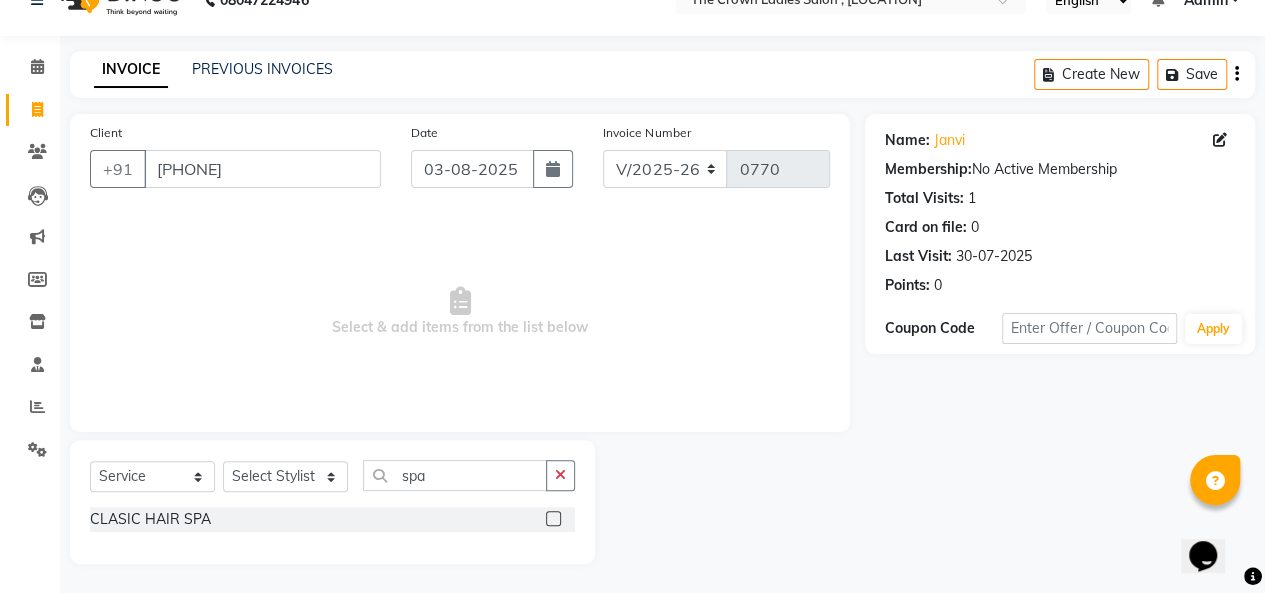 click 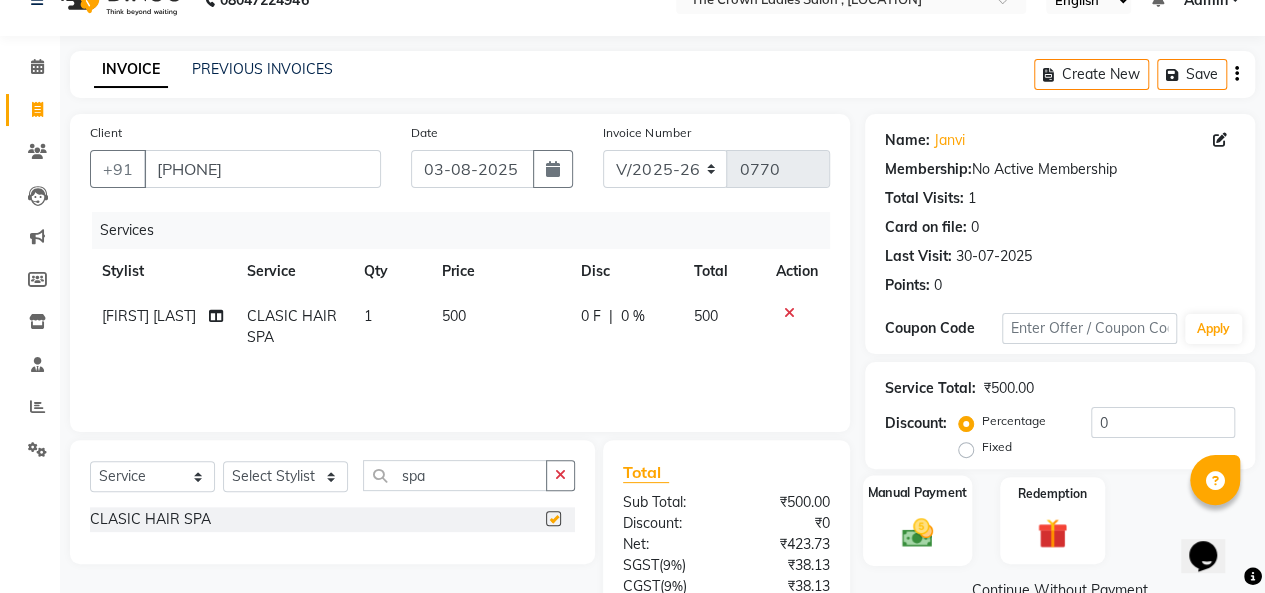 checkbox on "false" 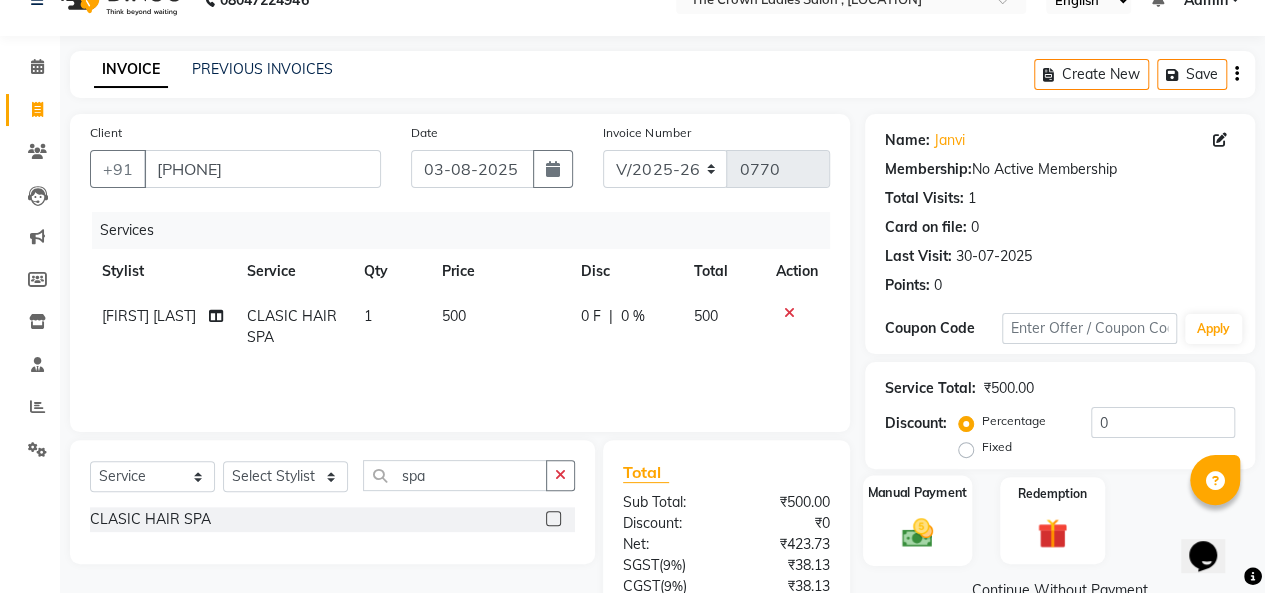 click on "Manual Payment" 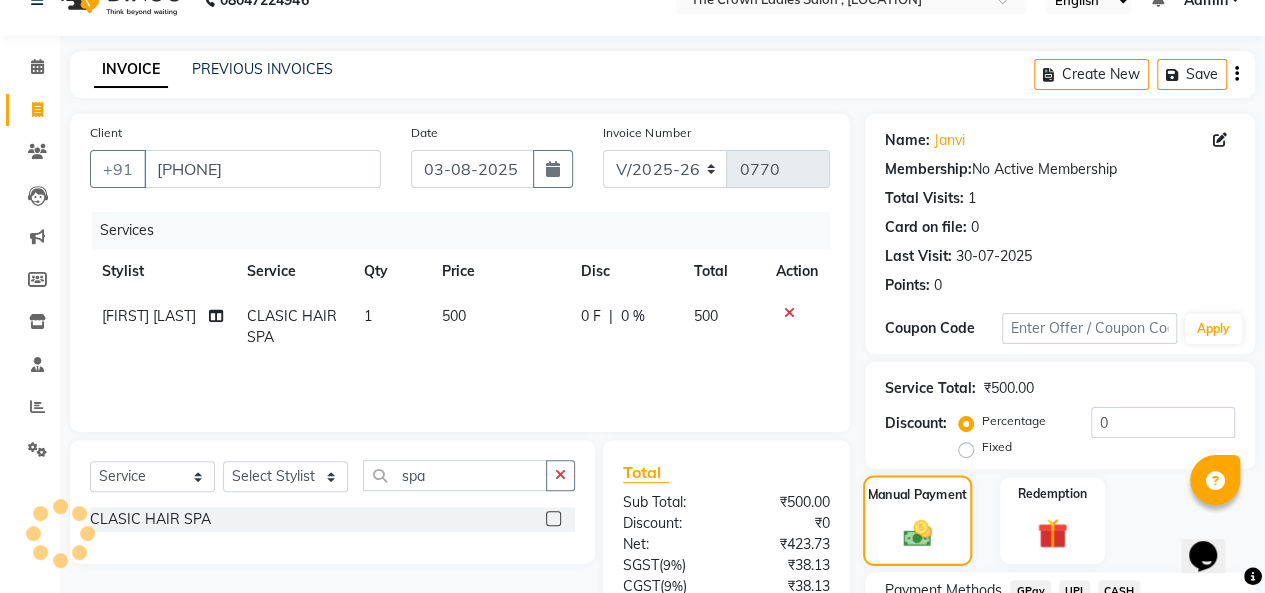 scroll, scrollTop: 130, scrollLeft: 0, axis: vertical 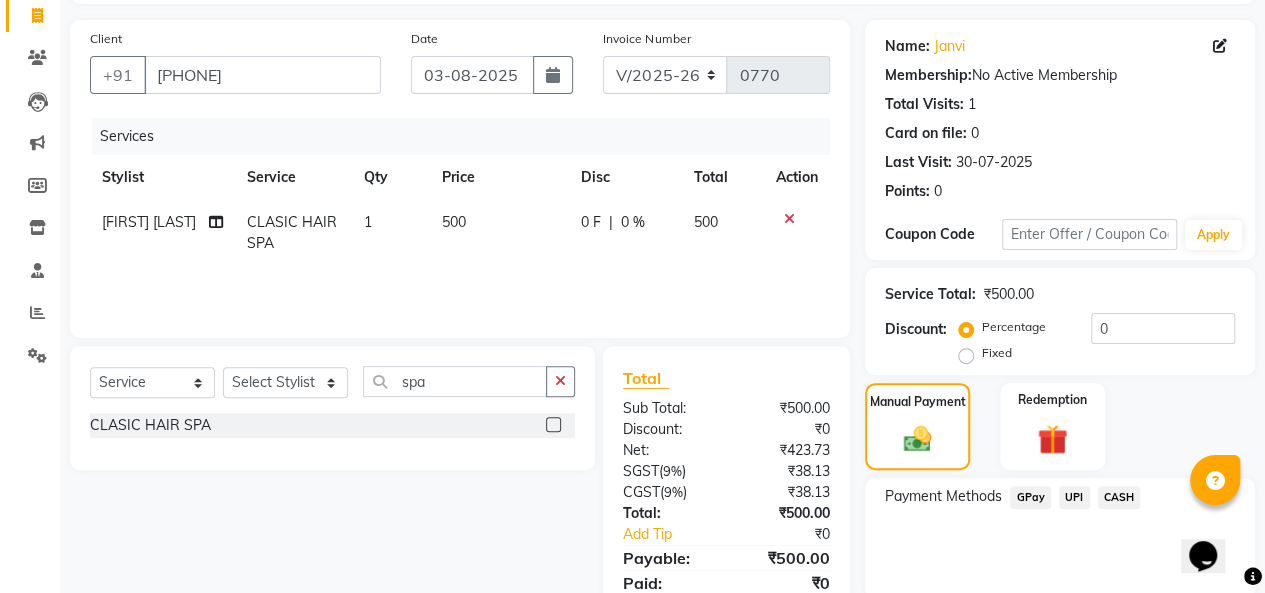 click on "GPay" 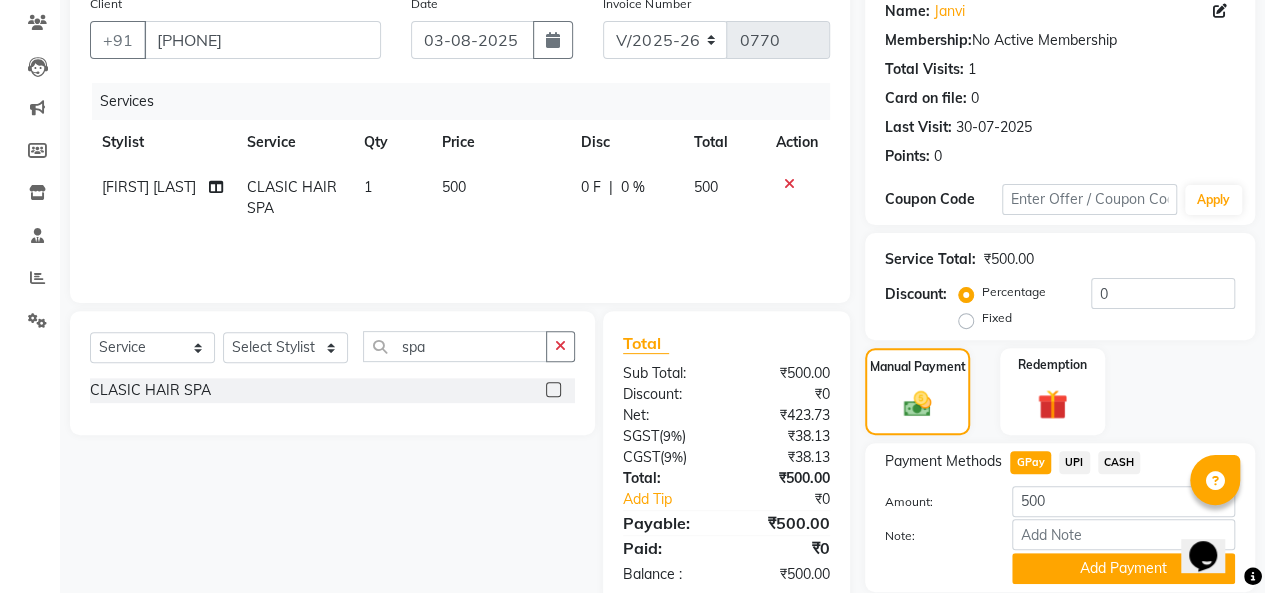 scroll, scrollTop: 166, scrollLeft: 0, axis: vertical 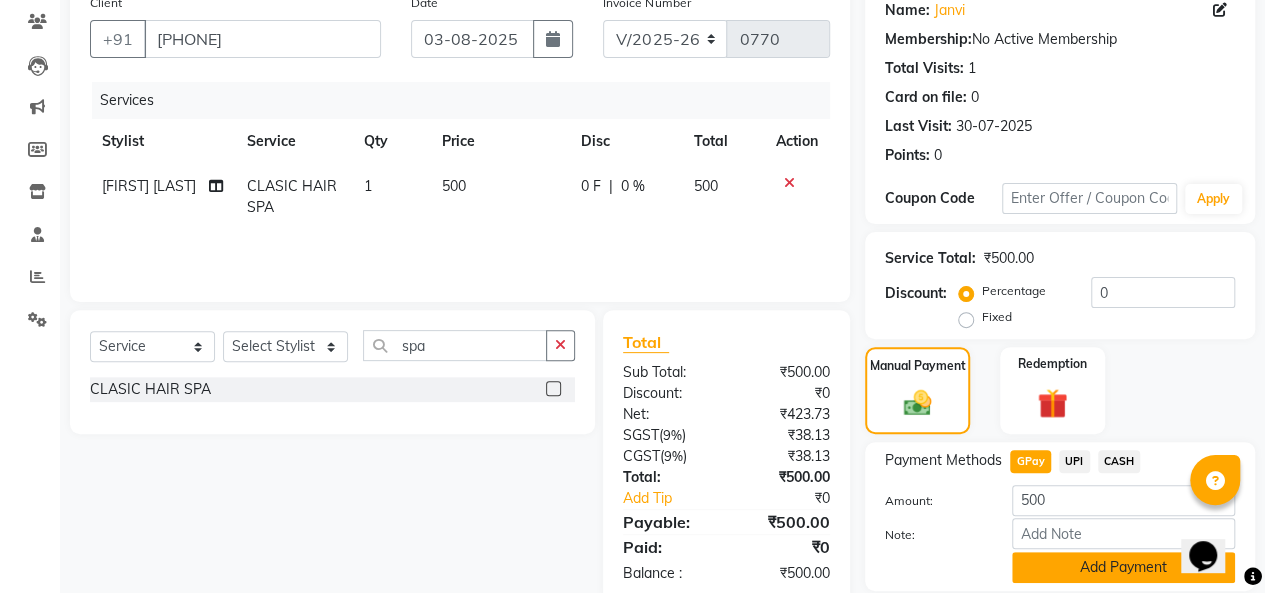 click on "Add Payment" 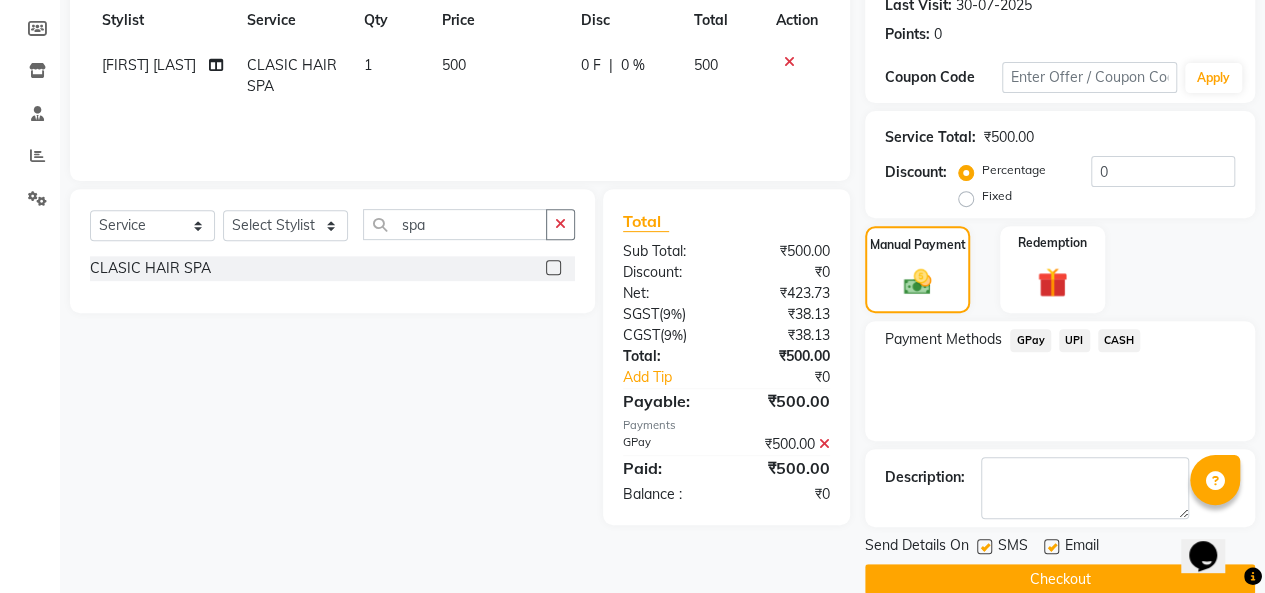 scroll, scrollTop: 296, scrollLeft: 0, axis: vertical 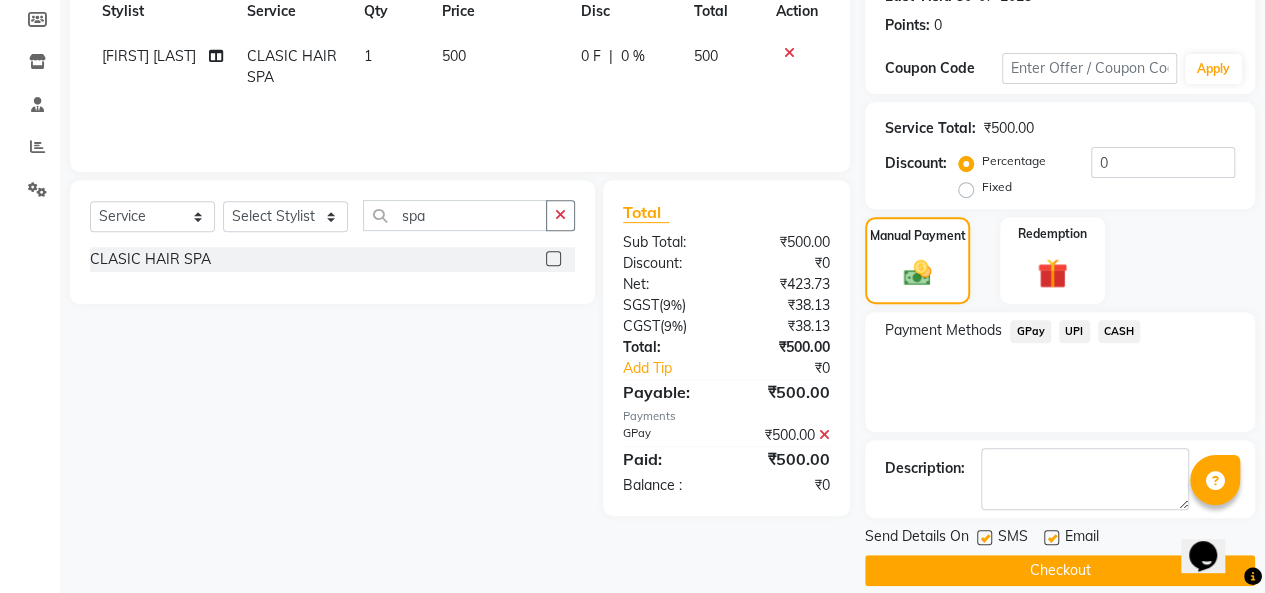 click 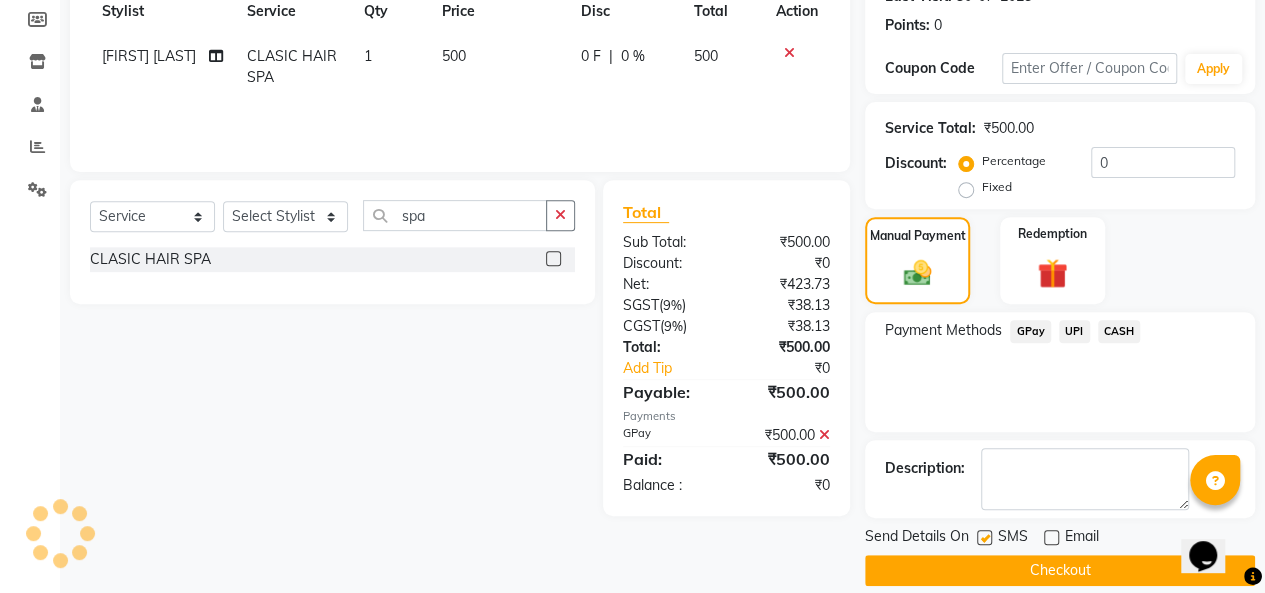click on "Checkout" 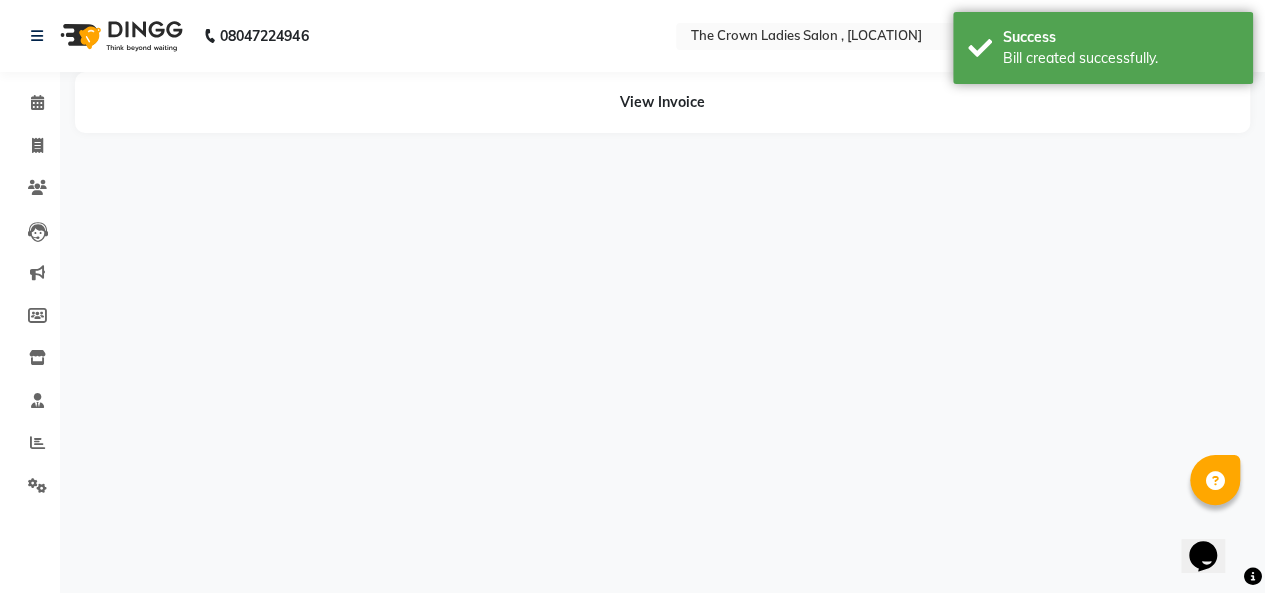 scroll, scrollTop: 0, scrollLeft: 0, axis: both 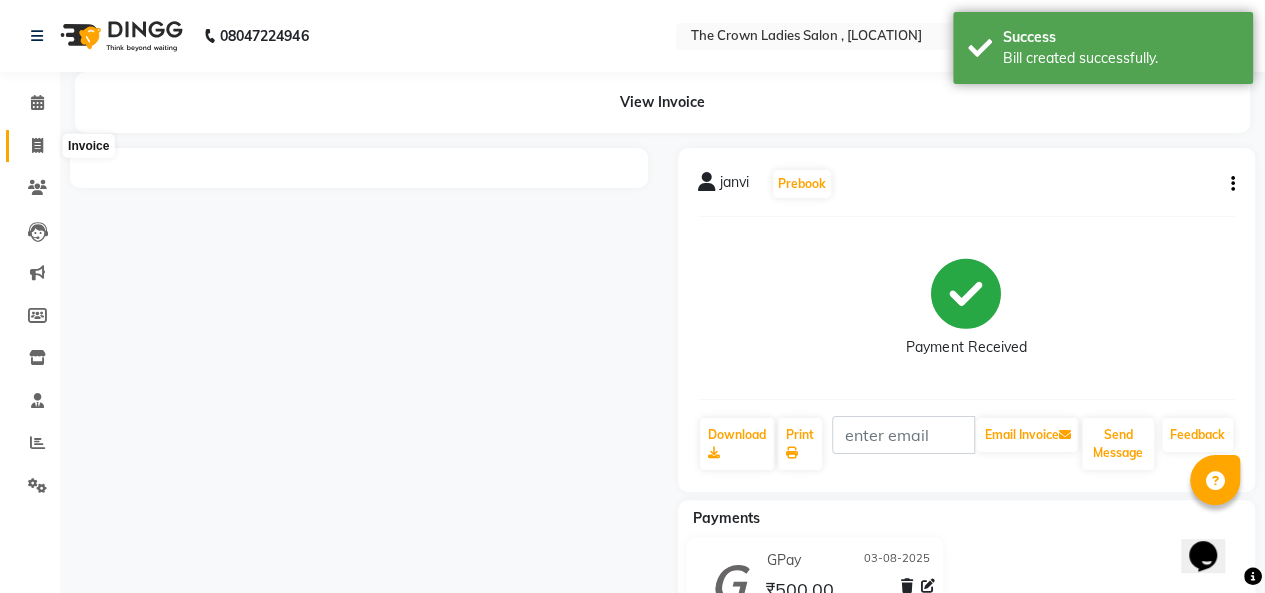 click 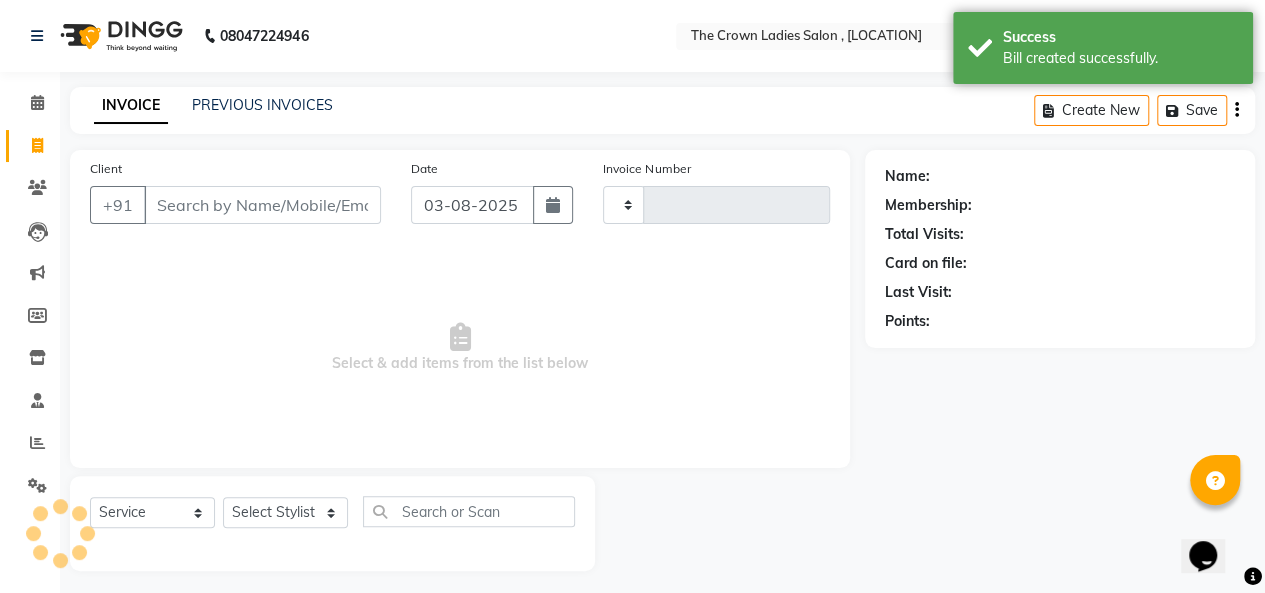 scroll, scrollTop: 7, scrollLeft: 0, axis: vertical 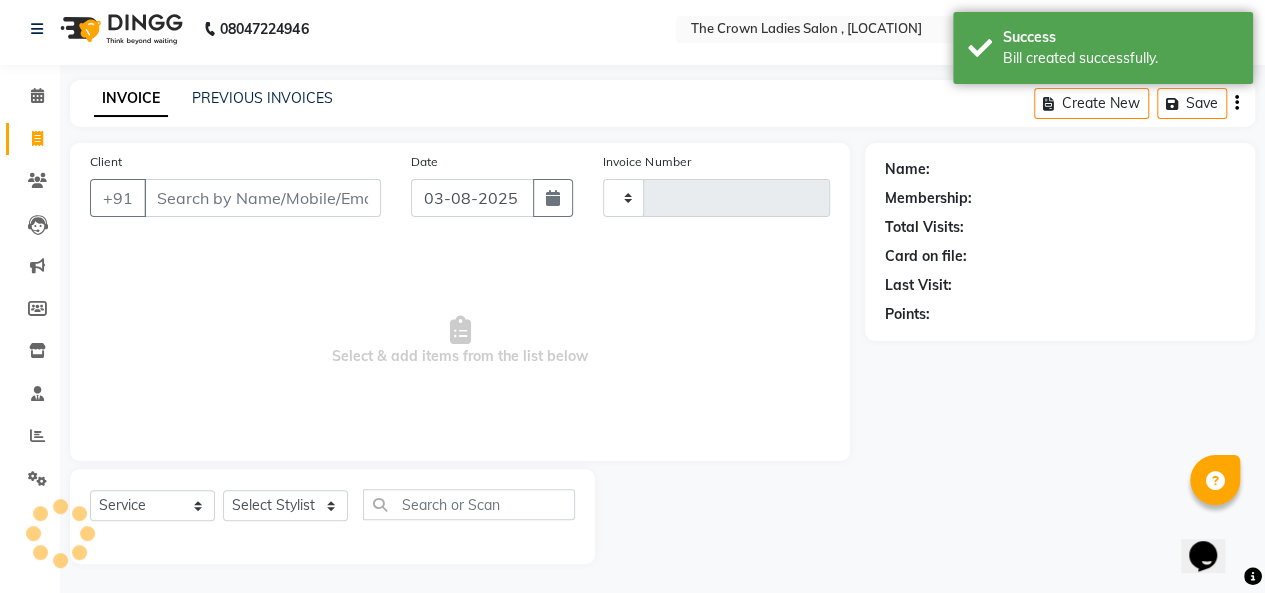 type on "0771" 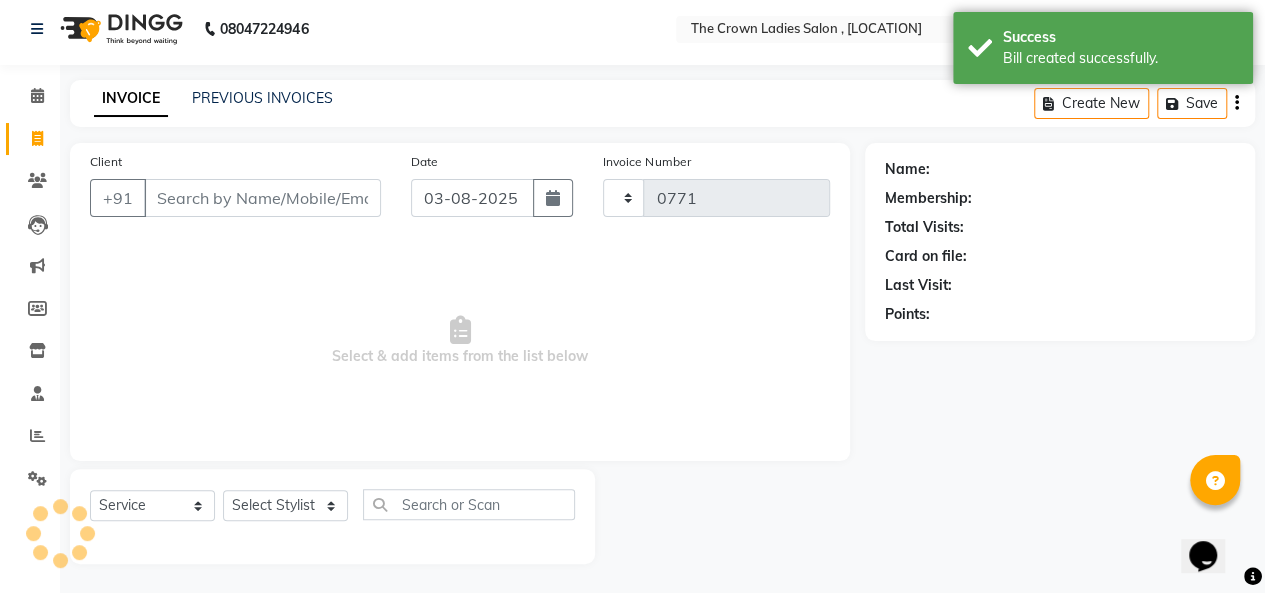 select on "7627" 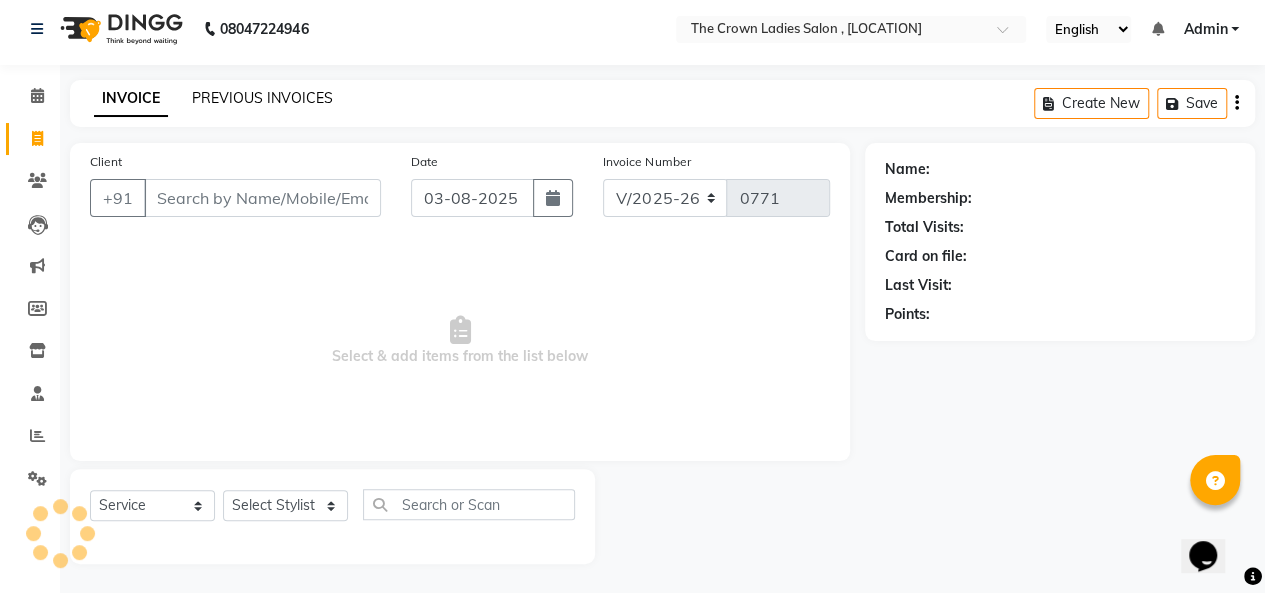 click on "PREVIOUS INVOICES" 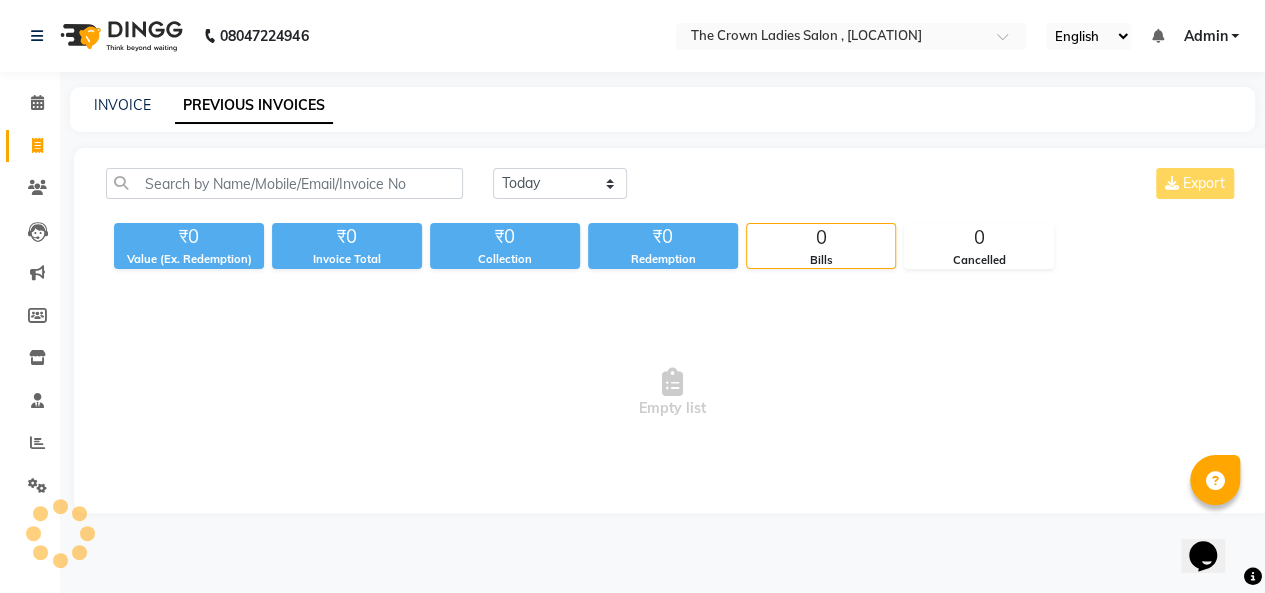 scroll, scrollTop: 0, scrollLeft: 0, axis: both 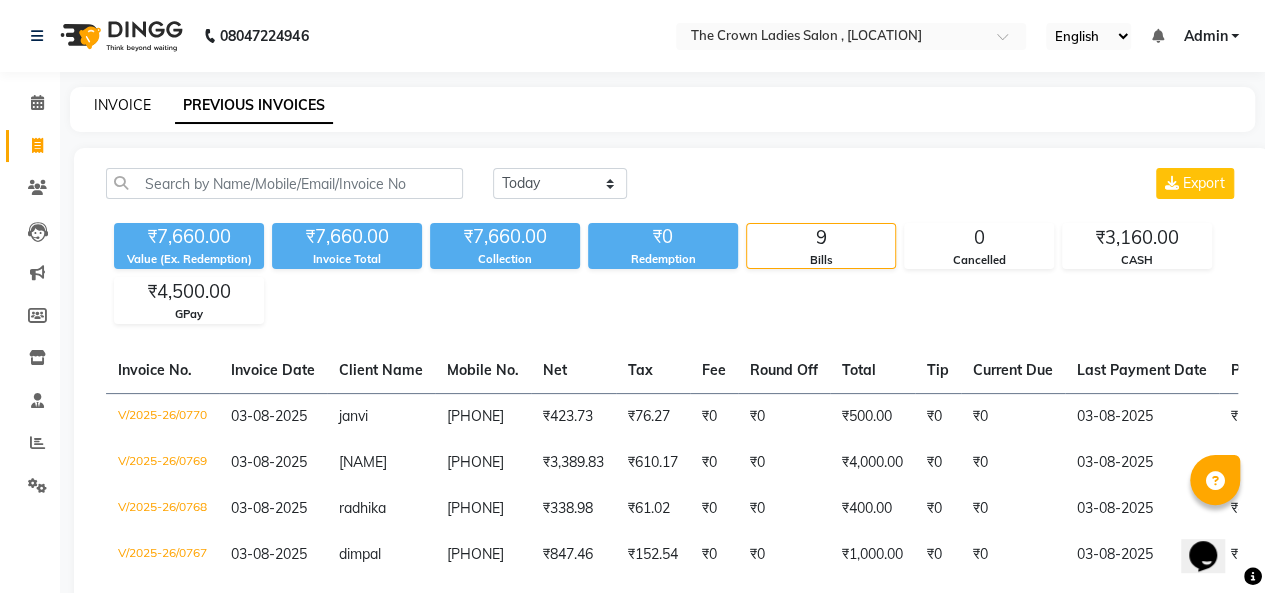 click on "INVOICE" 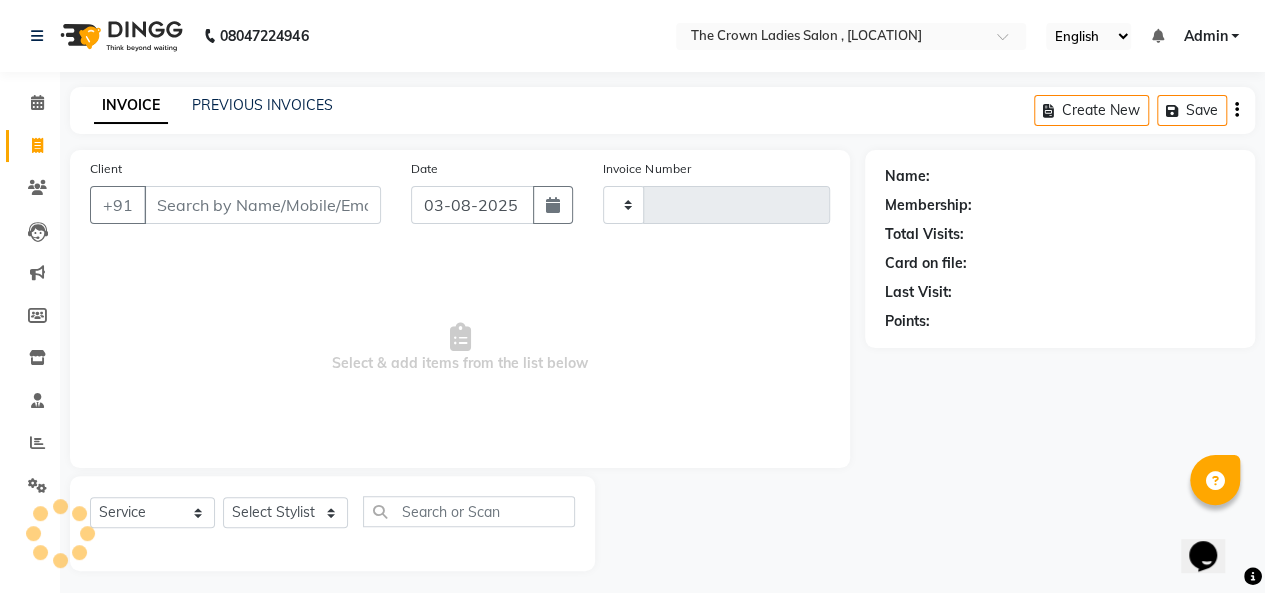 scroll, scrollTop: 7, scrollLeft: 0, axis: vertical 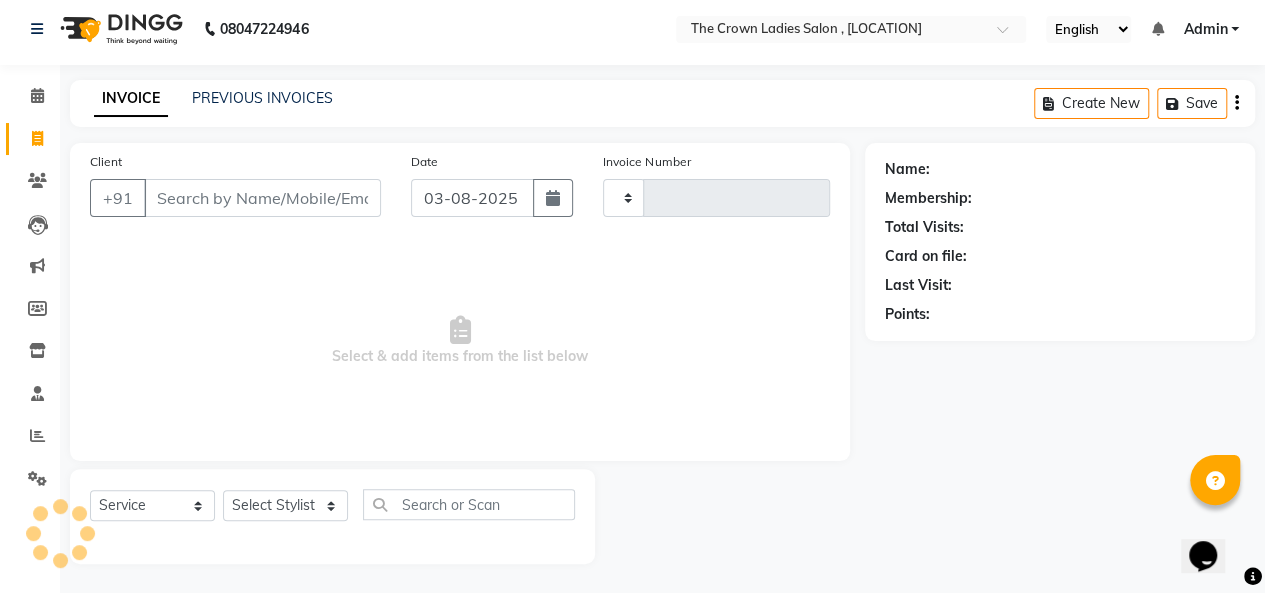 type on "0771" 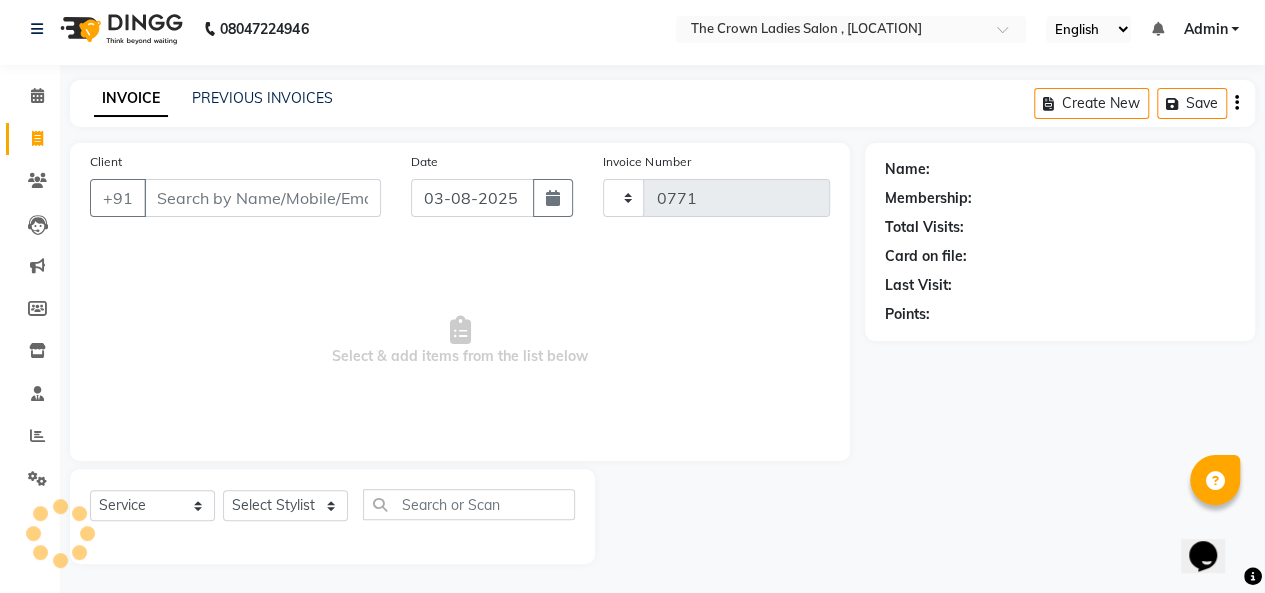 select on "7627" 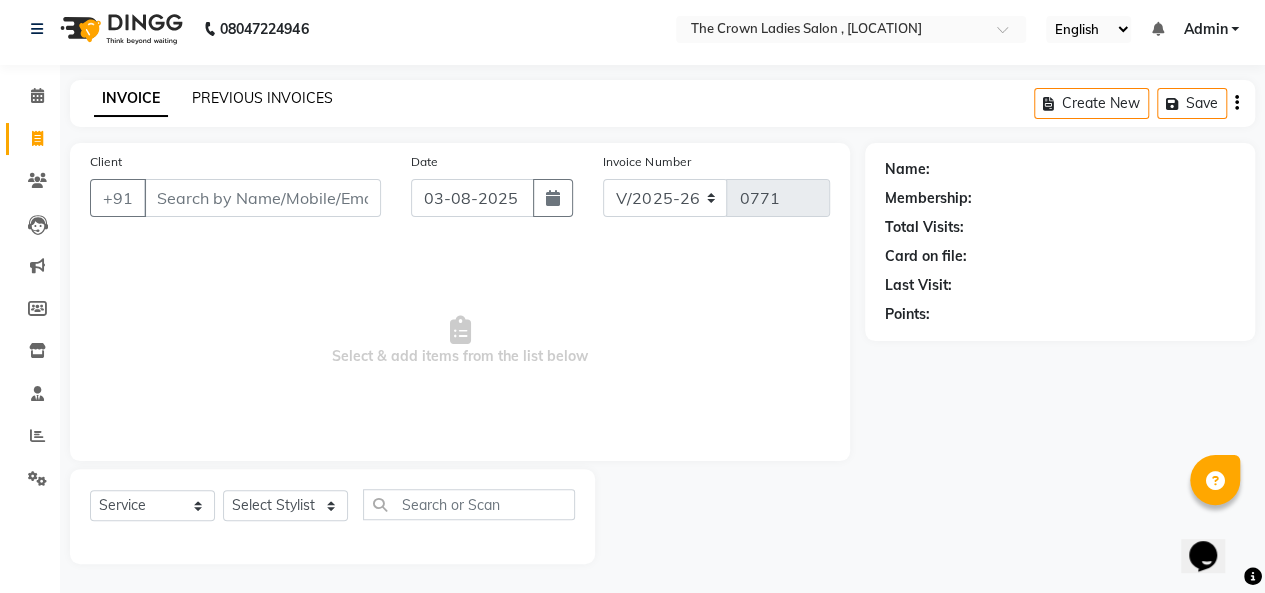 click on "PREVIOUS INVOICES" 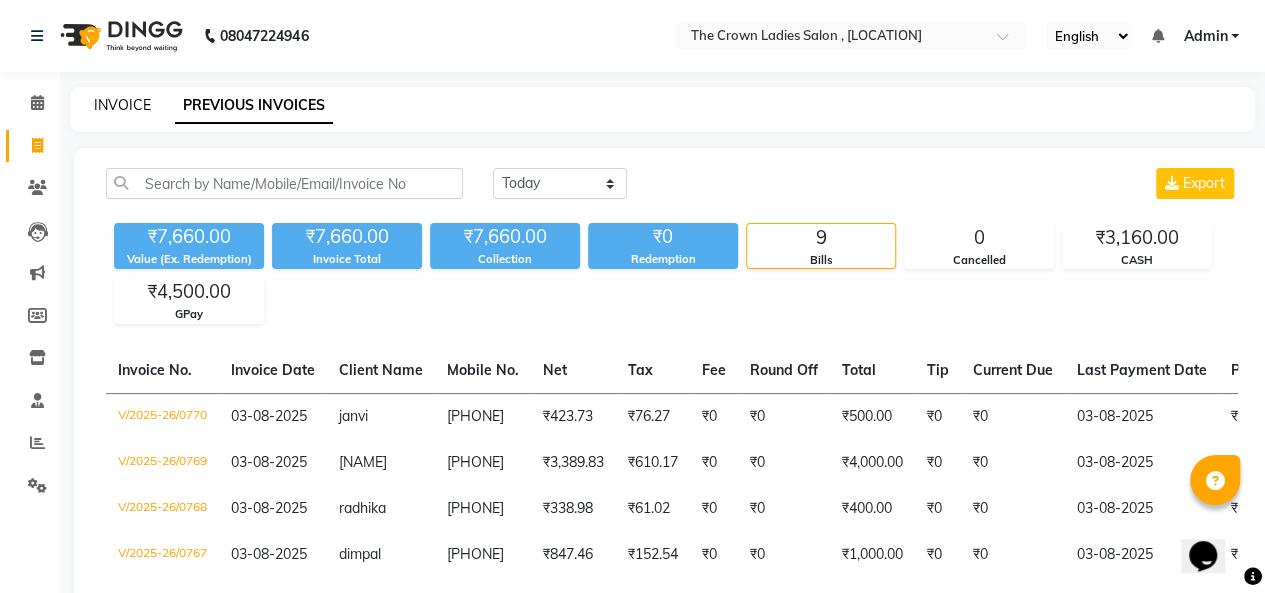 click on "INVOICE" 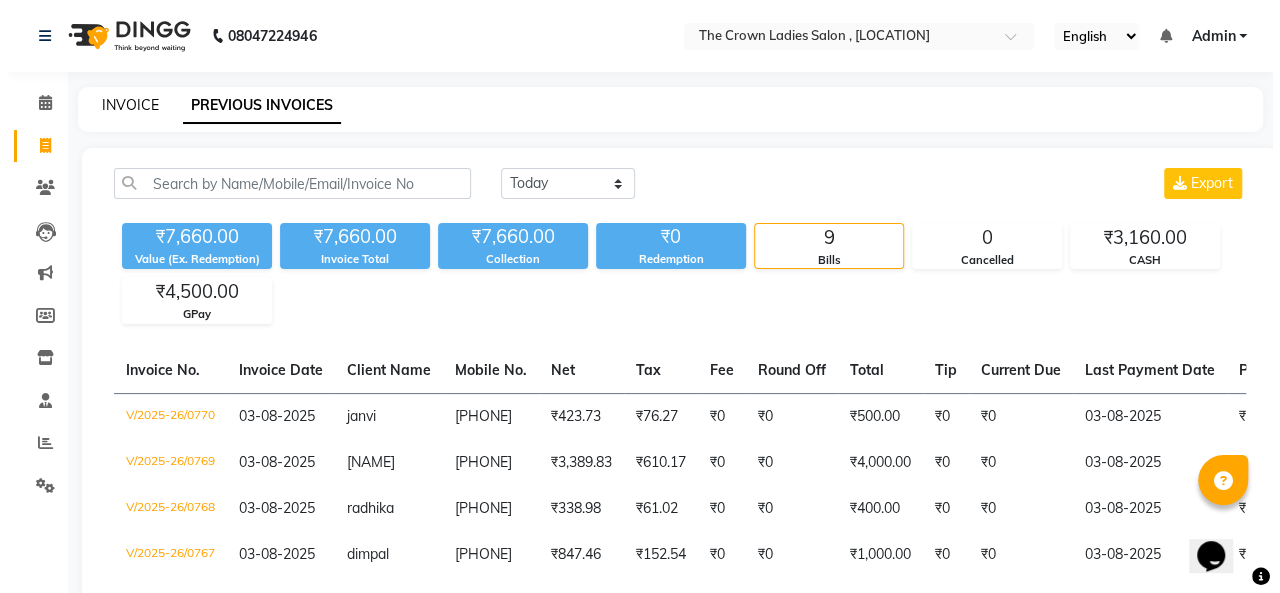 scroll, scrollTop: 7, scrollLeft: 0, axis: vertical 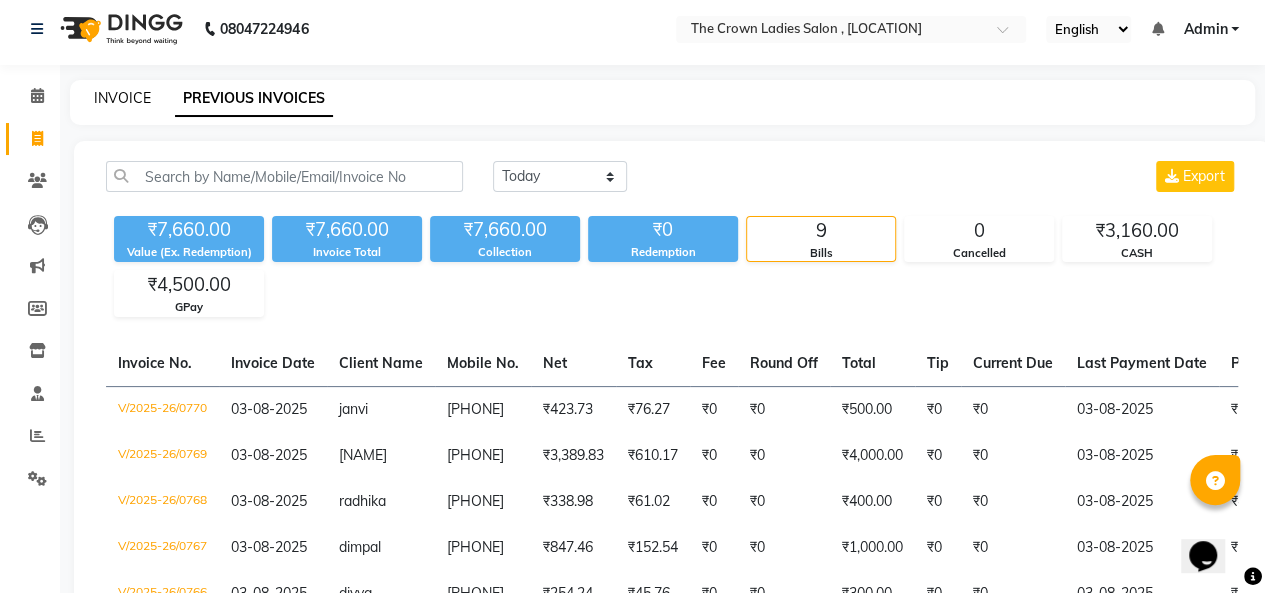 select on "service" 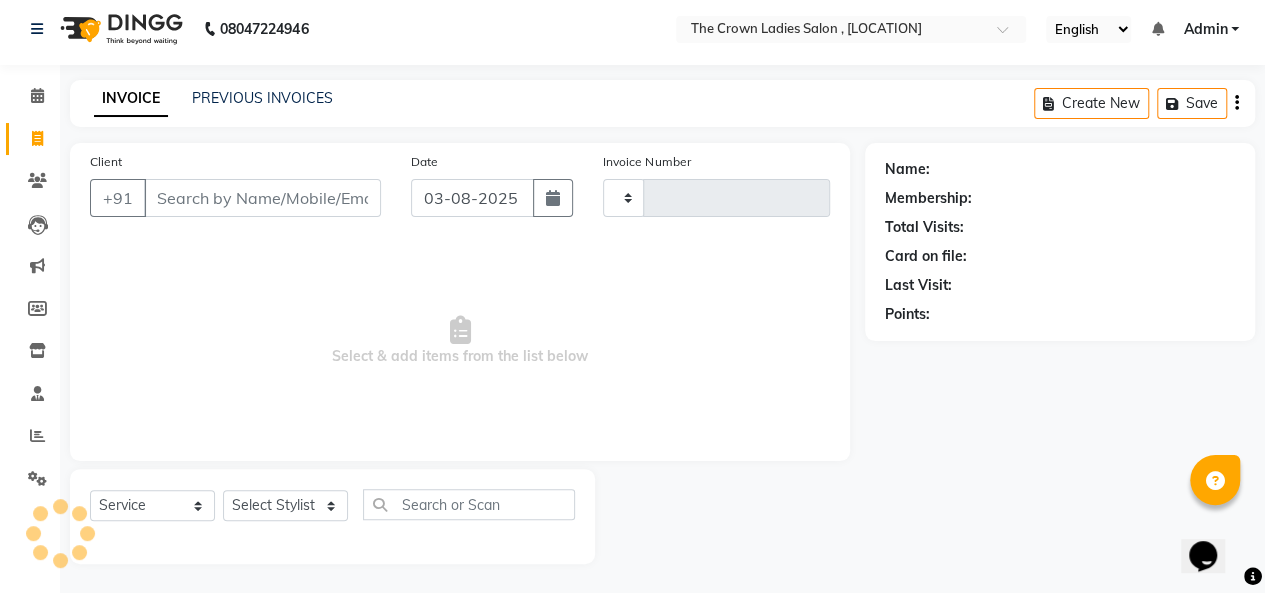 type on "0771" 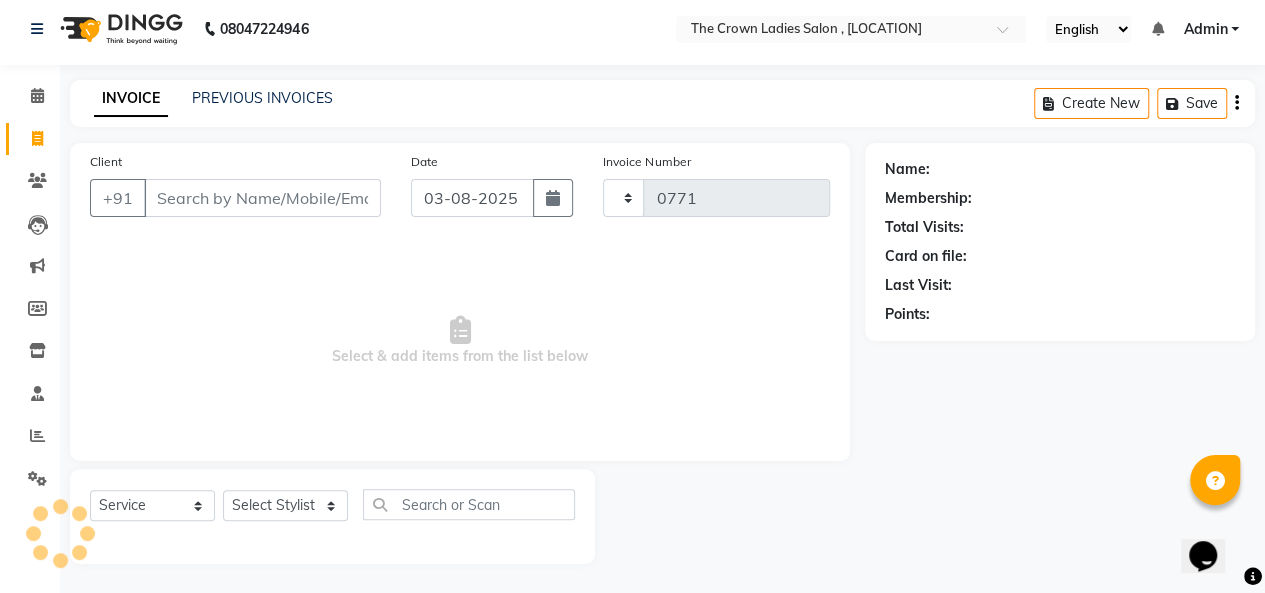 select on "7627" 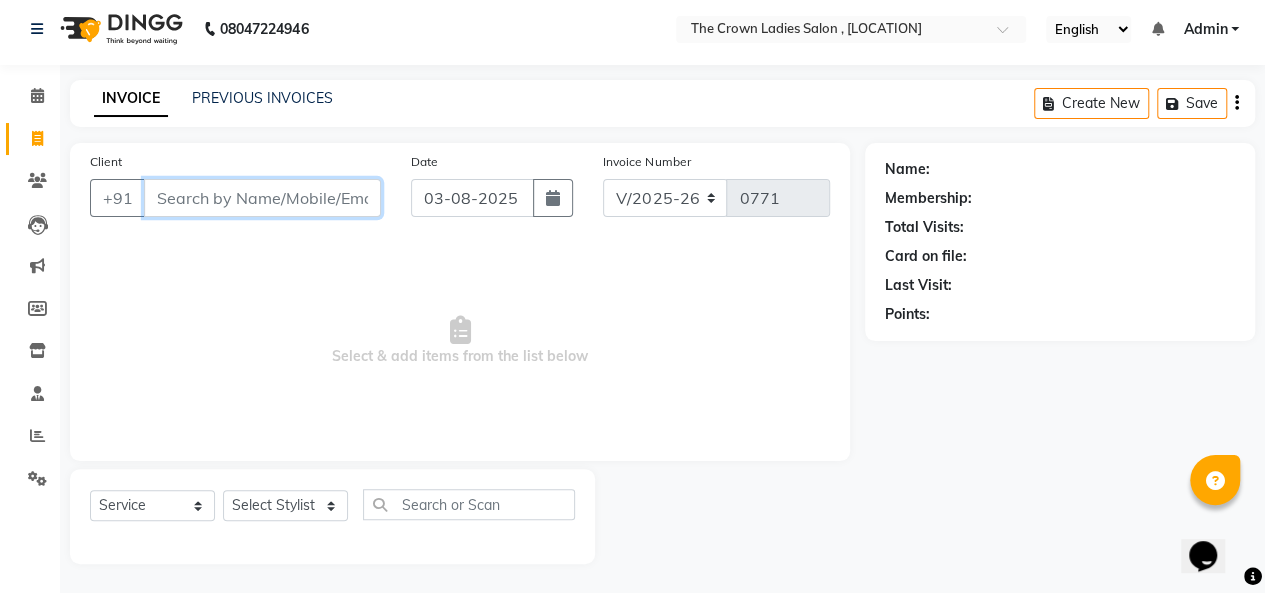click on "Client" at bounding box center [262, 198] 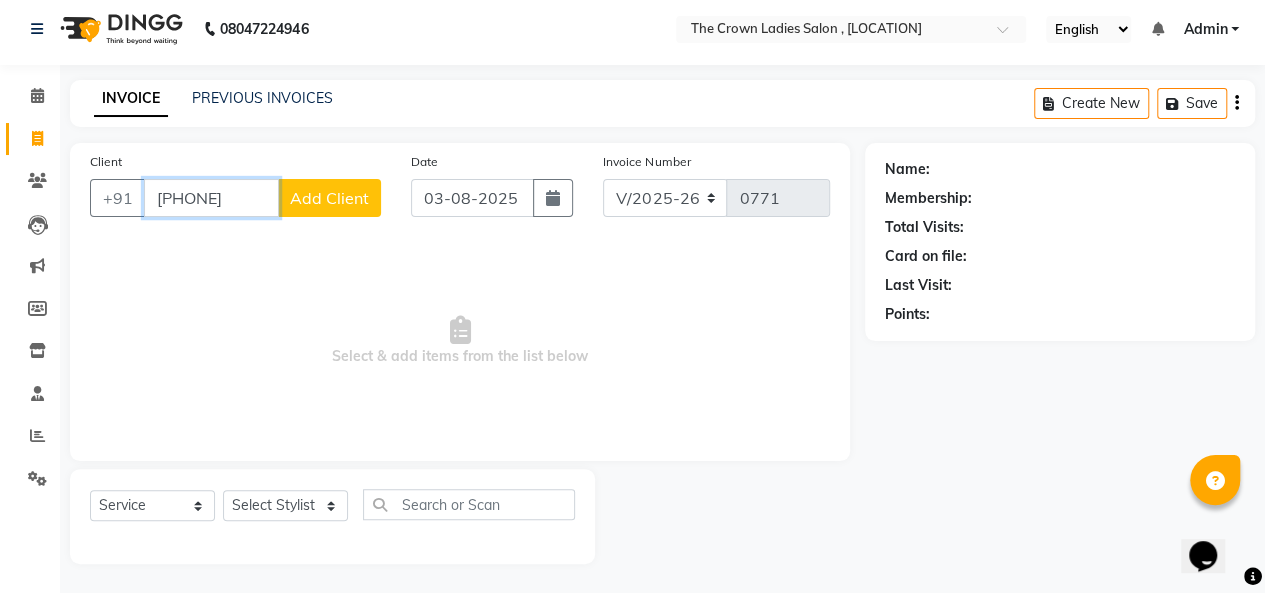 type on "[PHONE]" 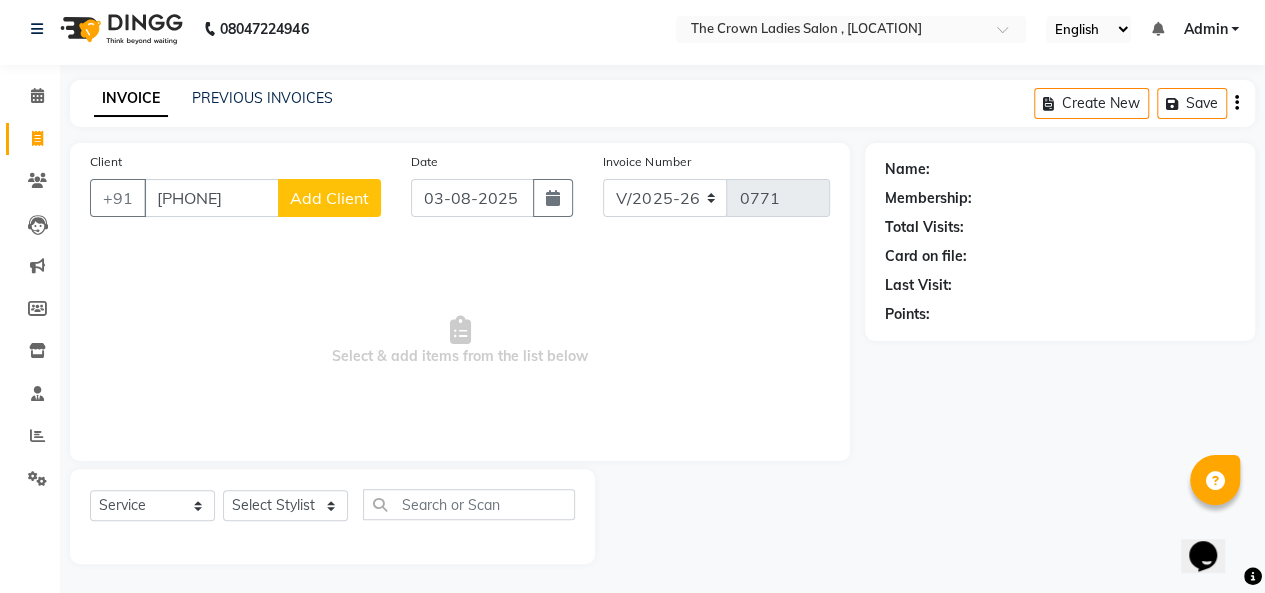 click on "Add Client" 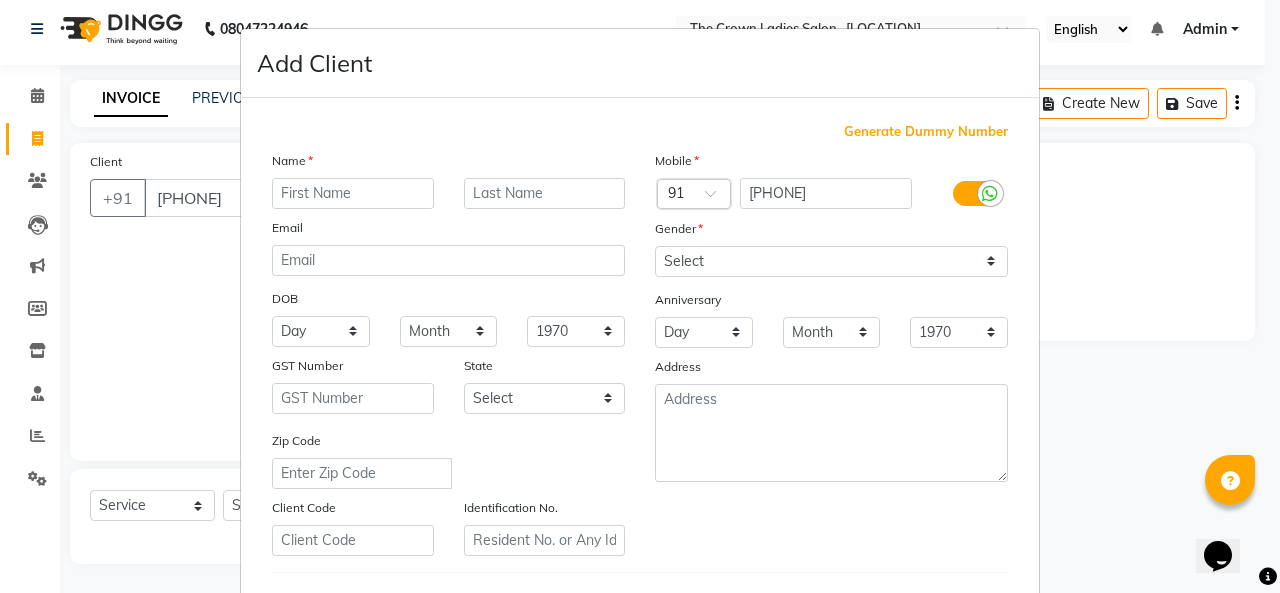 click on "Add Client Generate Dummy Number Name Email DOB Day 01 02 03 04 05 06 07 08 09 10 11 12 13 14 15 16 17 18 19 20 21 22 23 24 25 26 27 28 29 30 31 Month January February March April May June July August September October November December 1940 1941 1942 1943 1944 1945 1946 1947 1948 1949 1950 1951 1952 1953 1954 1955 1956 1957 1958 1959 1960 1961 1962 1963 1964 1965 1966 1967 1968 1969 1970 1971 1972 1973 1974 1975 1976 1977 1978 1979 1980 1981 1982 1983 1984 1985 1986 1987 1988 1989 1990 1991 1992 1993 1994 1995 1996 1997 1998 1999 2000 2001 2002 2003 2004 2005 2006 2007 2008 2009 2010 2011 2012 2013 2014 2015 2016 2017 2018 2019 2020 2021 2022 2023 2024 GST Number State Select Andaman and Nicobar Islands Andhra Pradesh Arunachal Pradesh Assam Bihar Chandigarh Chhattisgarh Dadra and Nagar Haveli Daman and Diu Delhi Goa Gujarat Haryana Himachal Pradesh Jammu and Kashmir Jharkhand Karnataka Kerala Lakshadweep Madhya Pradesh Maharashtra Manipur Meghalaya Mizoram Nagaland Odisha Pondicherry Punjab Rajasthan Sikkim" at bounding box center [640, 296] 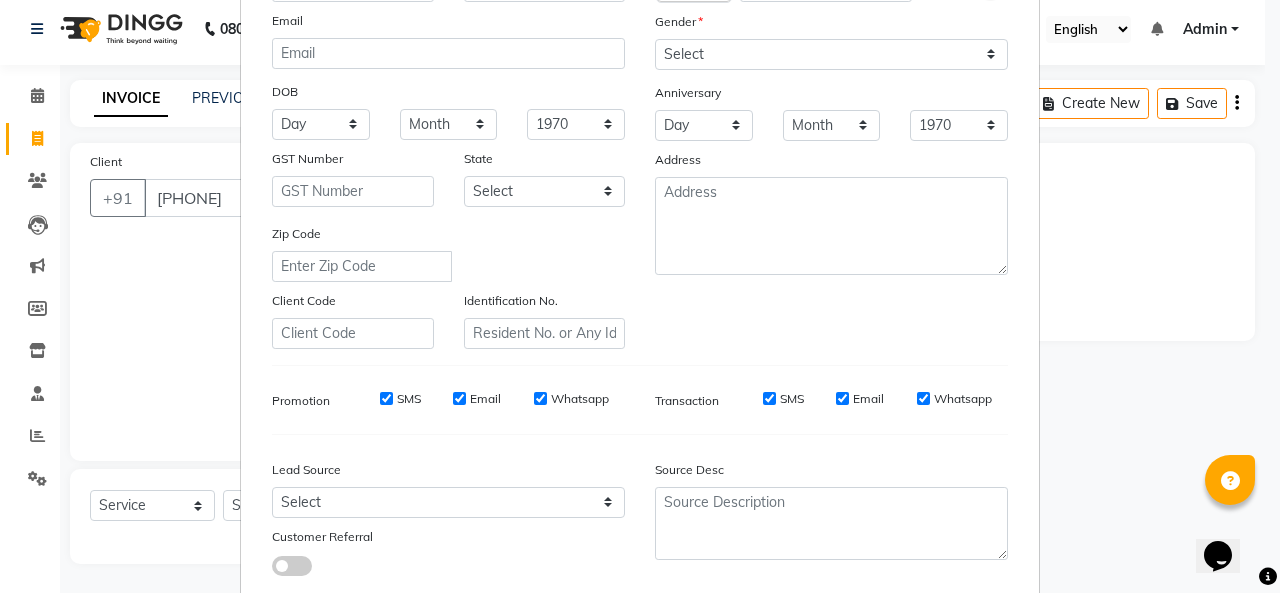 scroll, scrollTop: 326, scrollLeft: 0, axis: vertical 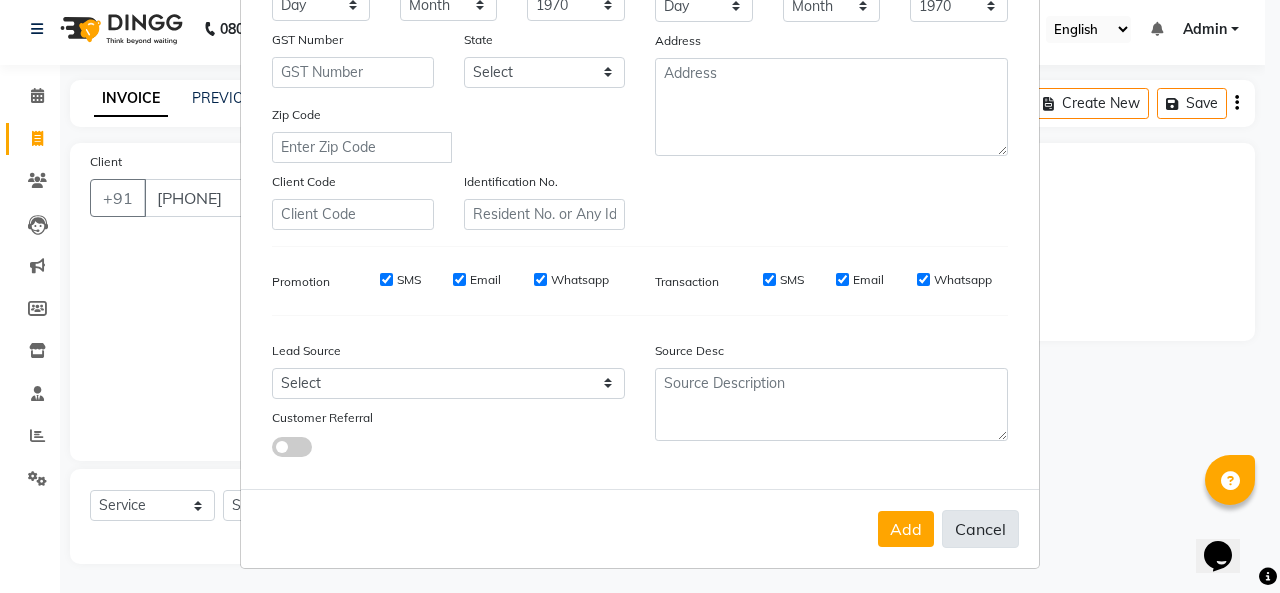 click on "Cancel" at bounding box center (980, 529) 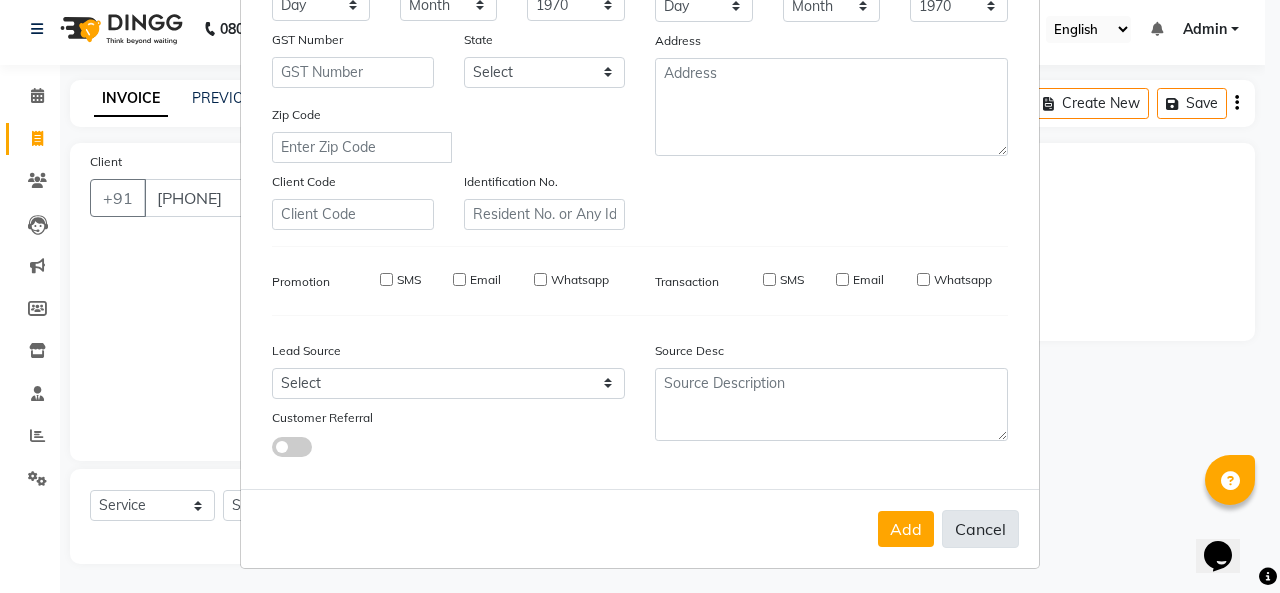 select 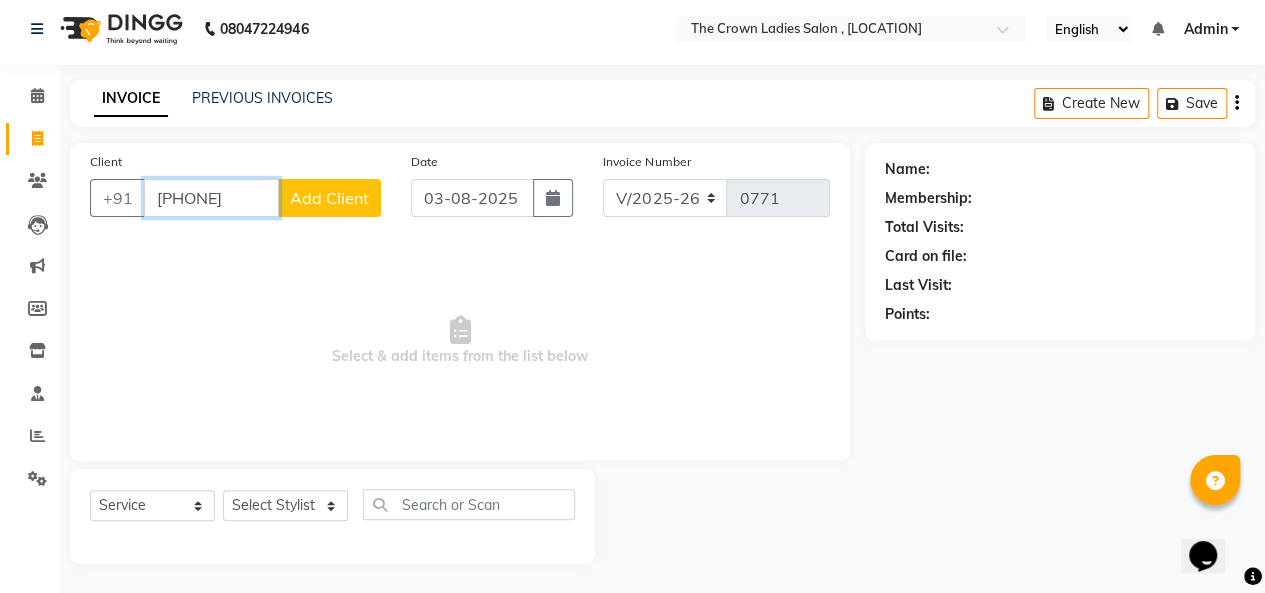 click on "[PHONE]" at bounding box center [211, 198] 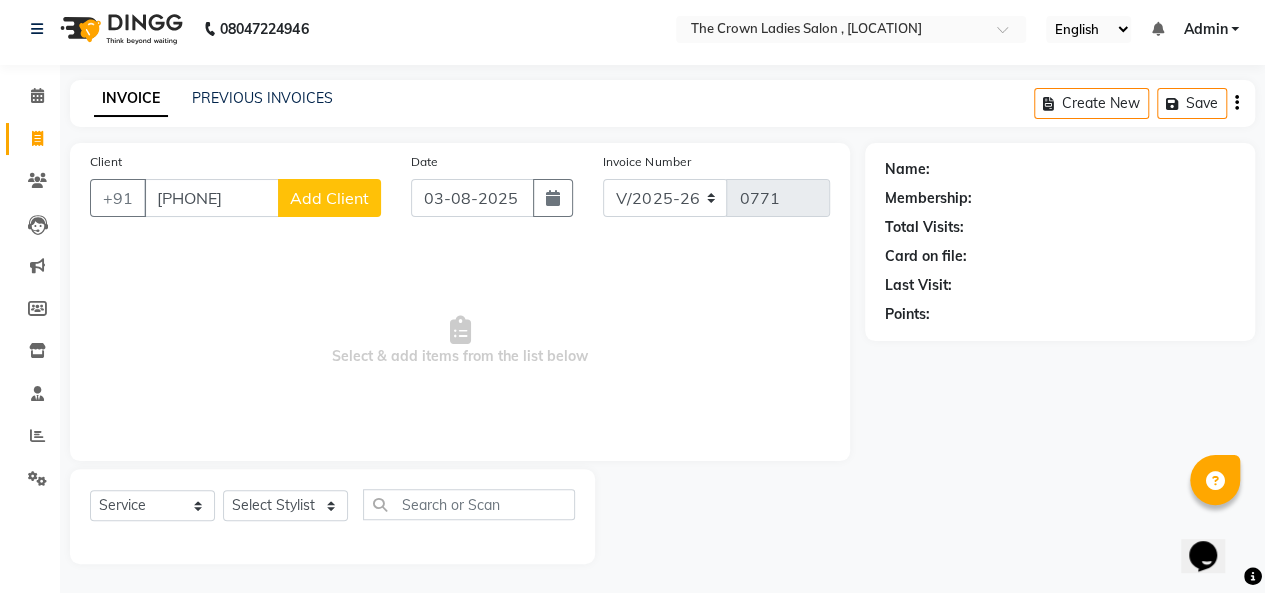click on "Add Client" 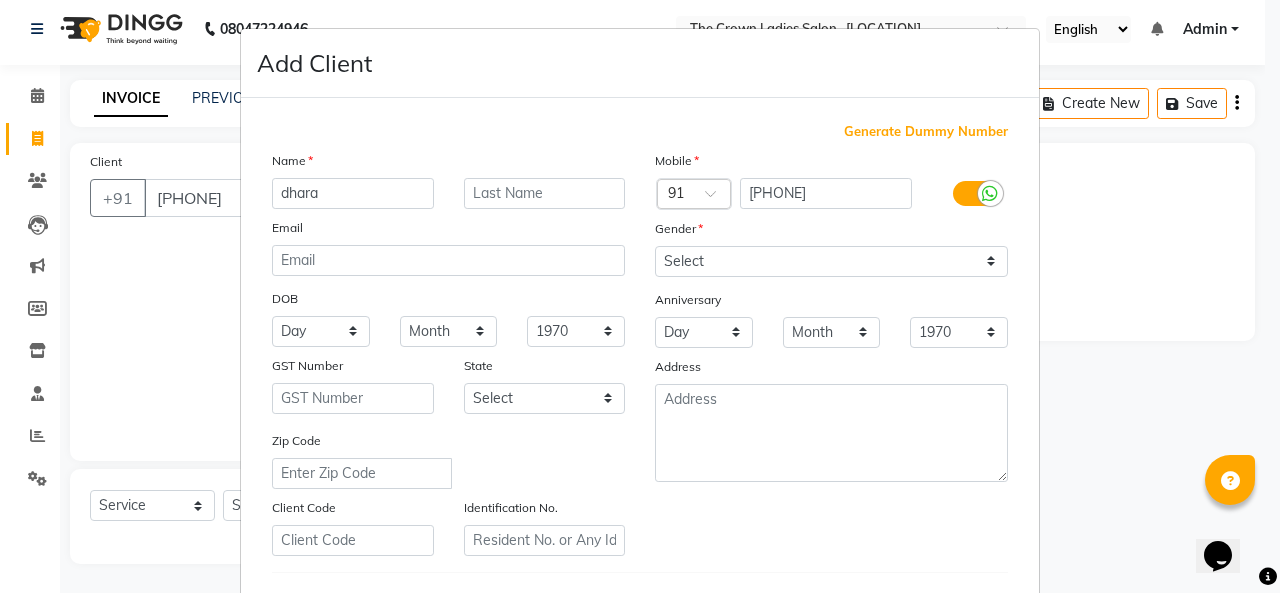 type on "dhara" 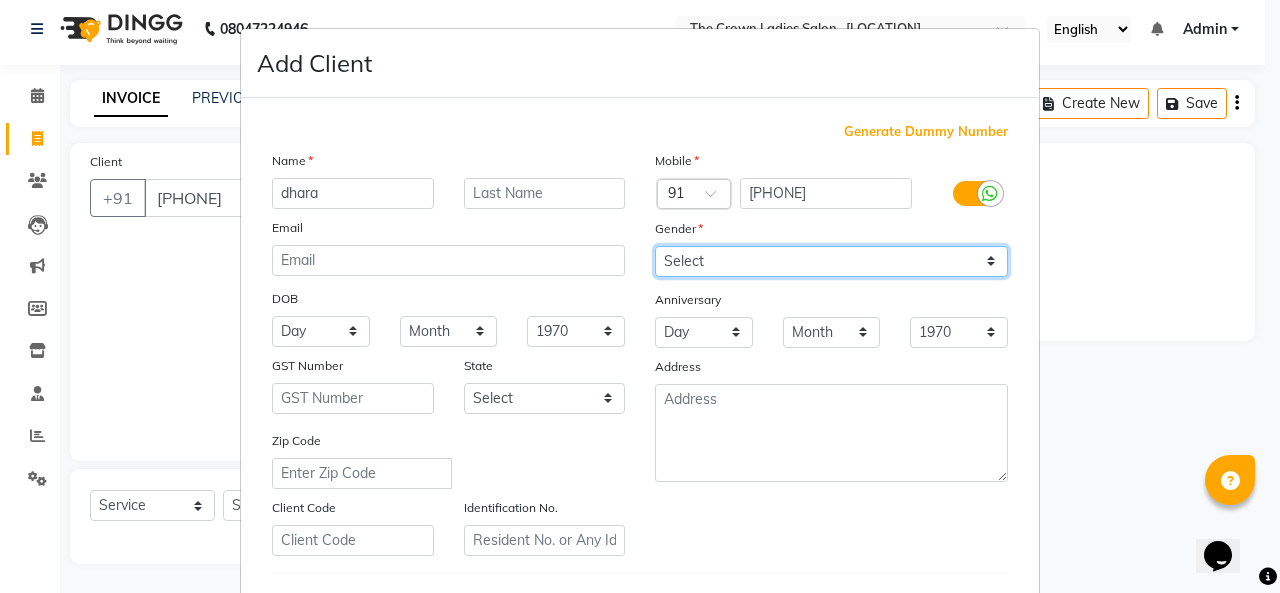 click on "Select Male Female Other Prefer Not To Say" at bounding box center [831, 261] 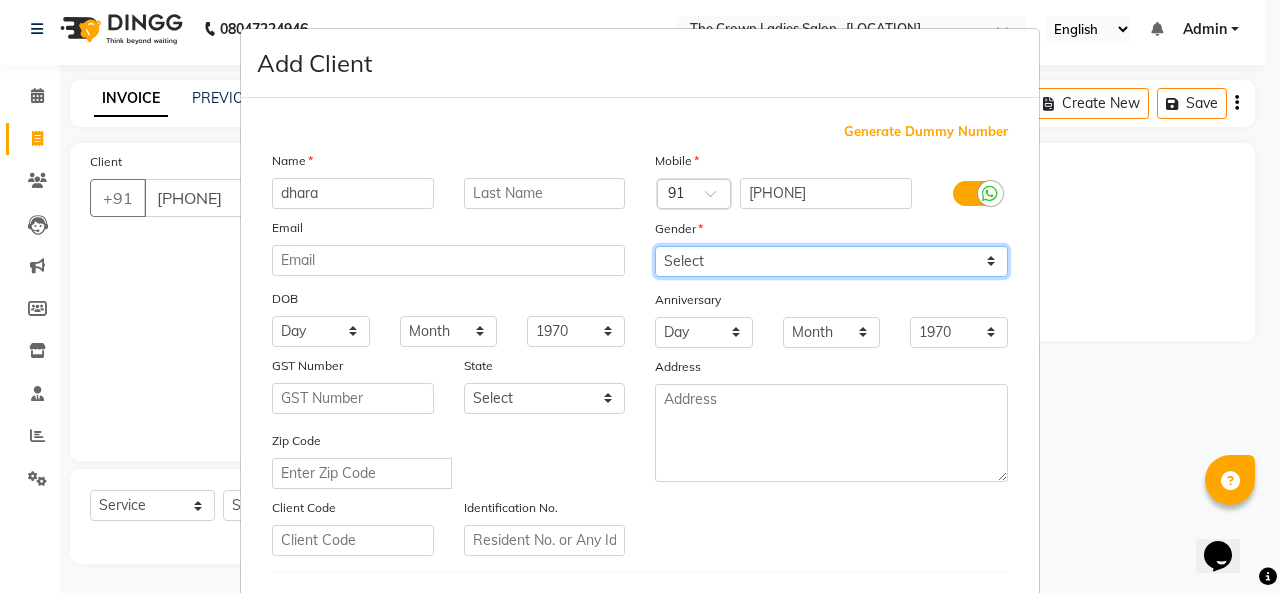 select on "female" 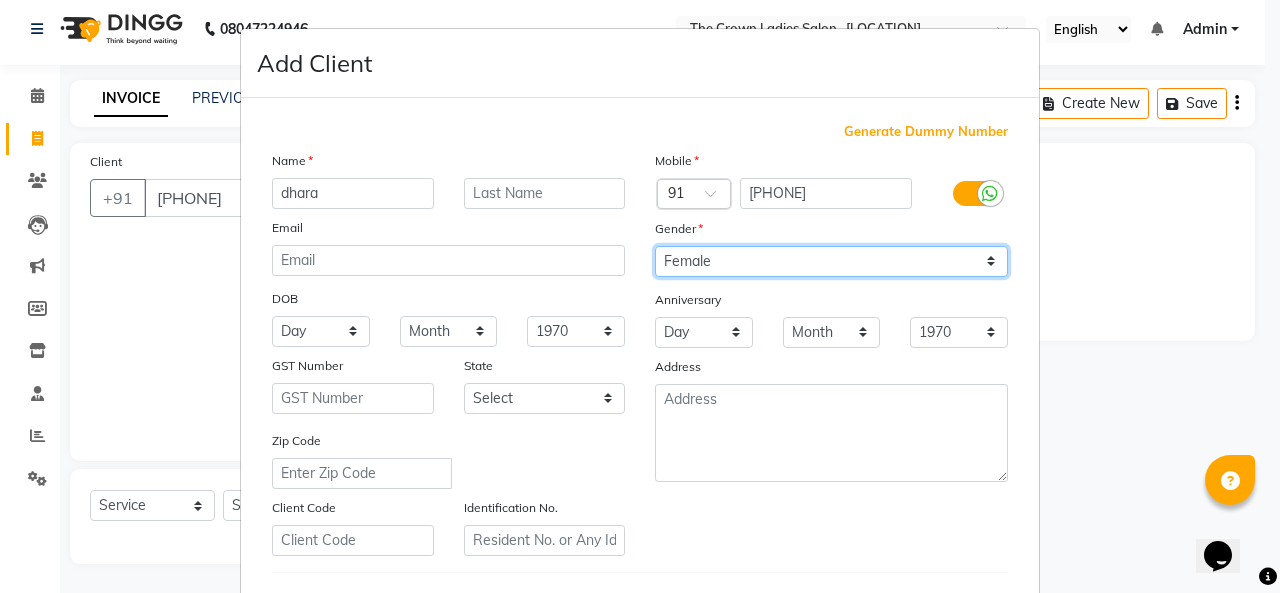 click on "Select Male Female Other Prefer Not To Say" at bounding box center (831, 261) 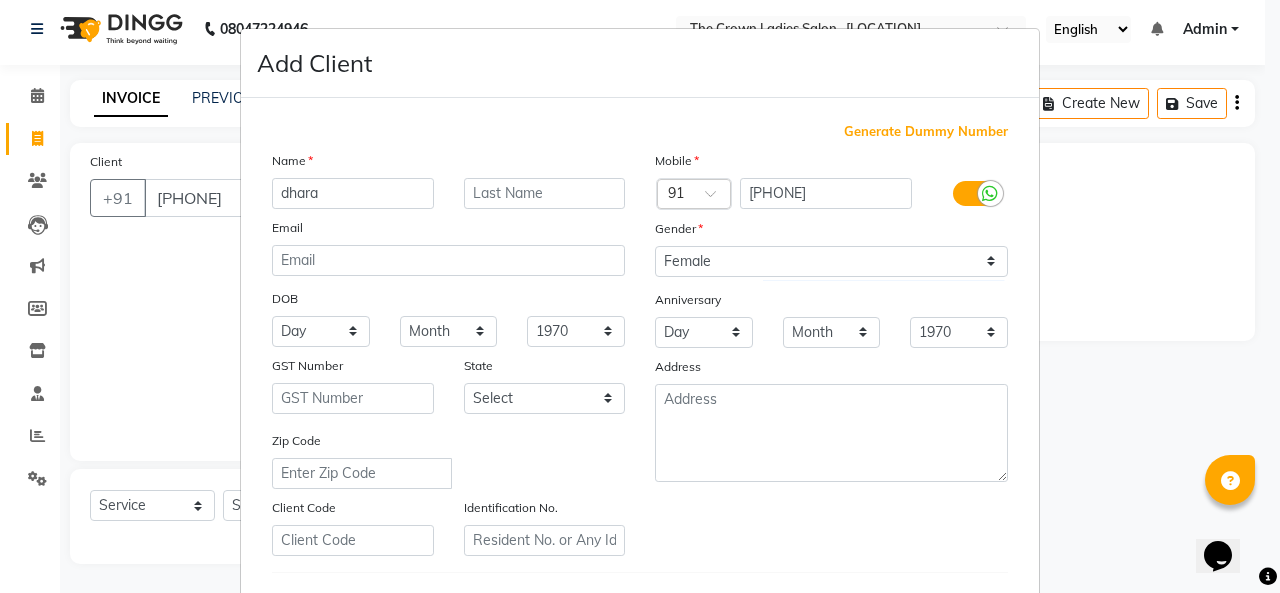 click on "Add Client Generate Dummy Number Name [NAME] Email DOB Day 01 02 03 04 05 06 07 08 09 10 11 12 13 14 15 16 17 18 19 20 21 22 23 24 25 26 27 28 29 30 31 Month January February March April May June July August September October November December 1940 1941 1942 1943 1944 1945 1946 1947 1948 1949 1950 1951 1952 1953 1954 1955 1956 1957 1958 1959 1960 1961 1962 1963 1964 1965 1966 1967 1968 1969 1970 1971 1972 1973 1974 1975 1976 1977 1978 1979 1980 1981 1982 1983 1984 1985 1986 1987 1988 1989 1990 1991 1992 1993 1994 1995 1996 1997 1998 1999 2000 2001 2002 2003 2004 2005 2006 2007 2008 2009 2010 2011 2012 2013 2014 2015 2016 2017 2018 2019 2020 2021 2022 2023 2024 GST Number State Select Andaman and Nicobar Islands Andhra Pradesh Arunachal Pradesh Assam Bihar Chandigarh Chhattisgarh Dadra and Nagar Haveli Daman and Diu Delhi Goa Gujarat Haryana Himachal Pradesh Jammu and Kashmir Jharkhand Karnataka Kerala Lakshadweep Madhya Pradesh Maharashtra Manipur Meghalaya Mizoram Nagaland Odisha Pondicherry Punjab Rajasthan" at bounding box center (640, 296) 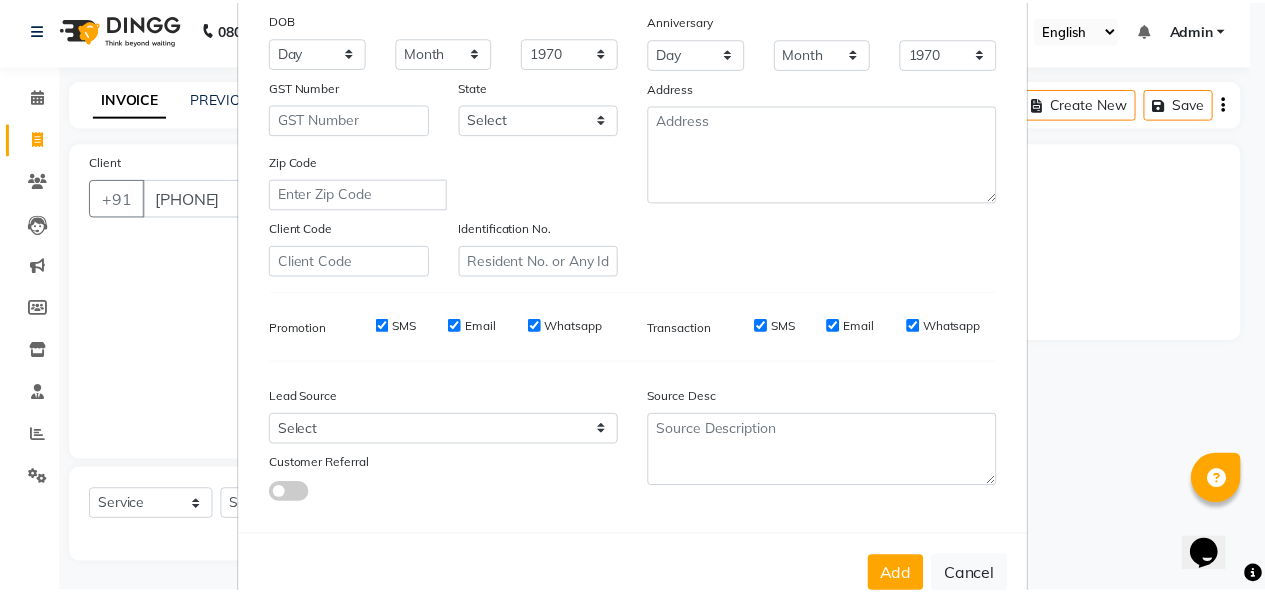 scroll, scrollTop: 326, scrollLeft: 0, axis: vertical 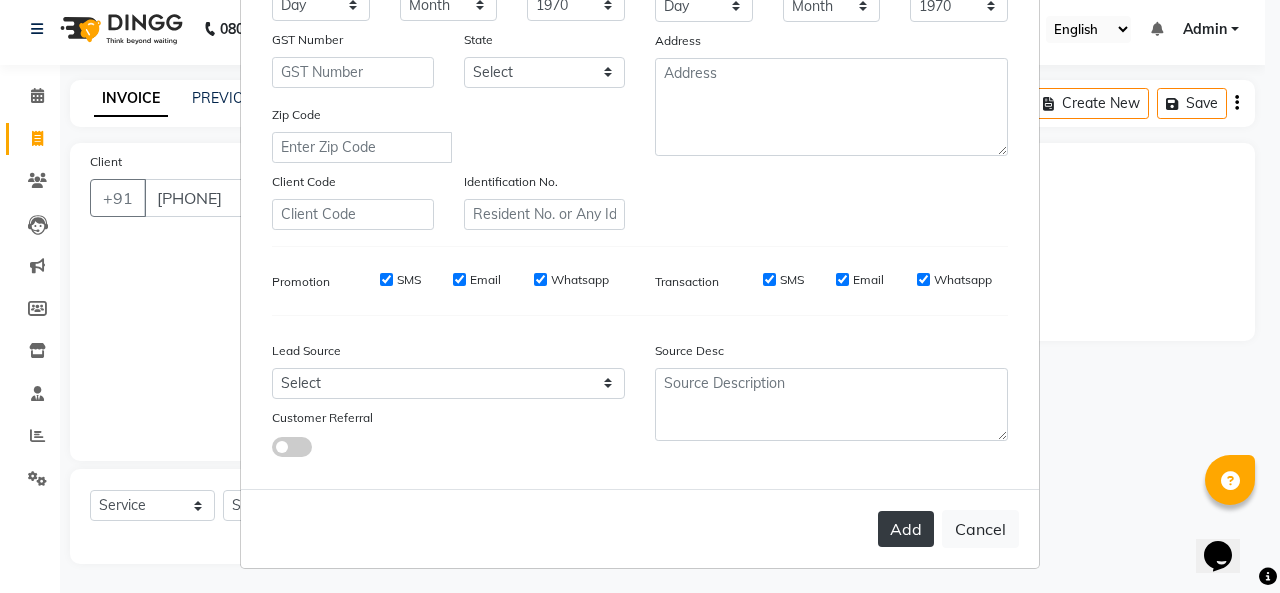 click on "Add" at bounding box center [906, 529] 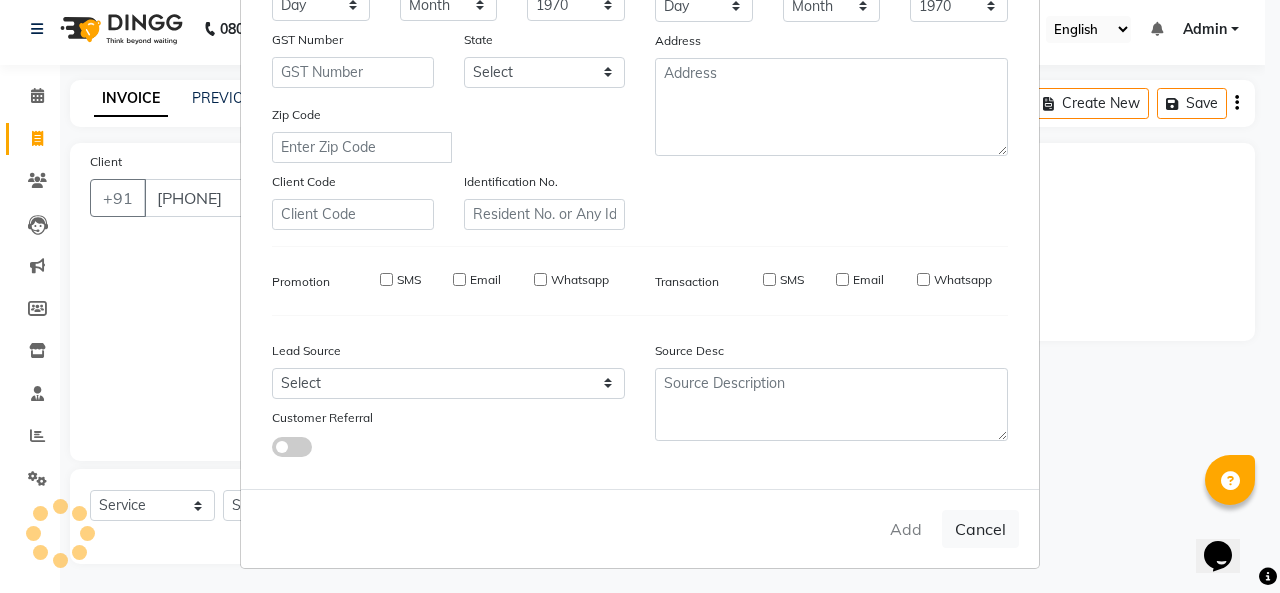 type 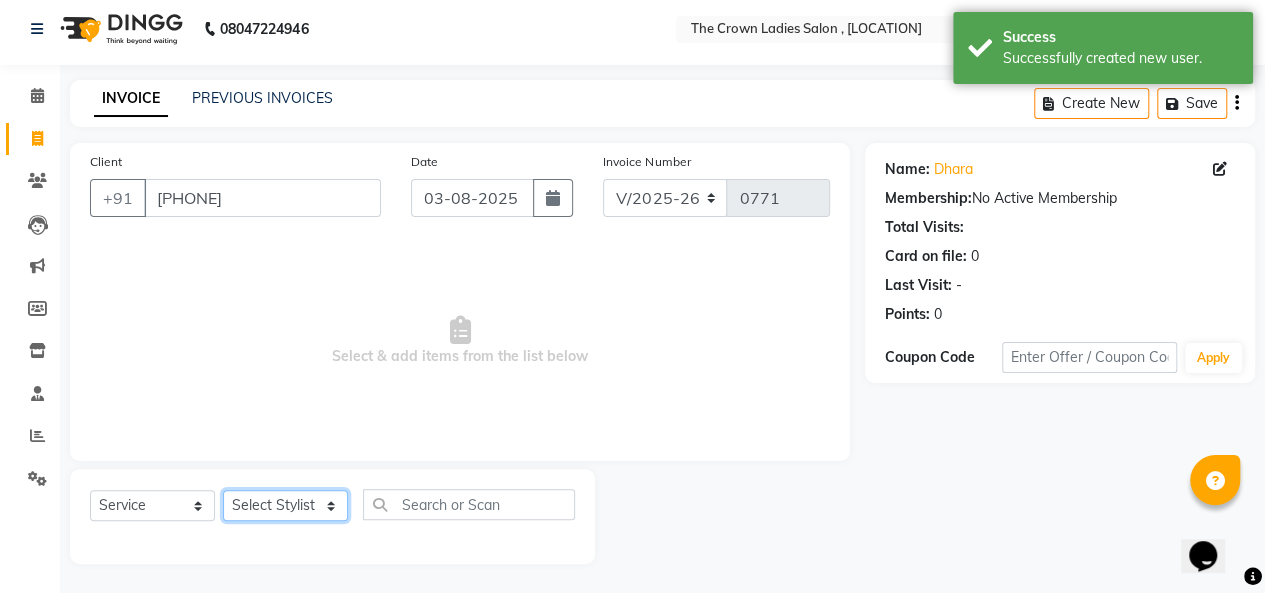 click on "Select Stylist [NAME] [NAME] [NAME] [NAME] [NAME] [NAME] [NAME] [NAME] [NAME]" 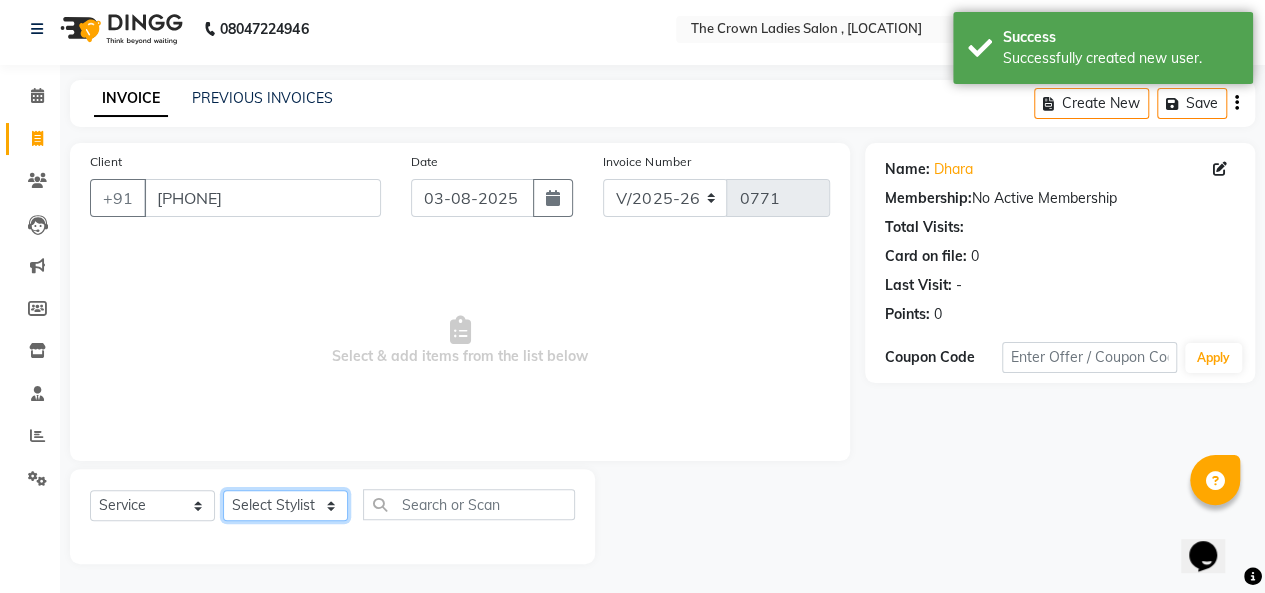 click on "Select Stylist [NAME] [NAME] [NAME] [NAME] [NAME] [NAME] [NAME] [NAME] [NAME]" 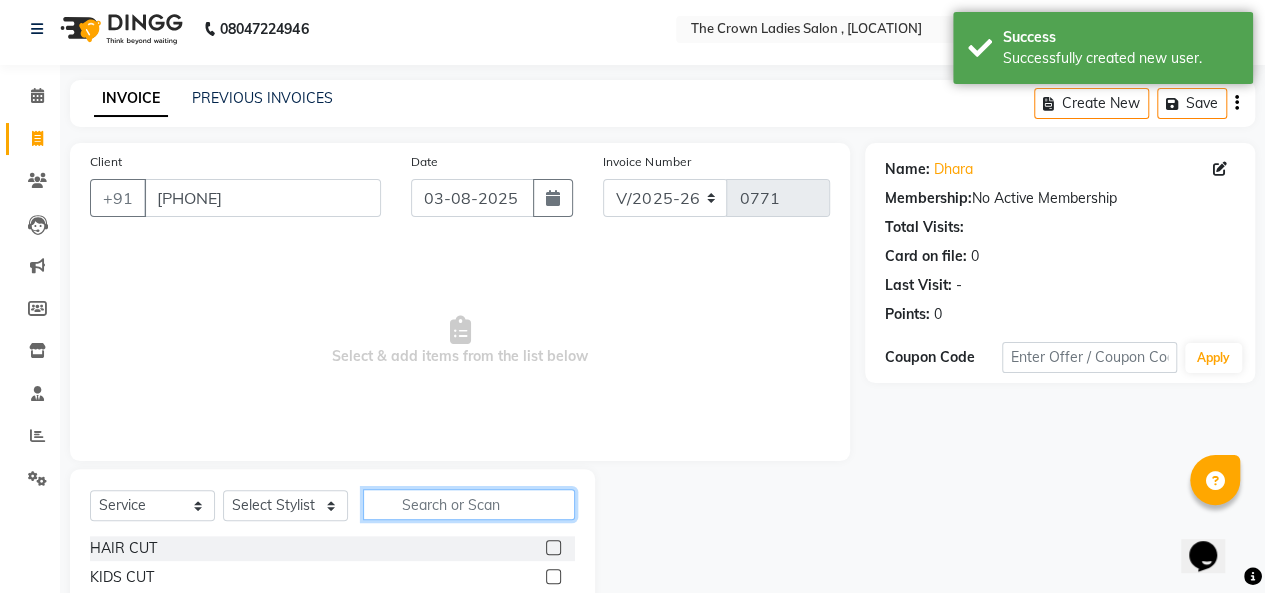click 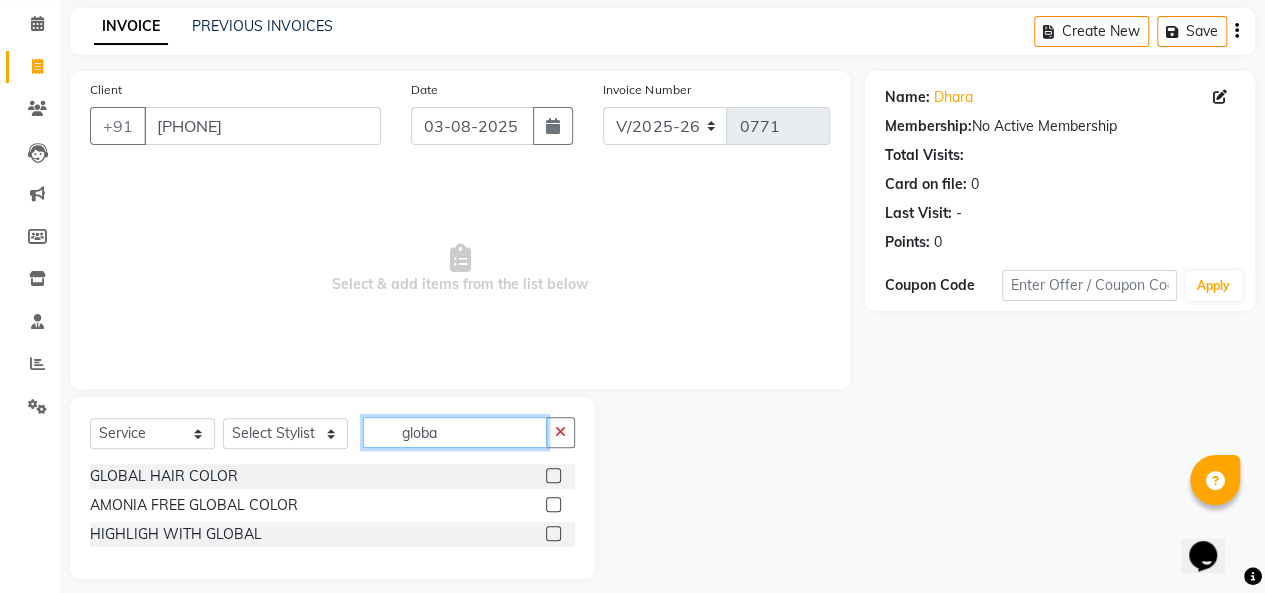 scroll, scrollTop: 94, scrollLeft: 0, axis: vertical 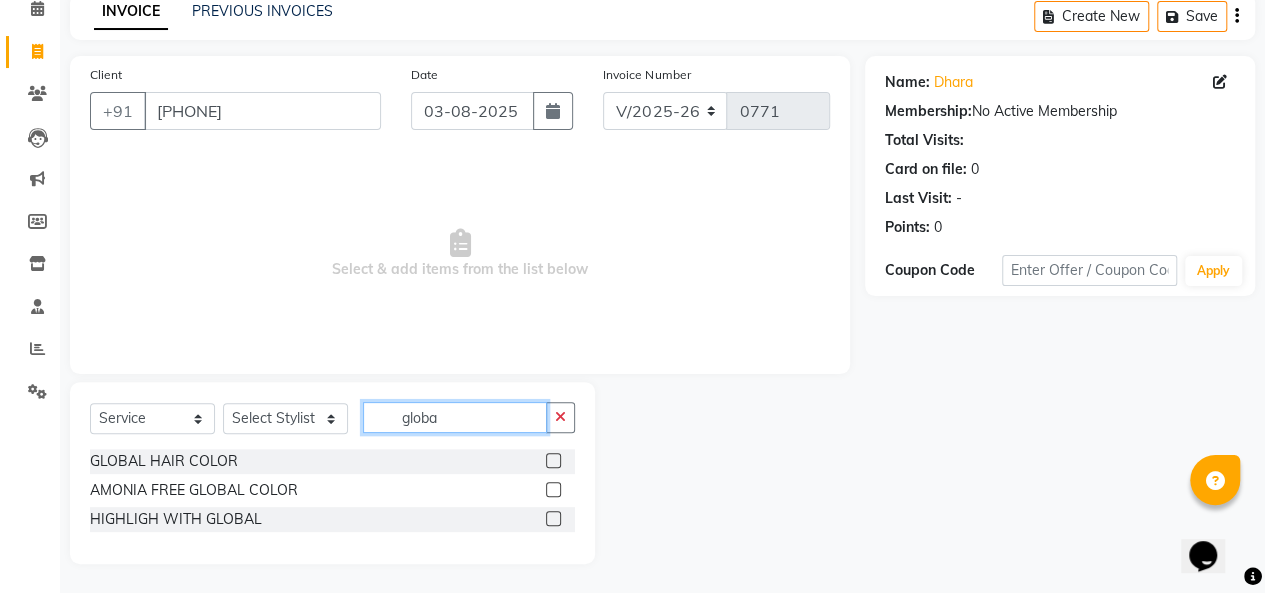 type on "globa" 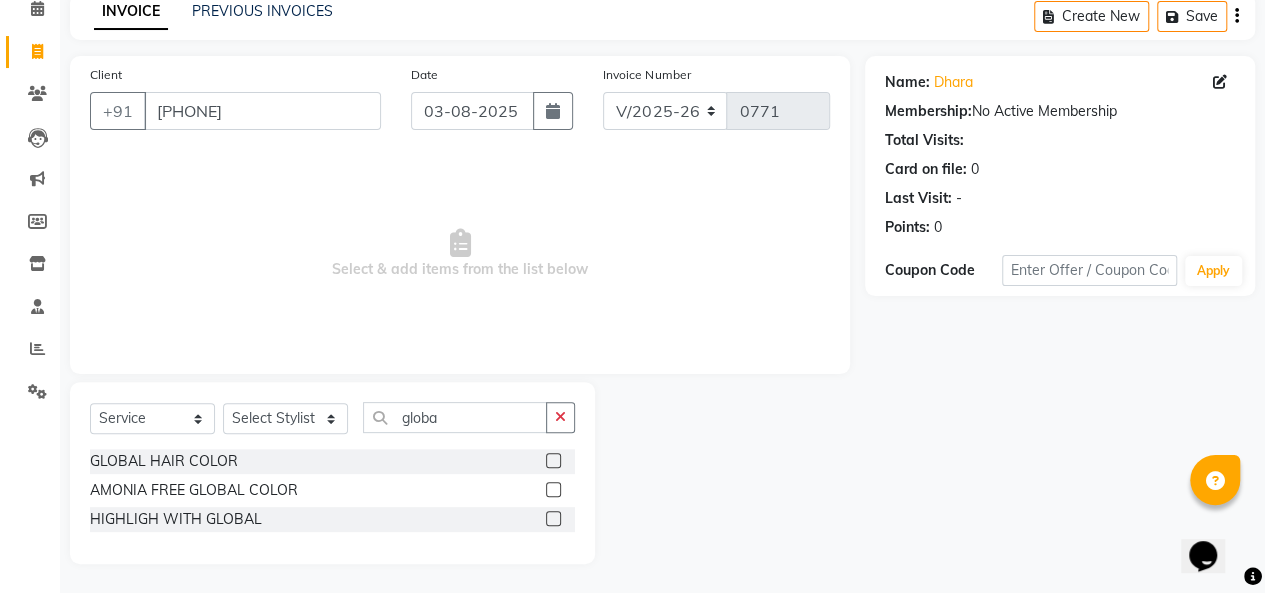 click 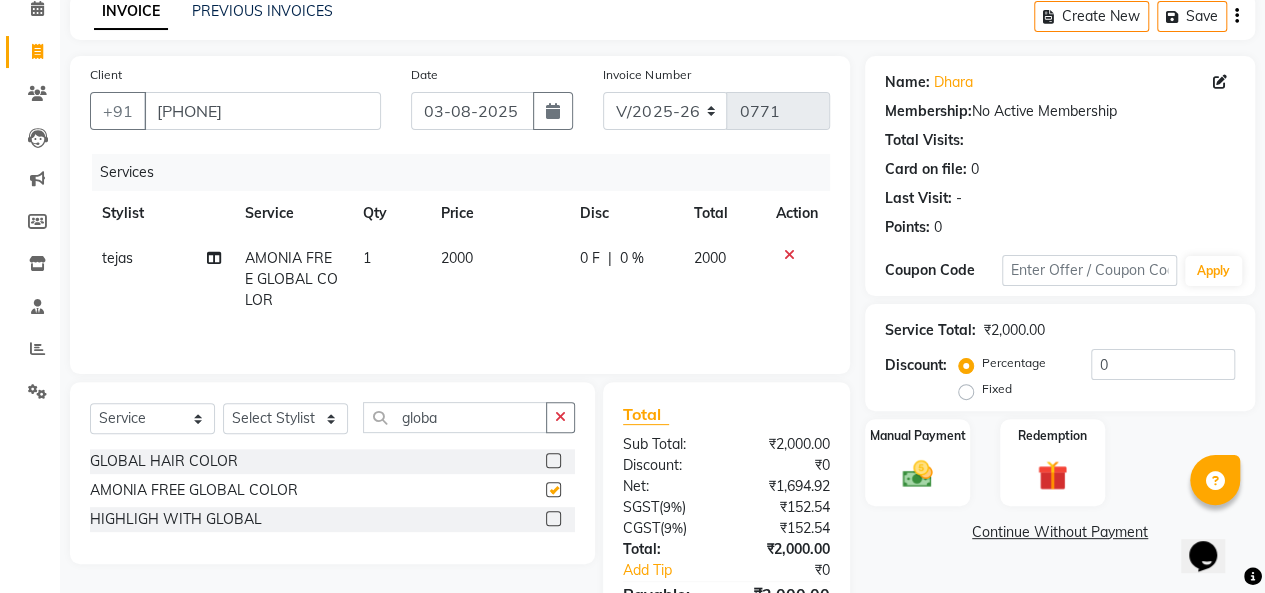 checkbox on "false" 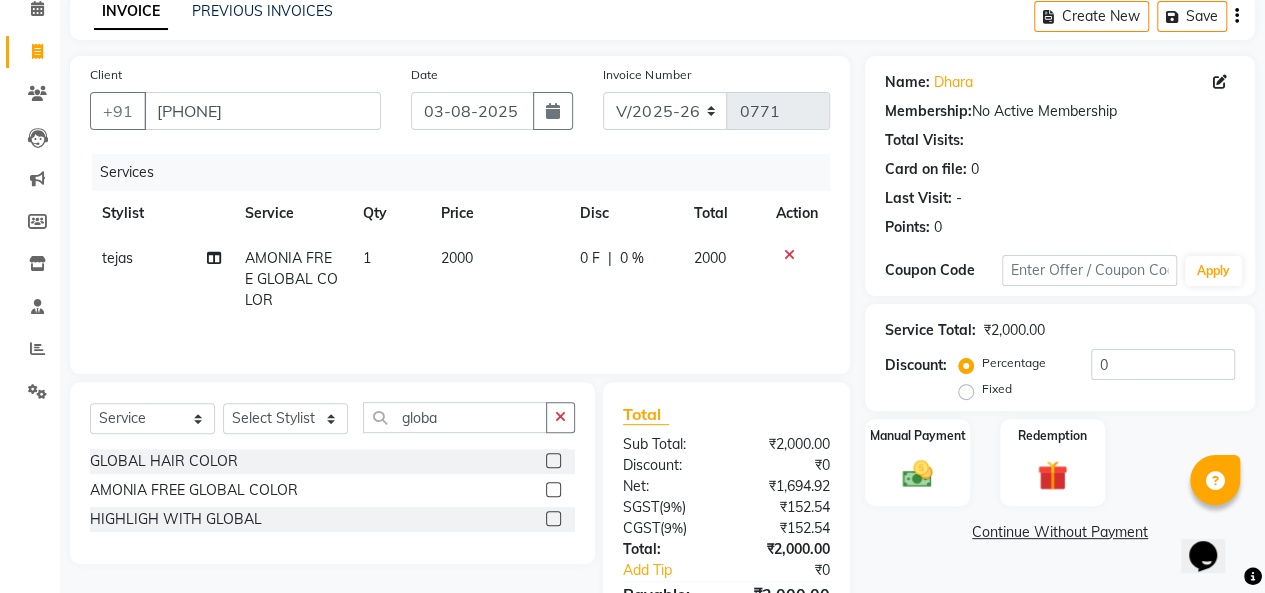 click on "2000" 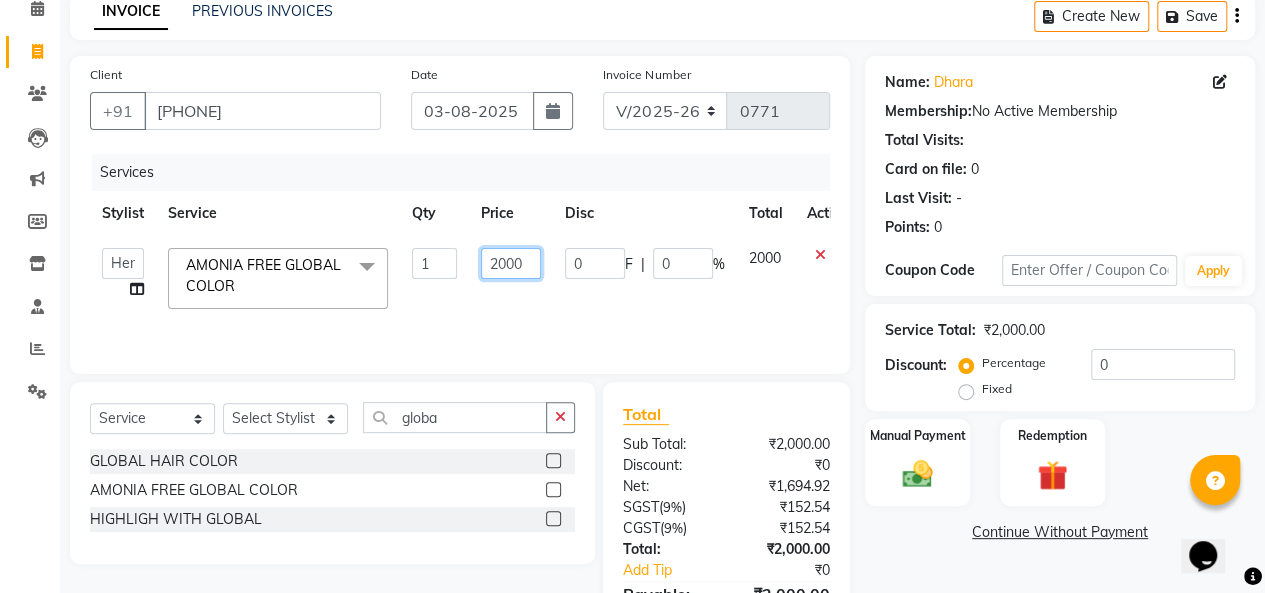 click on "2000" 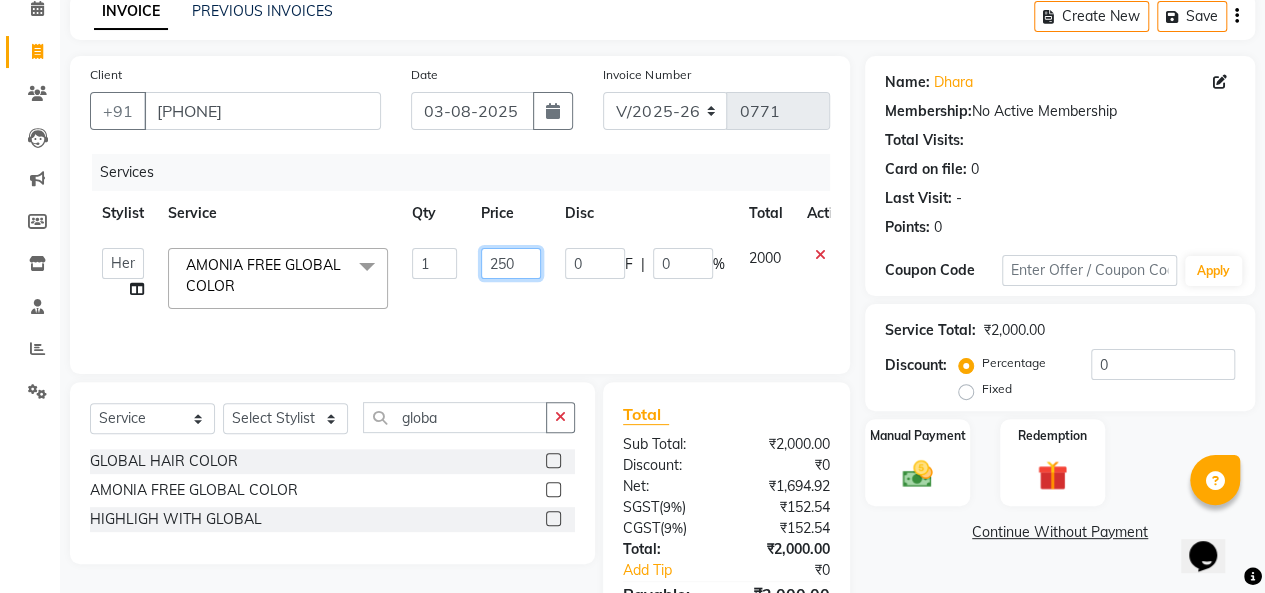 type on "2500" 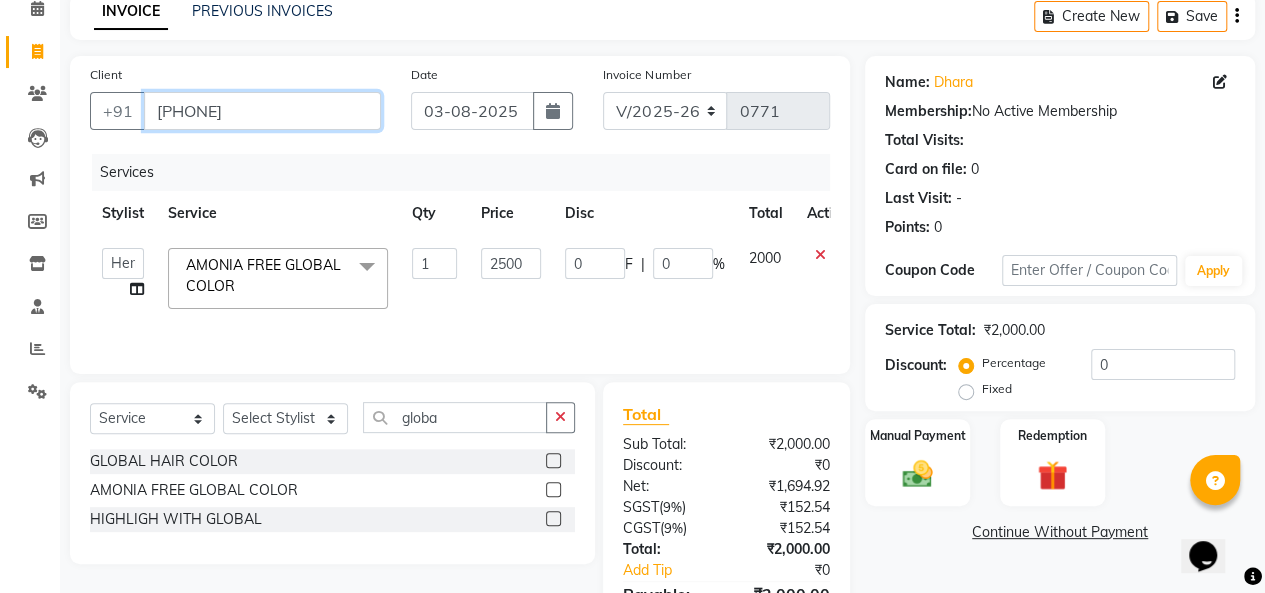 click on "[PHONE]" at bounding box center [262, 111] 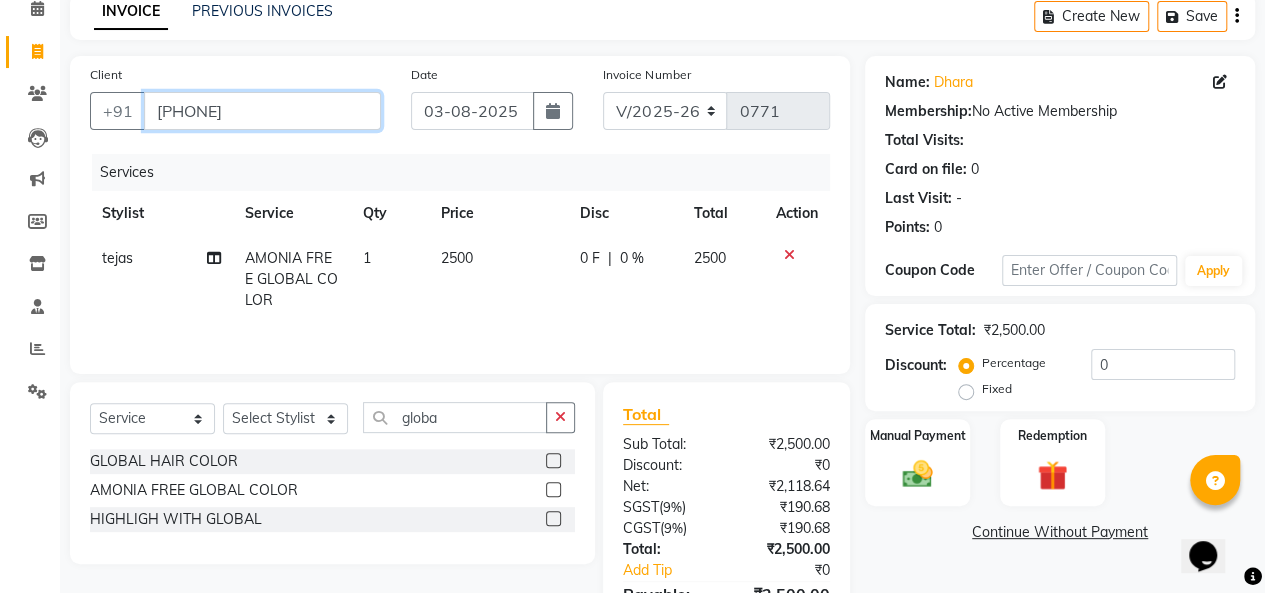 click on "[PHONE]" at bounding box center [262, 111] 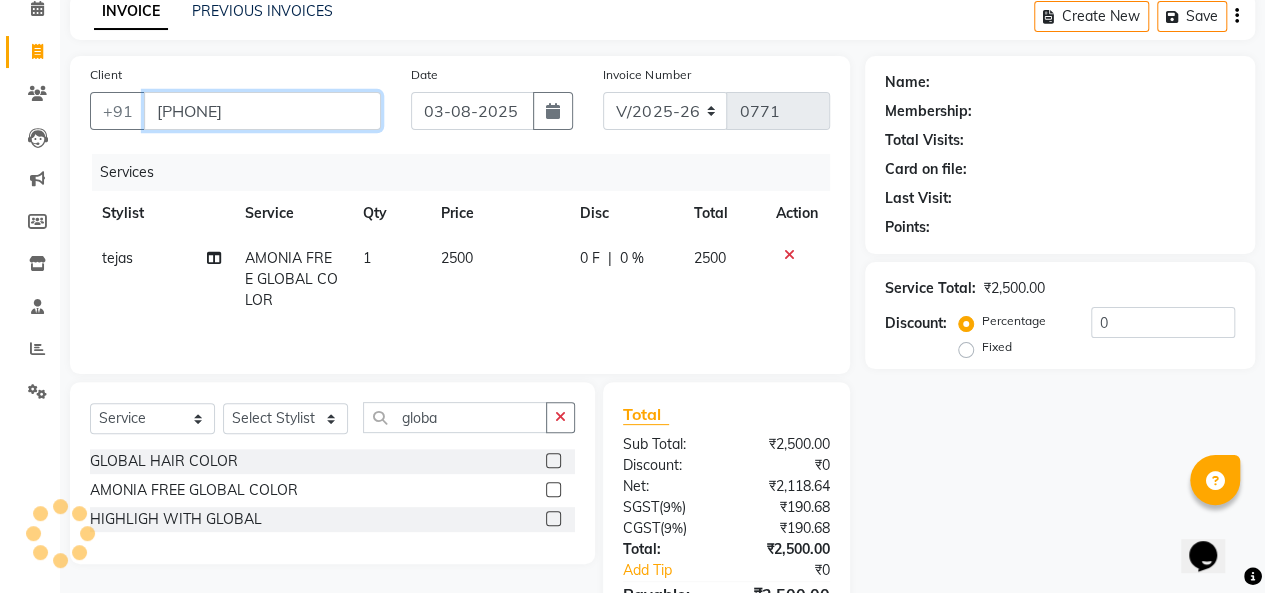 type on "[PHONE]" 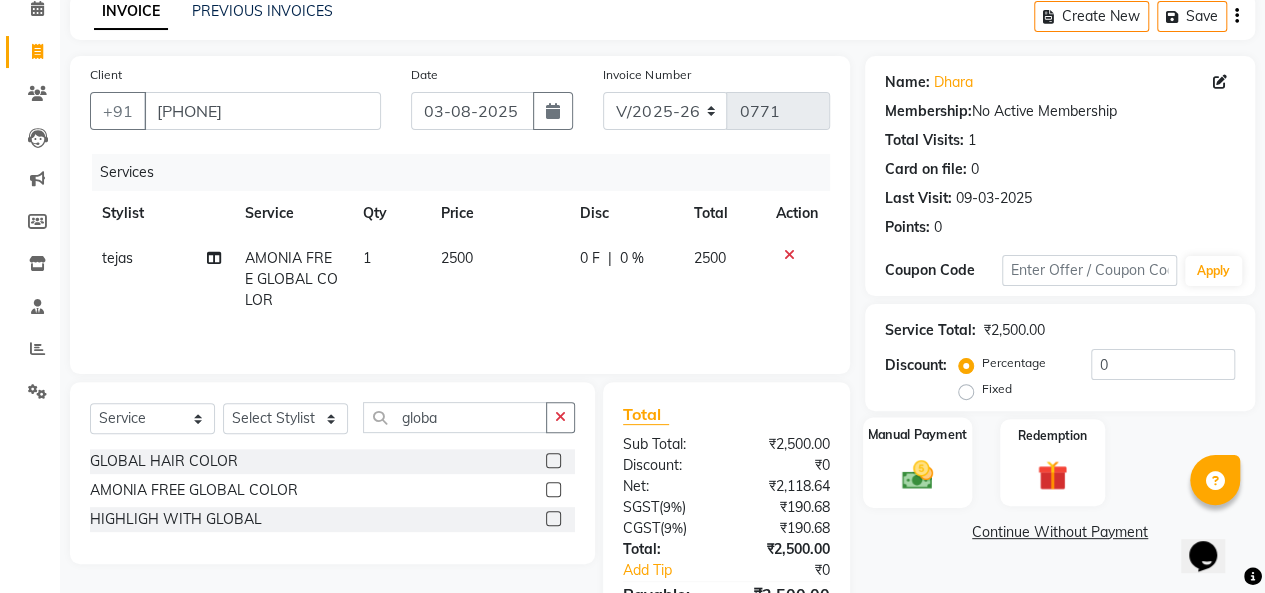 click on "Manual Payment" 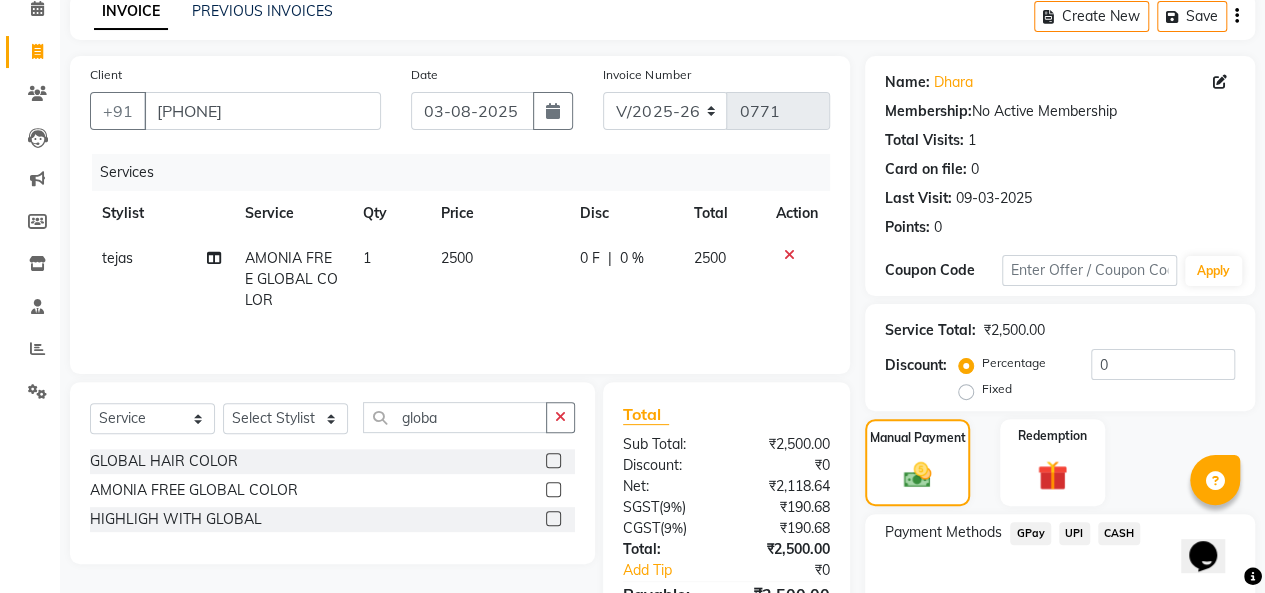 click on "CASH" 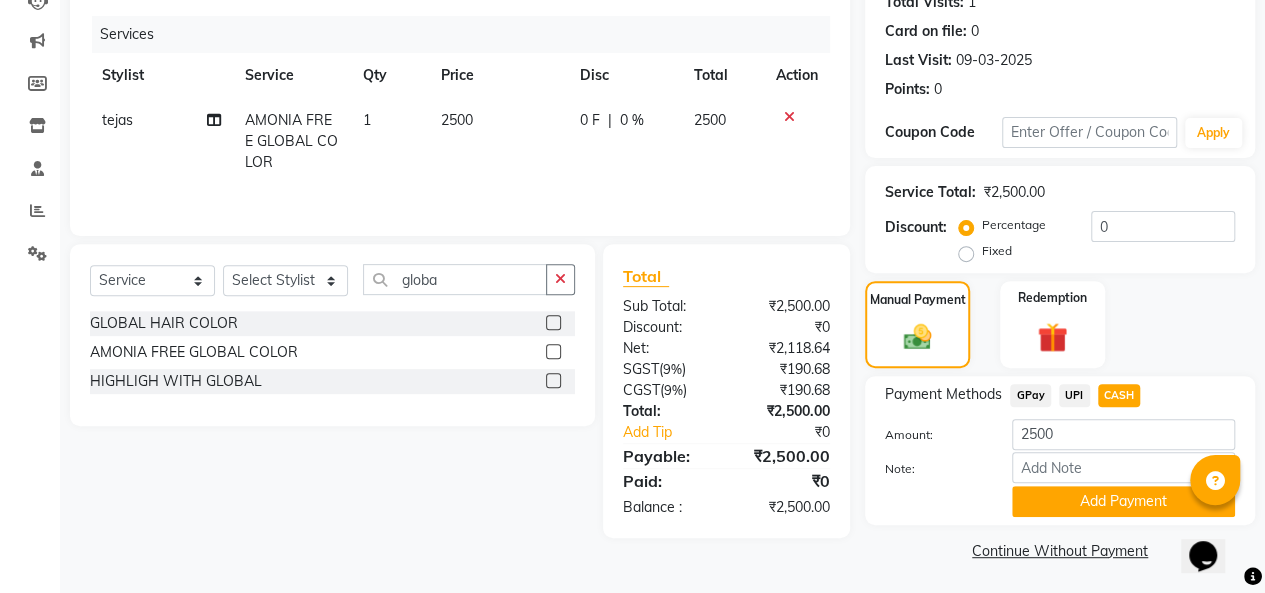 scroll, scrollTop: 234, scrollLeft: 0, axis: vertical 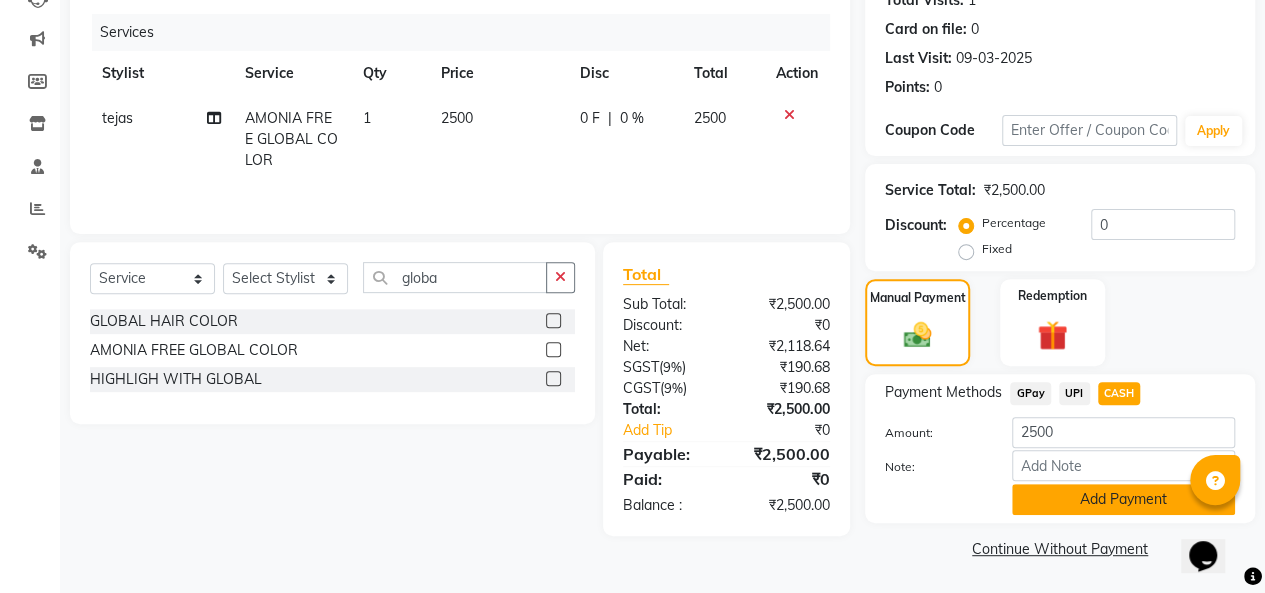 click on "Add Payment" 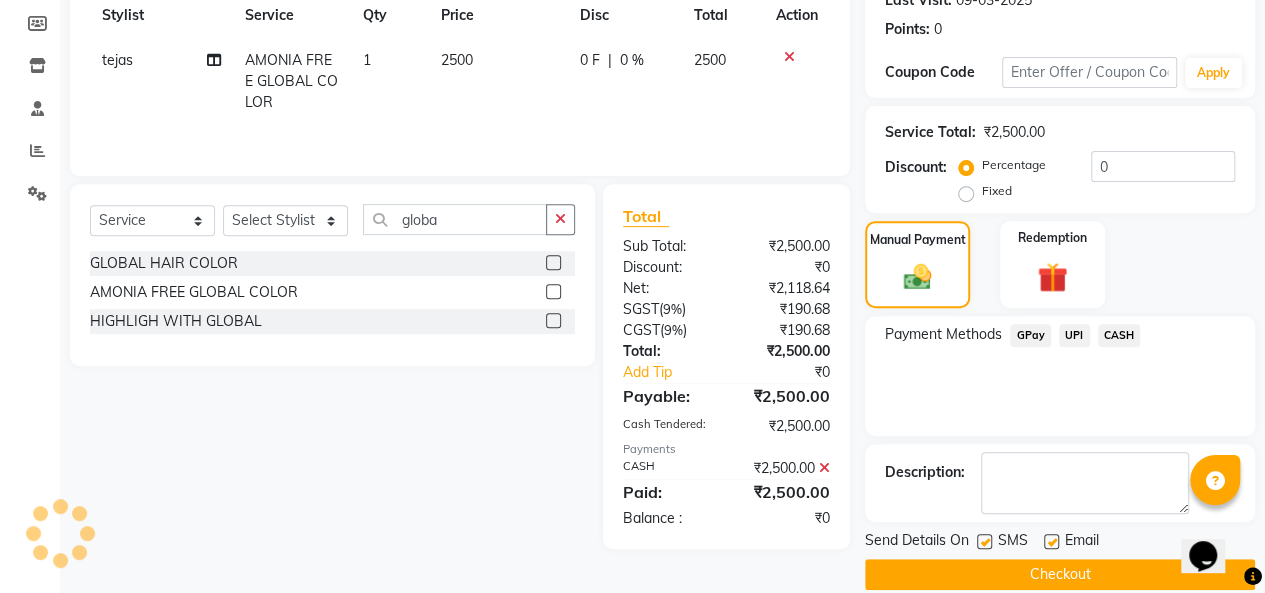 scroll, scrollTop: 316, scrollLeft: 0, axis: vertical 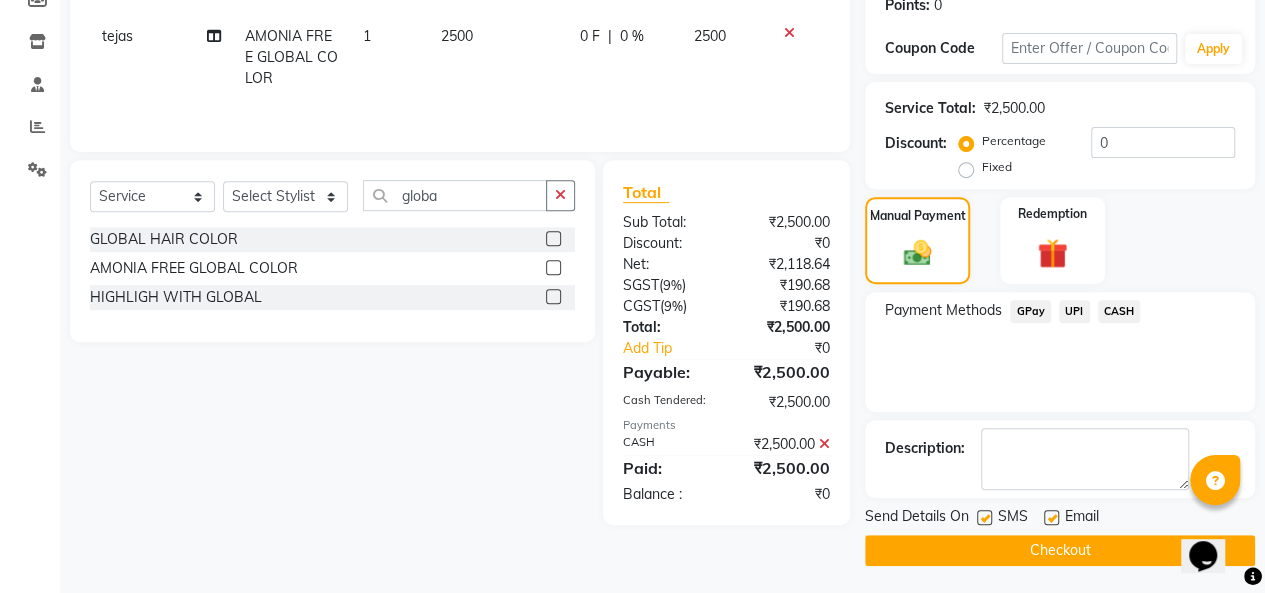 click 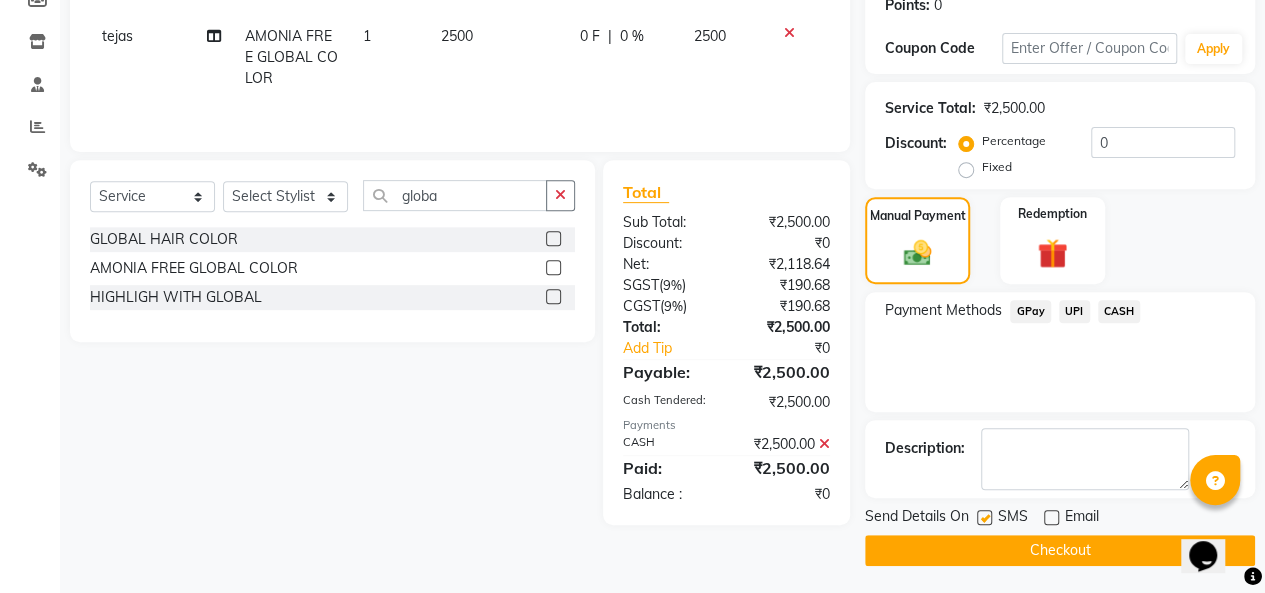 click on "Checkout" 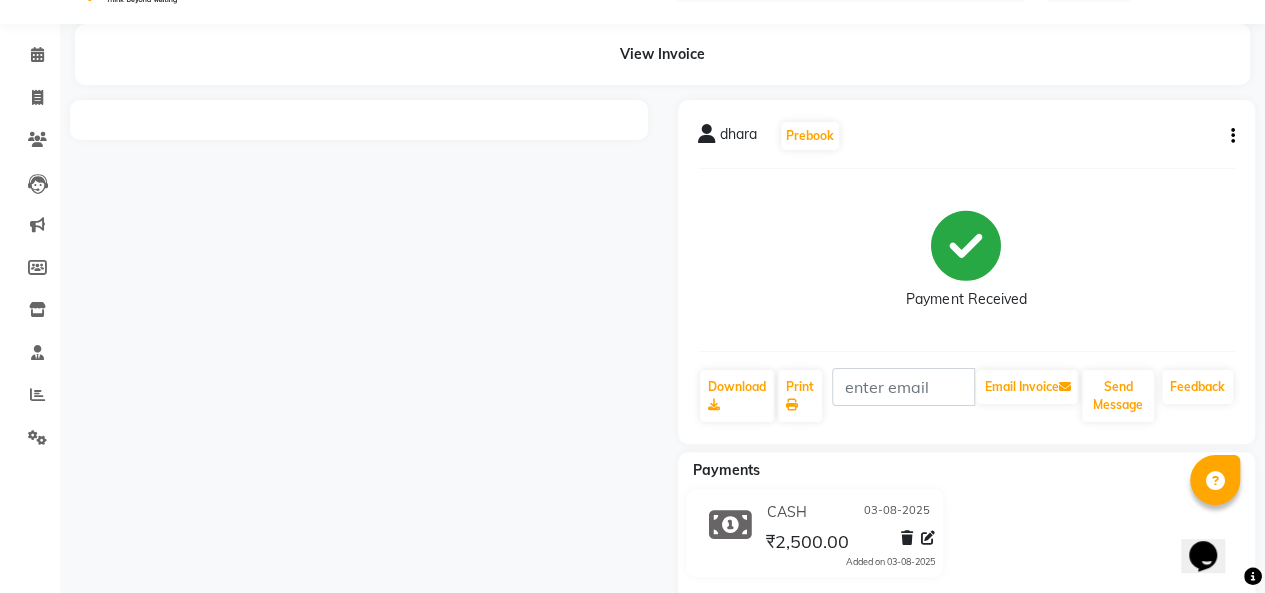 scroll, scrollTop: 84, scrollLeft: 0, axis: vertical 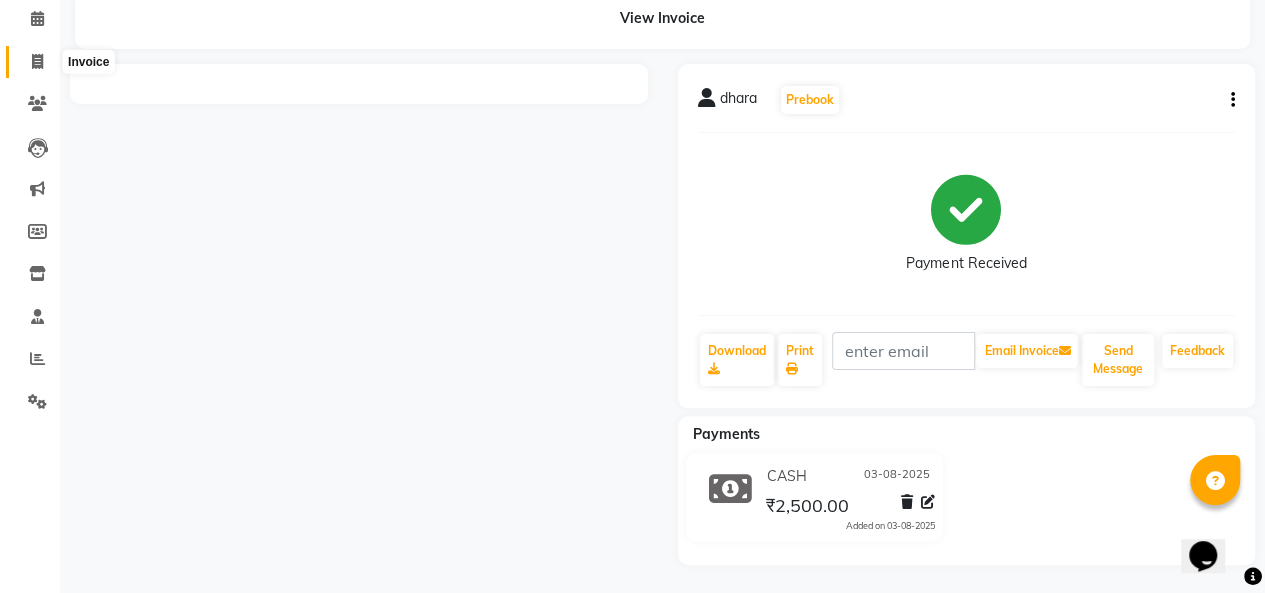 click 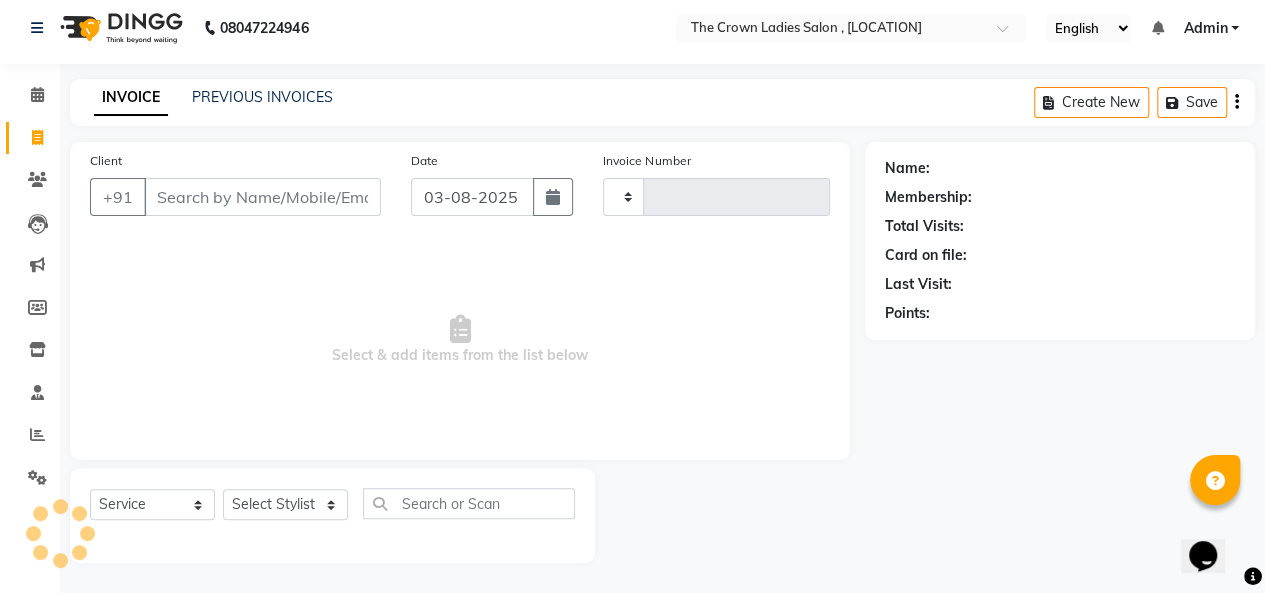 scroll, scrollTop: 7, scrollLeft: 0, axis: vertical 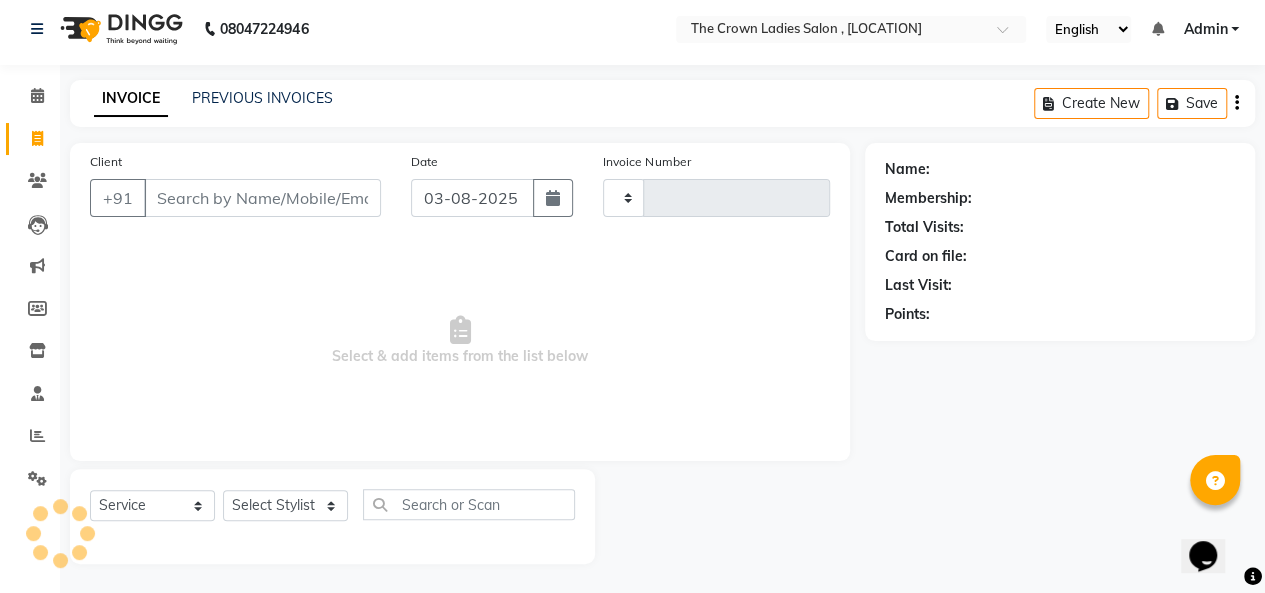 type on "0772" 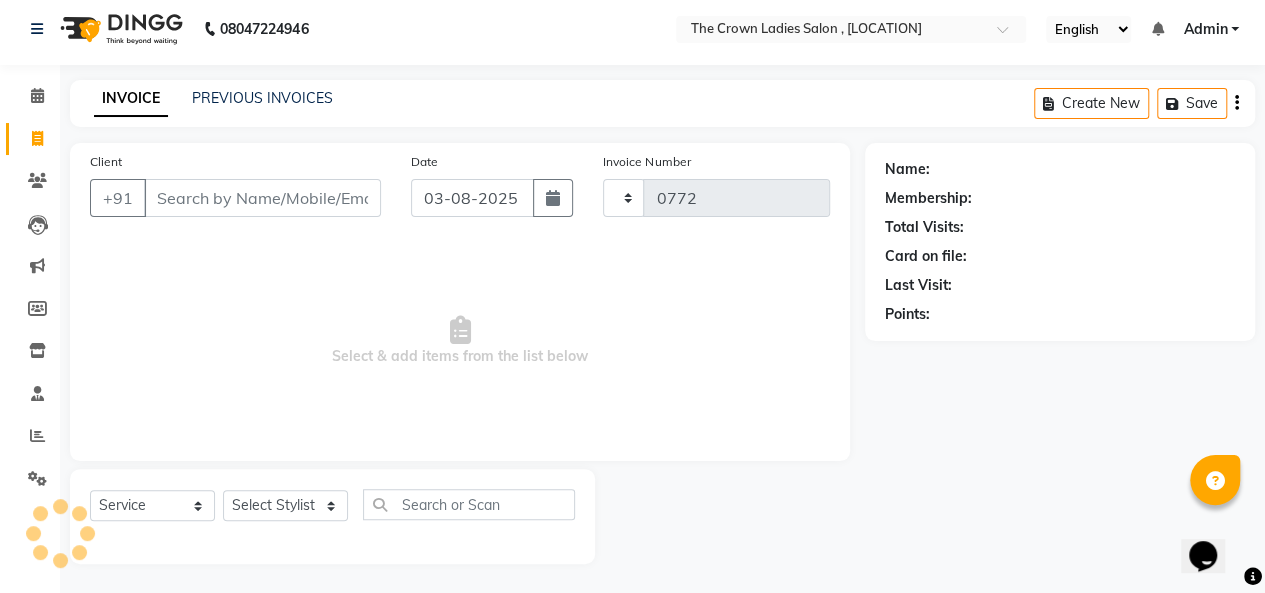 select on "7627" 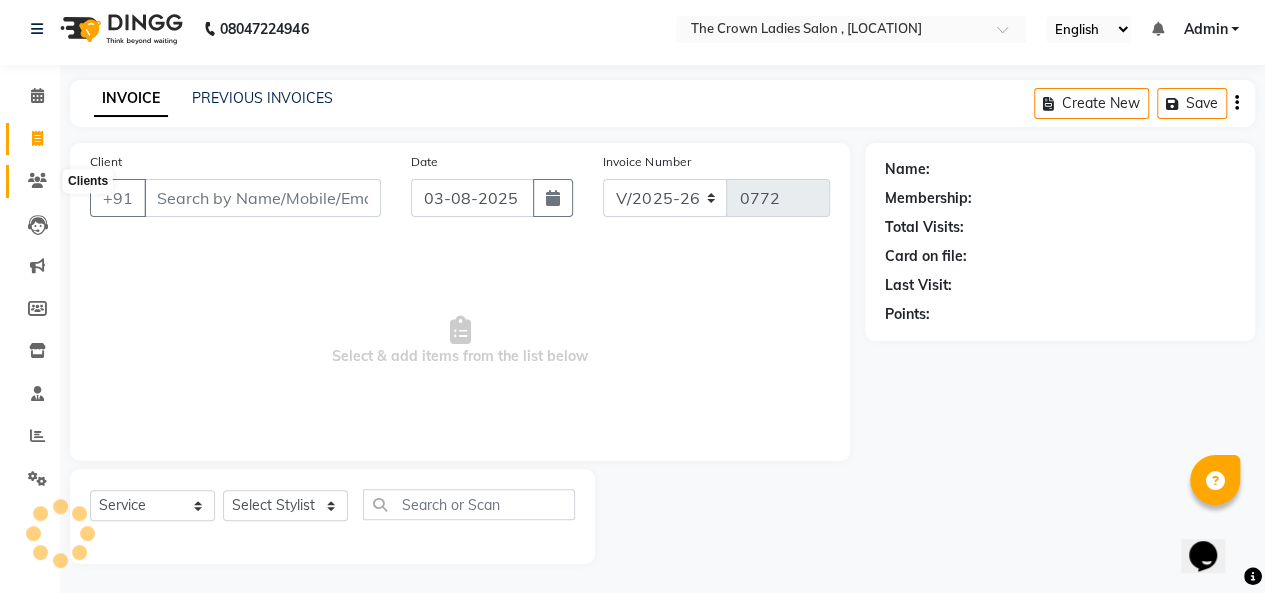 click 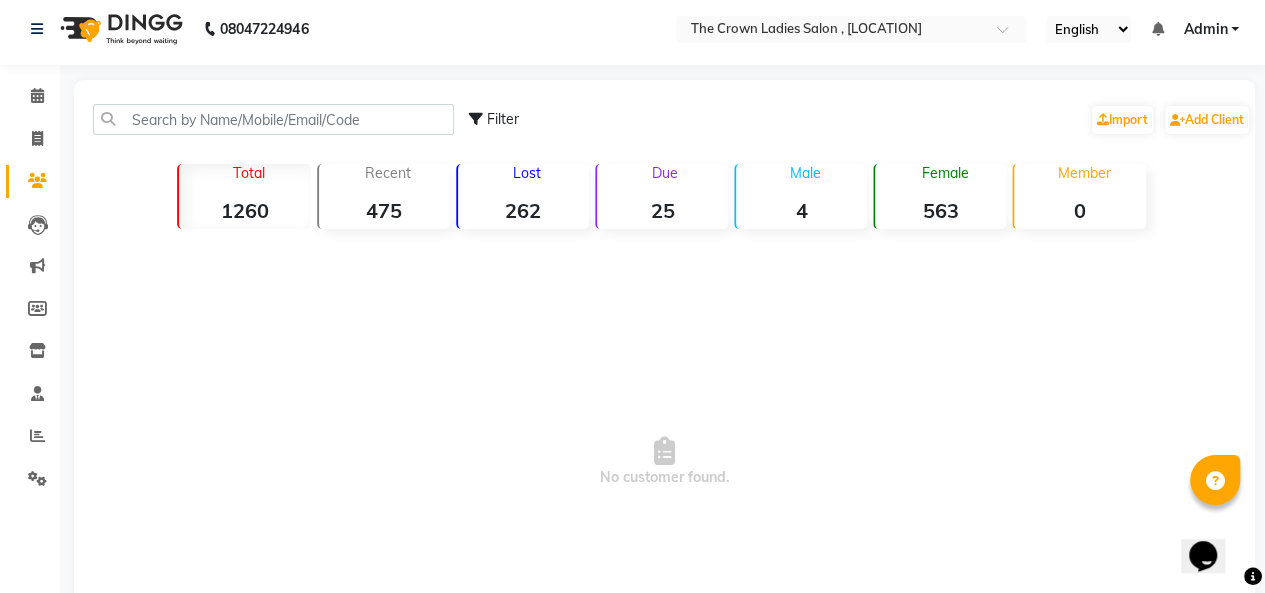 click 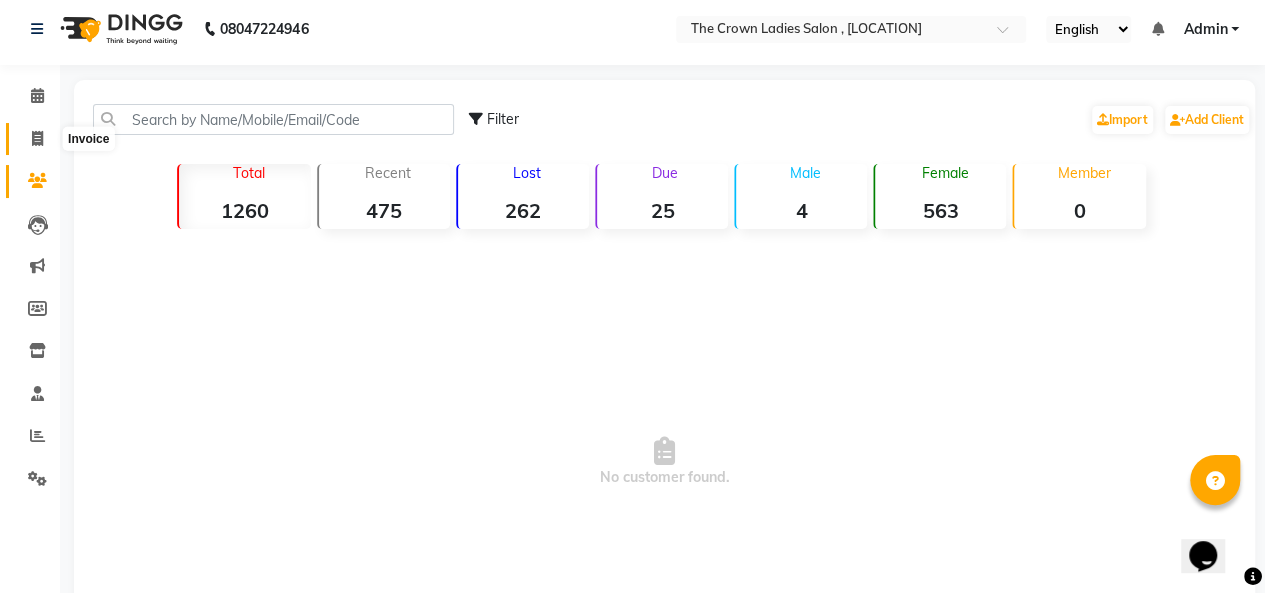 click 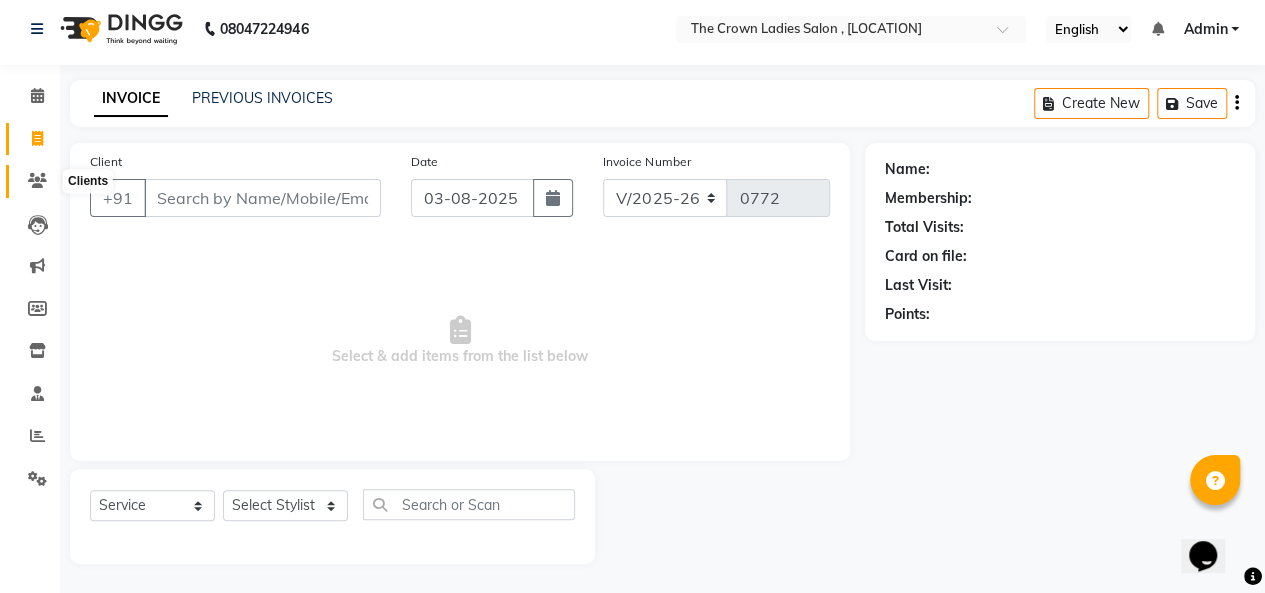 click 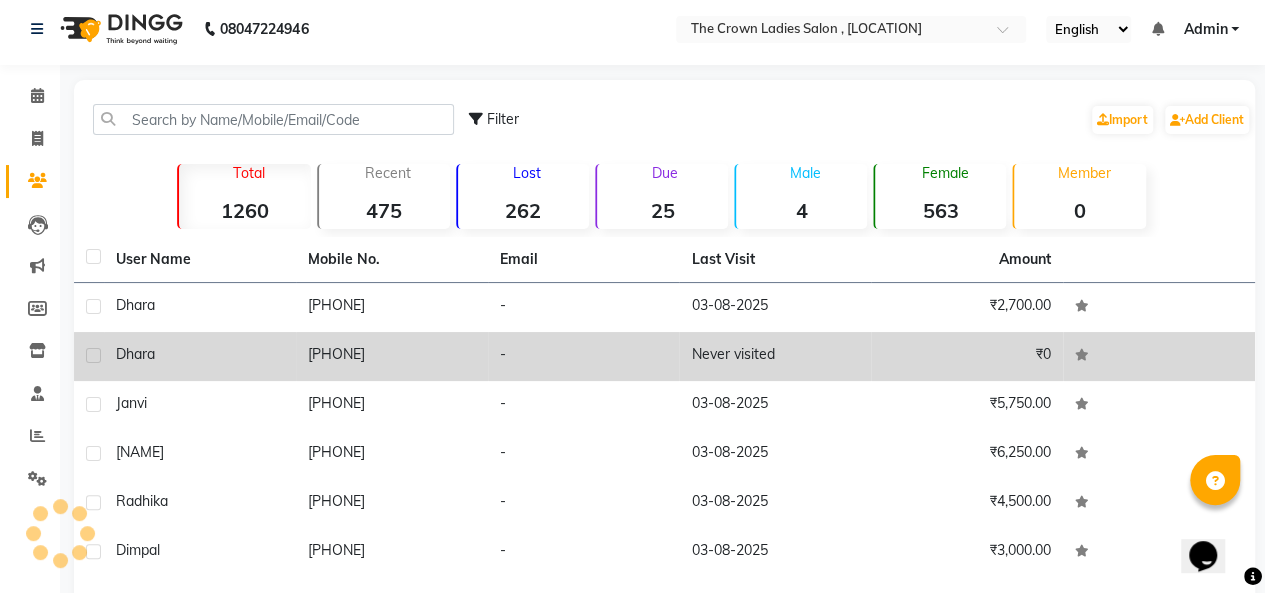 click on "dhara" 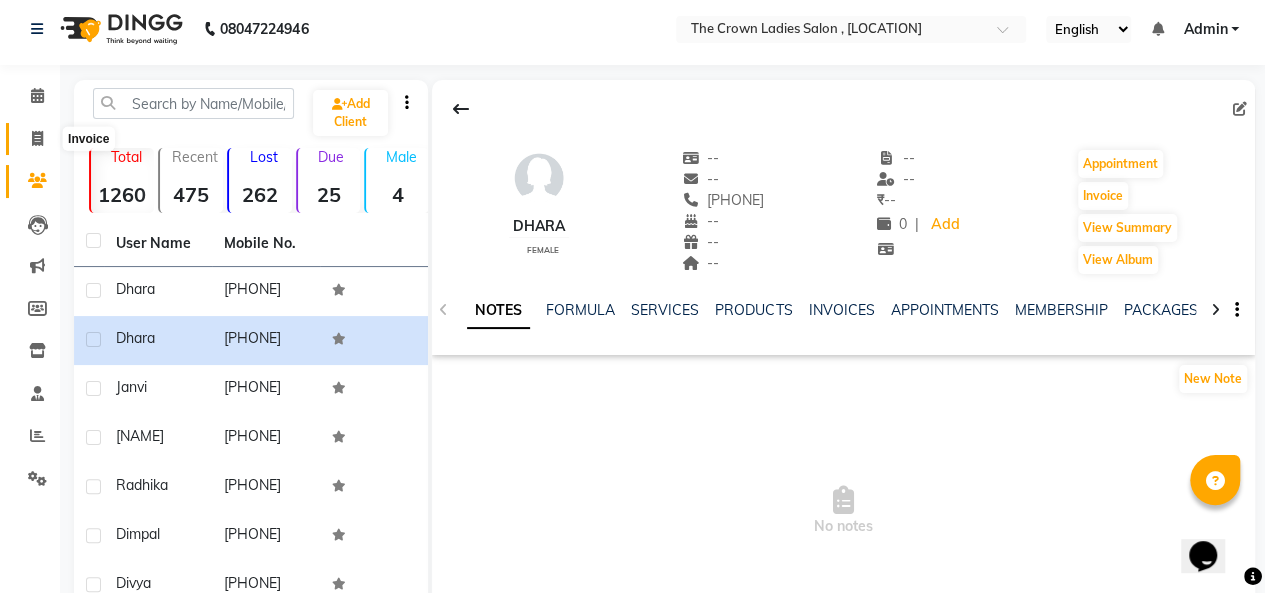 click 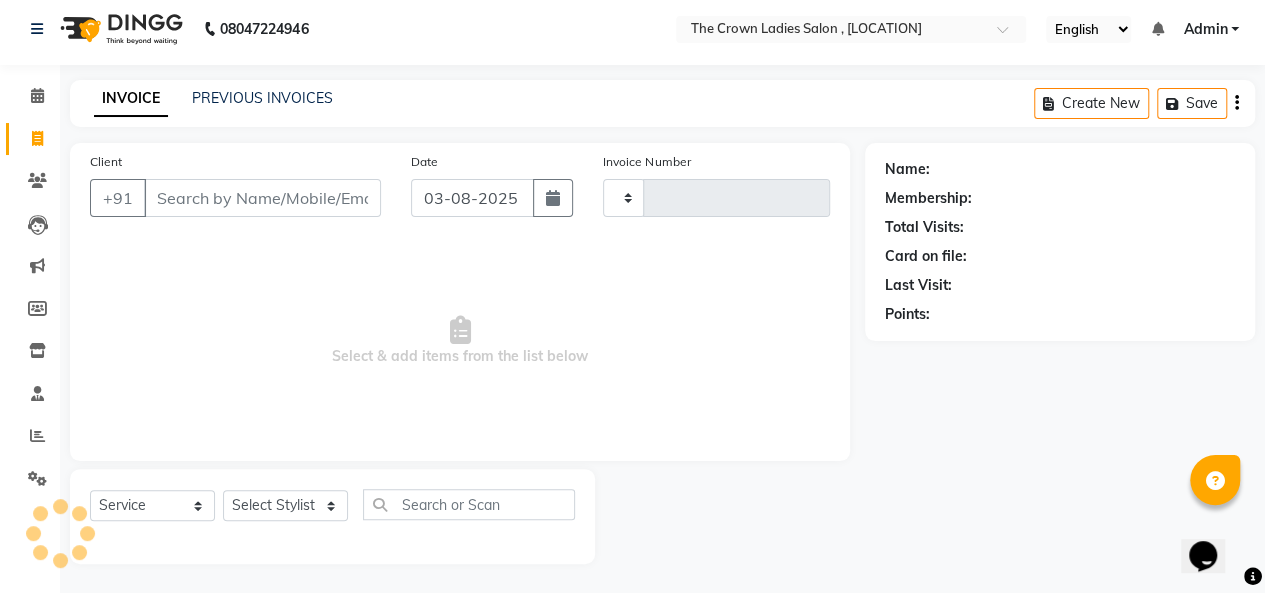 type on "0772" 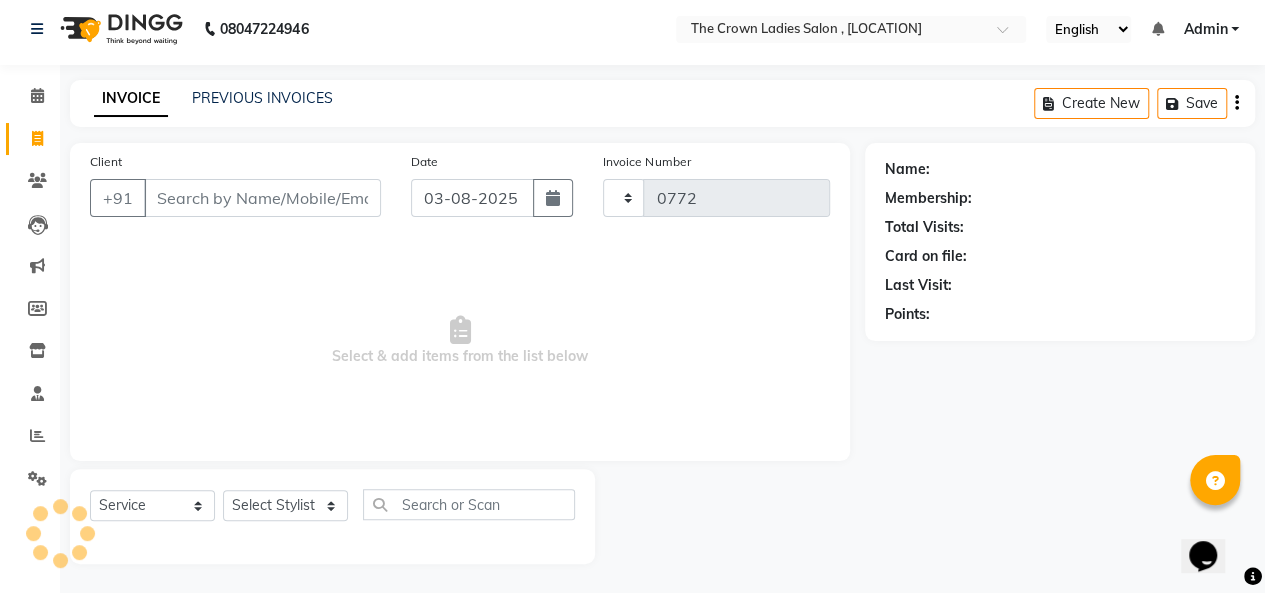 select on "7627" 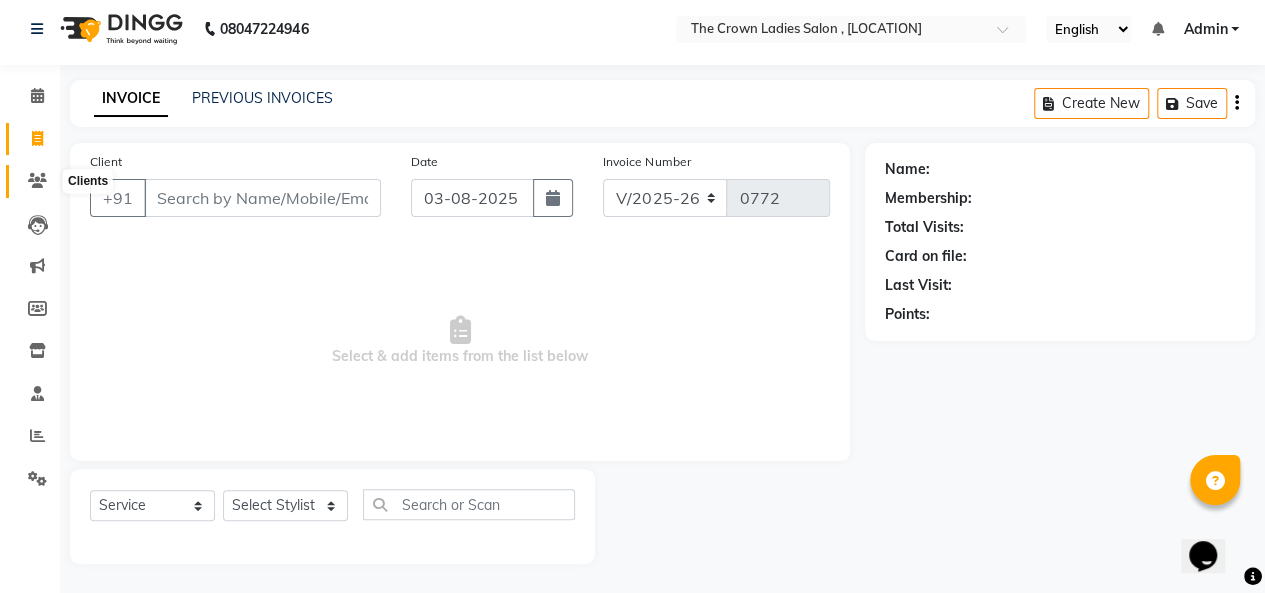 click 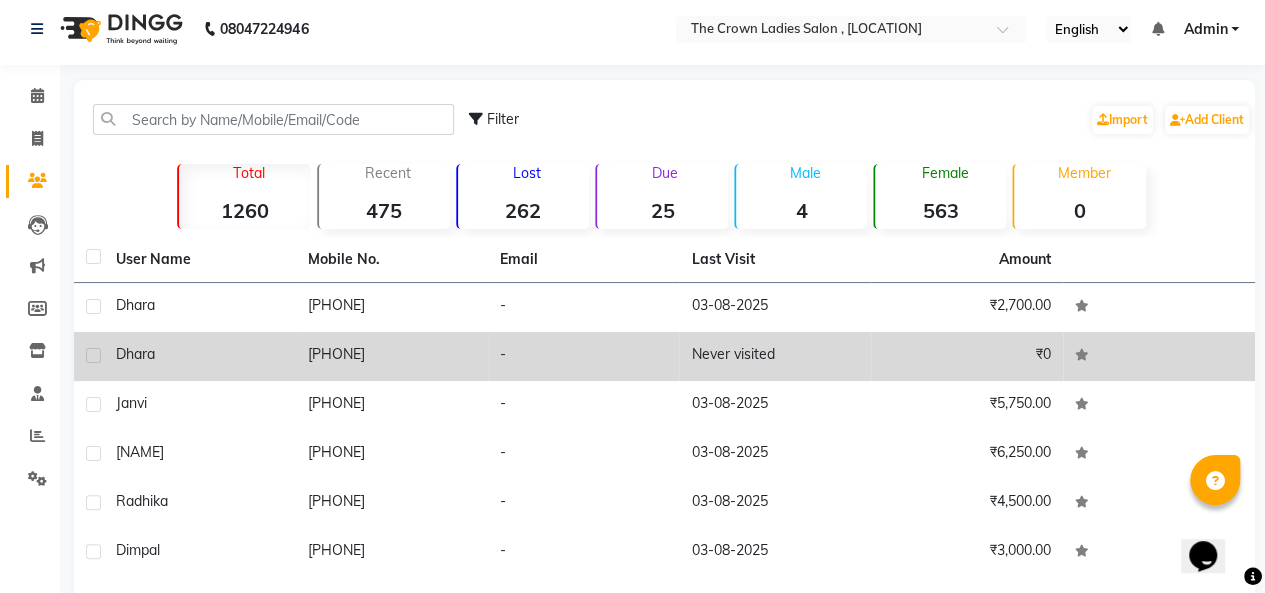 click 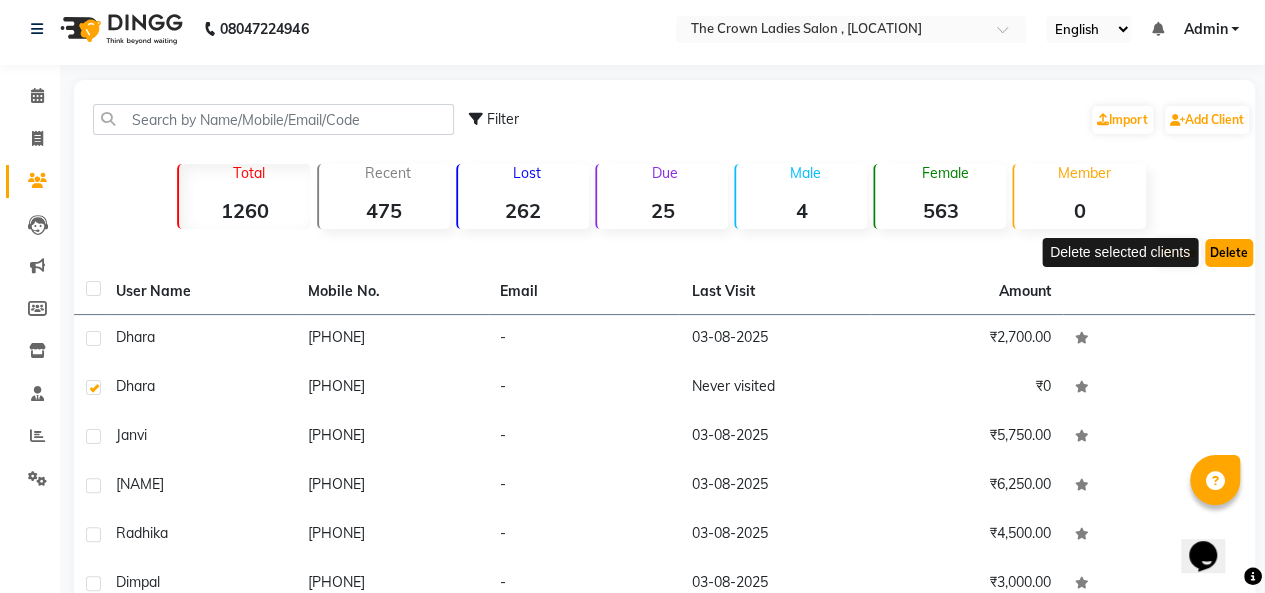 click on "Delete" 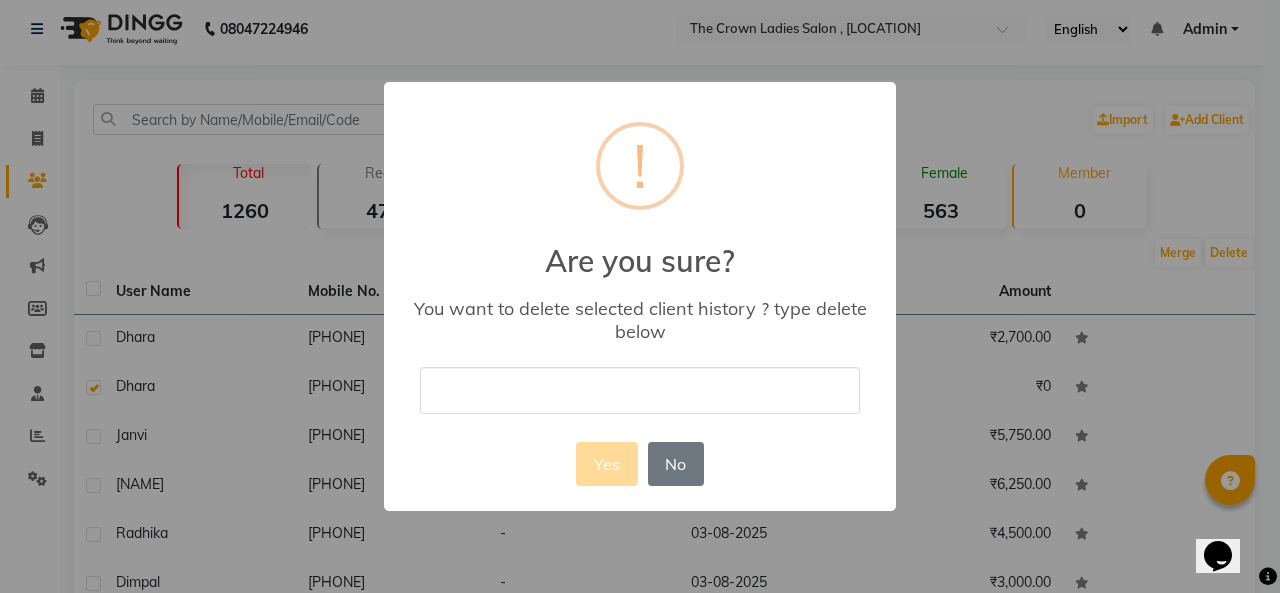 click at bounding box center (640, 390) 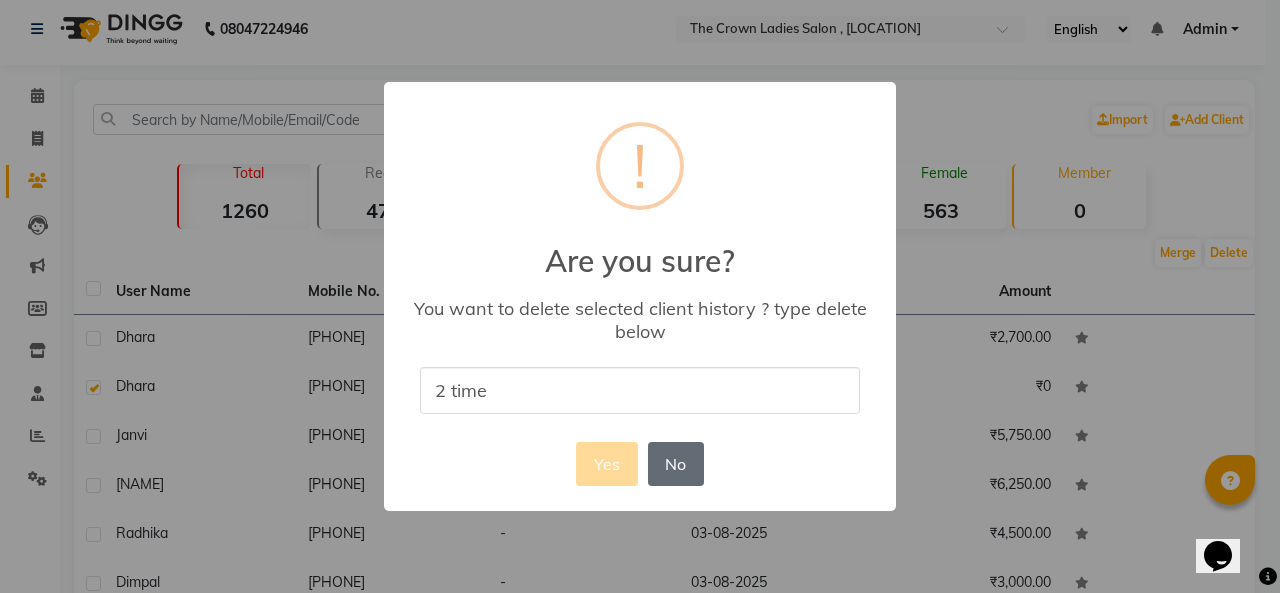 type on "2 time" 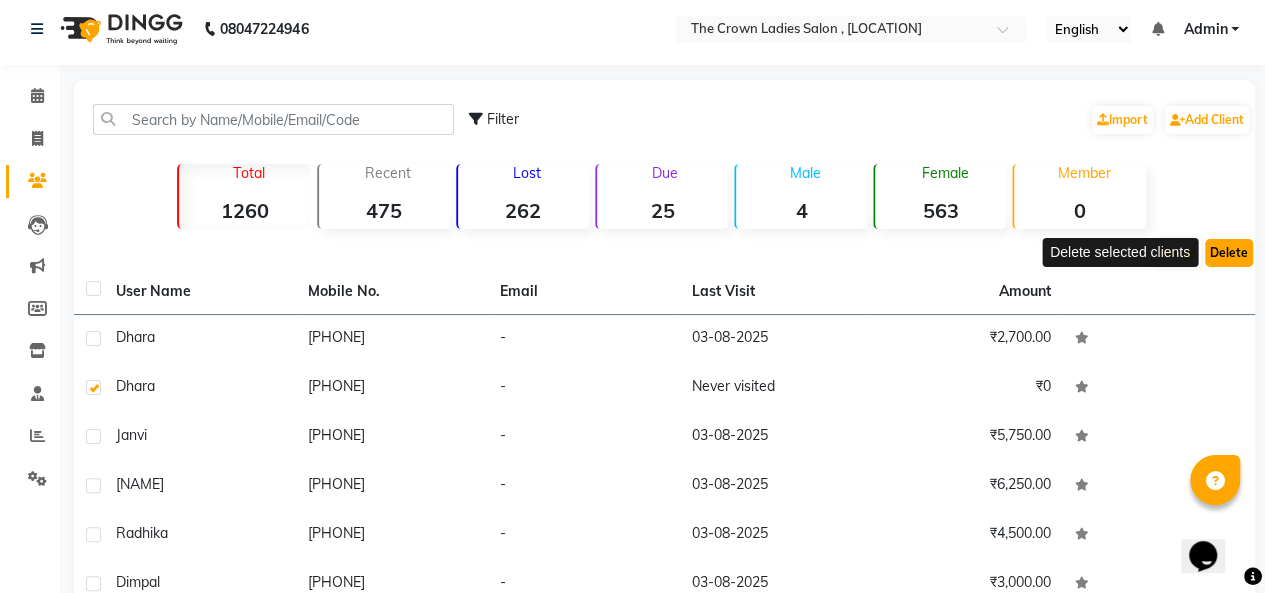 click on "Delete" 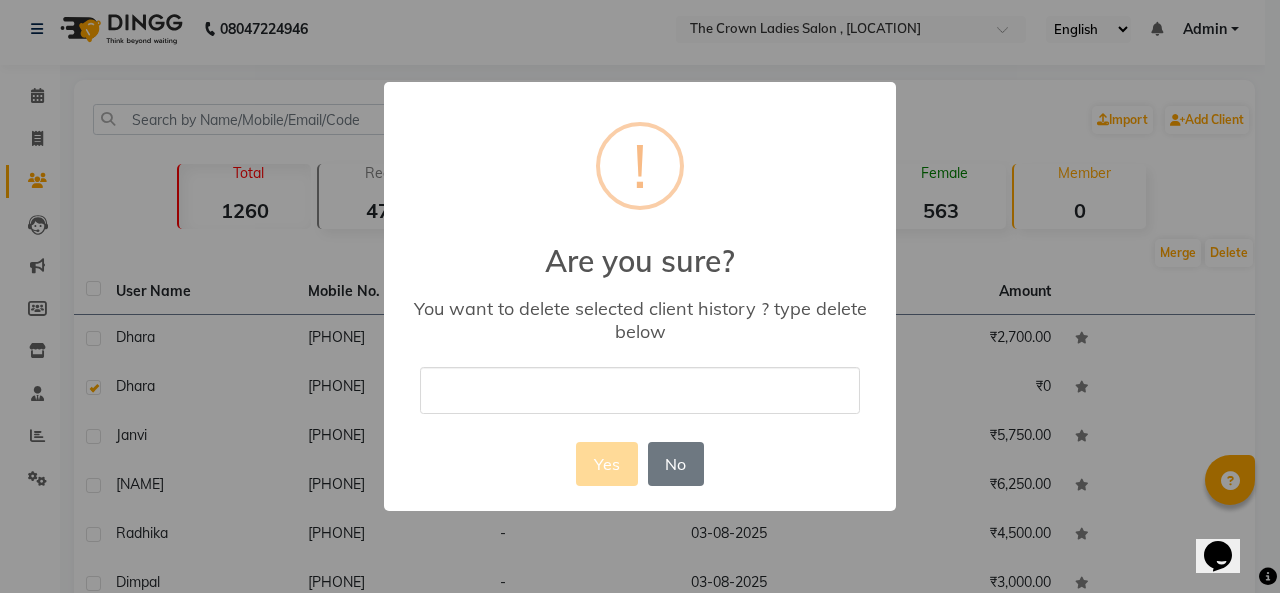 click at bounding box center [640, 390] 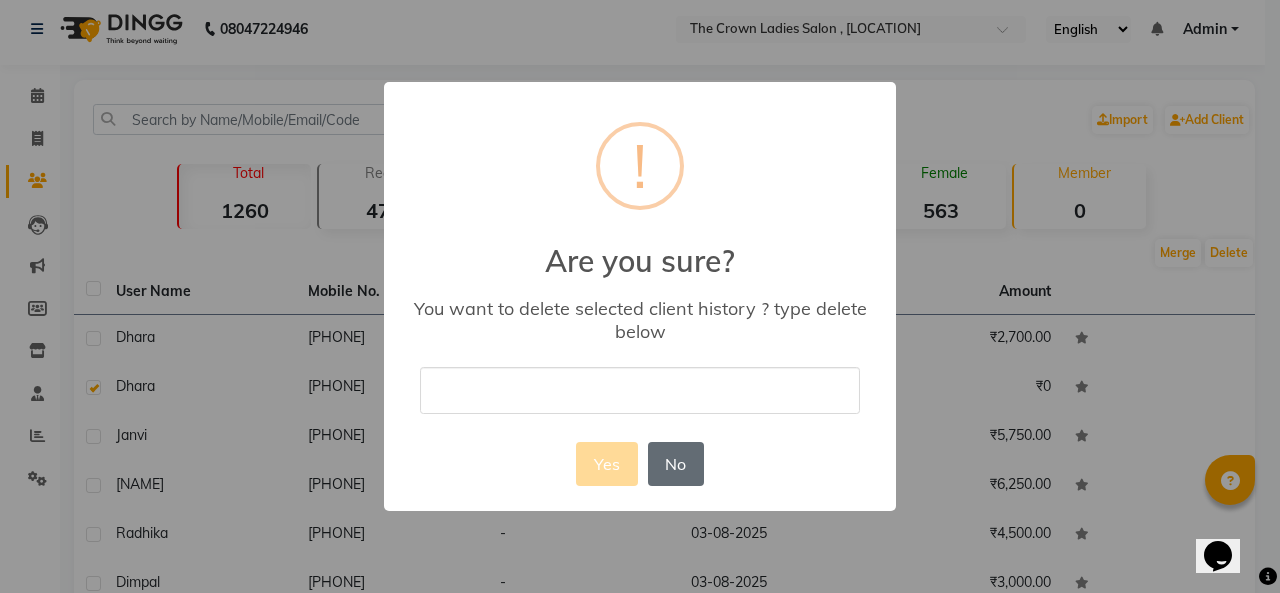 click on "No" at bounding box center (676, 464) 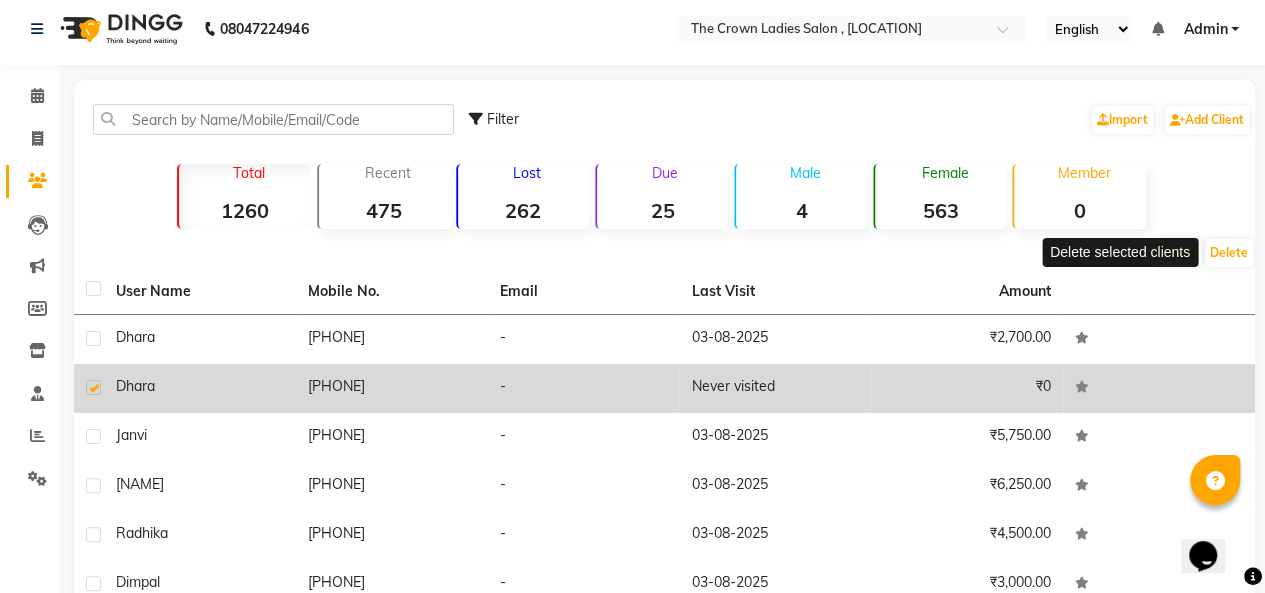 click on "-" 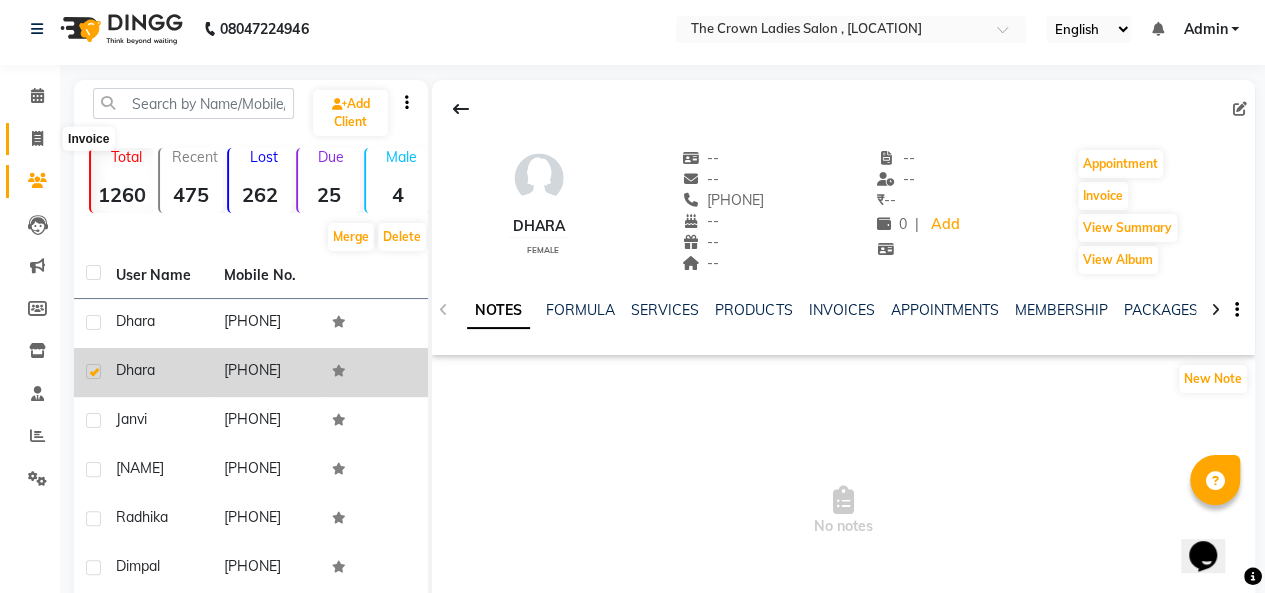 click 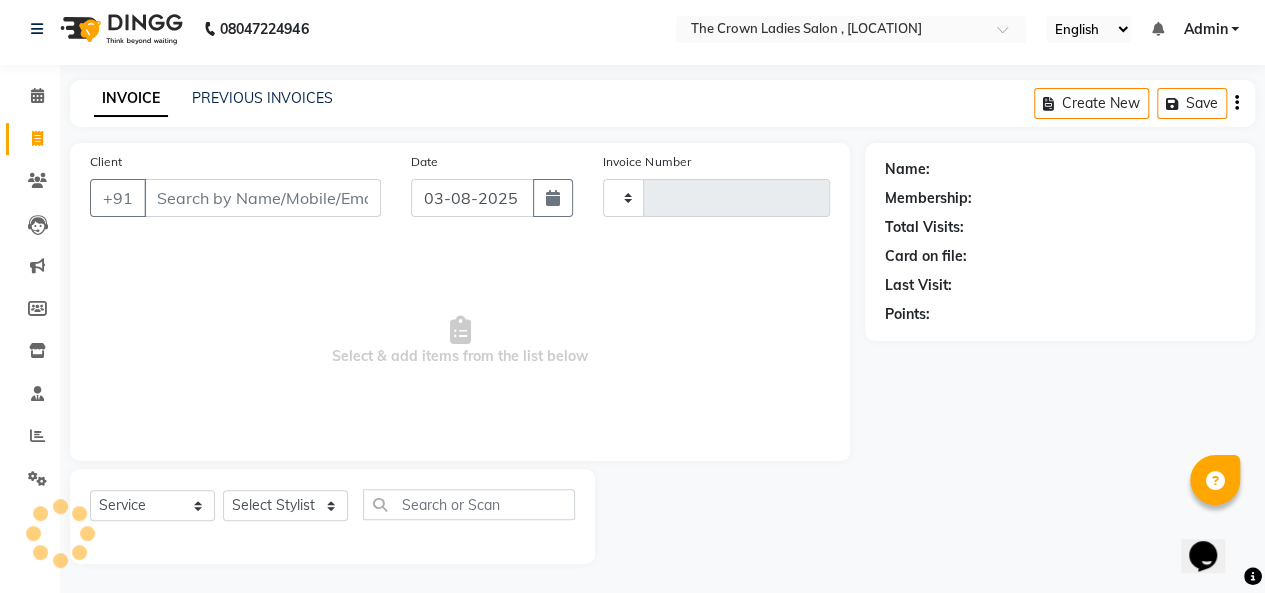 type on "0772" 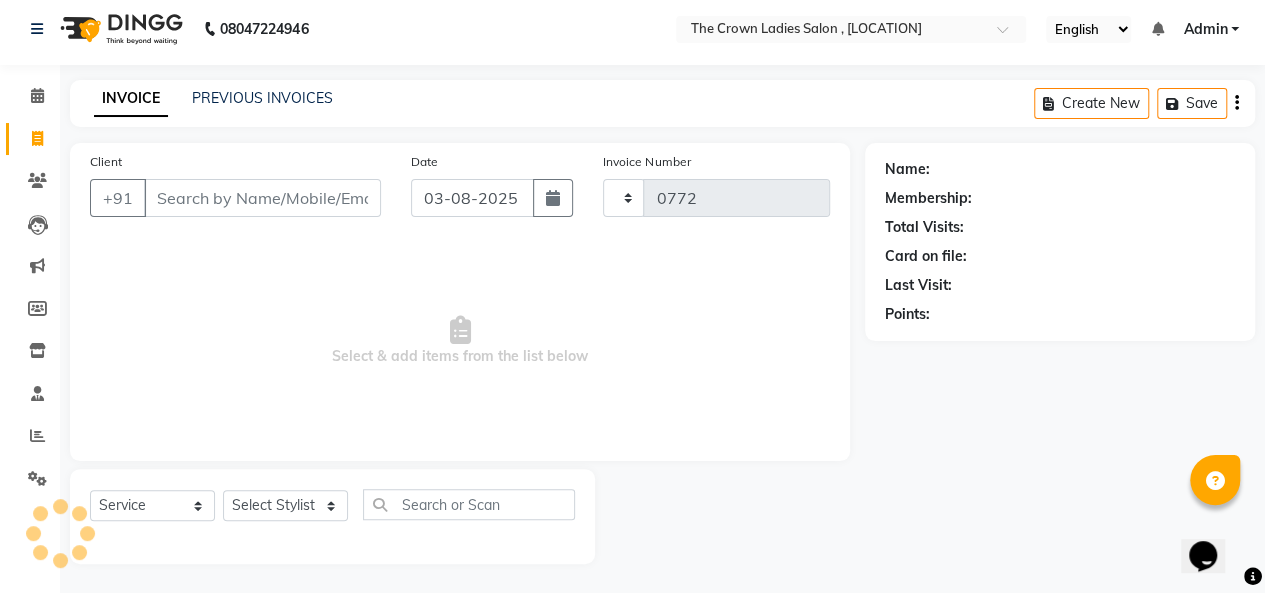 select on "7627" 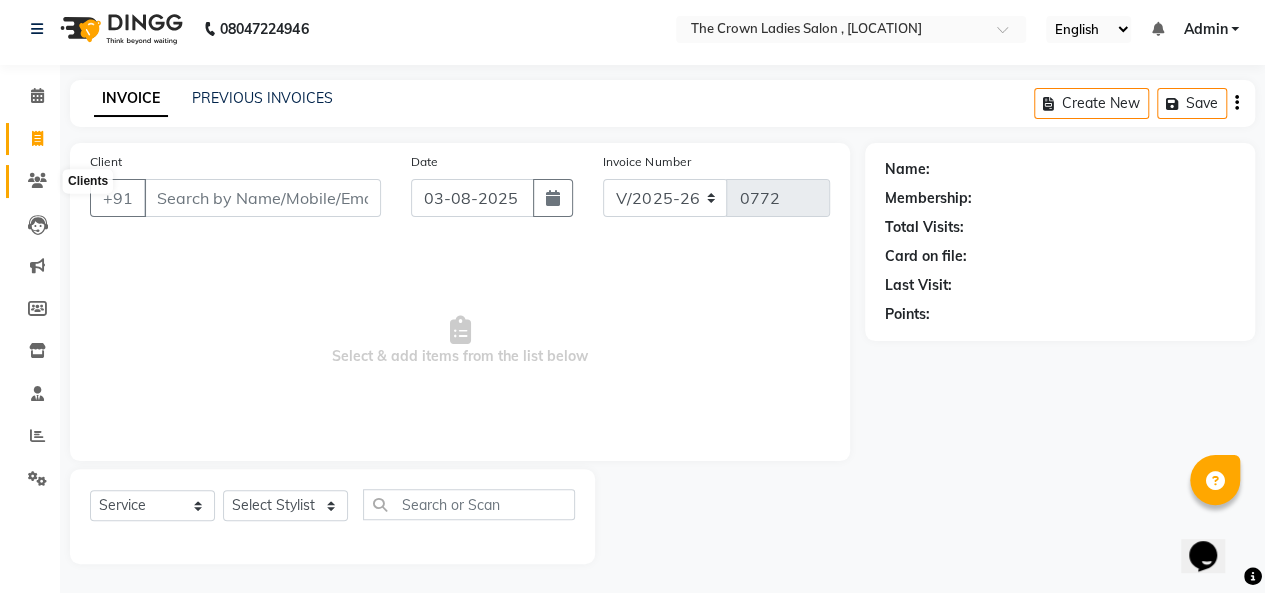 click 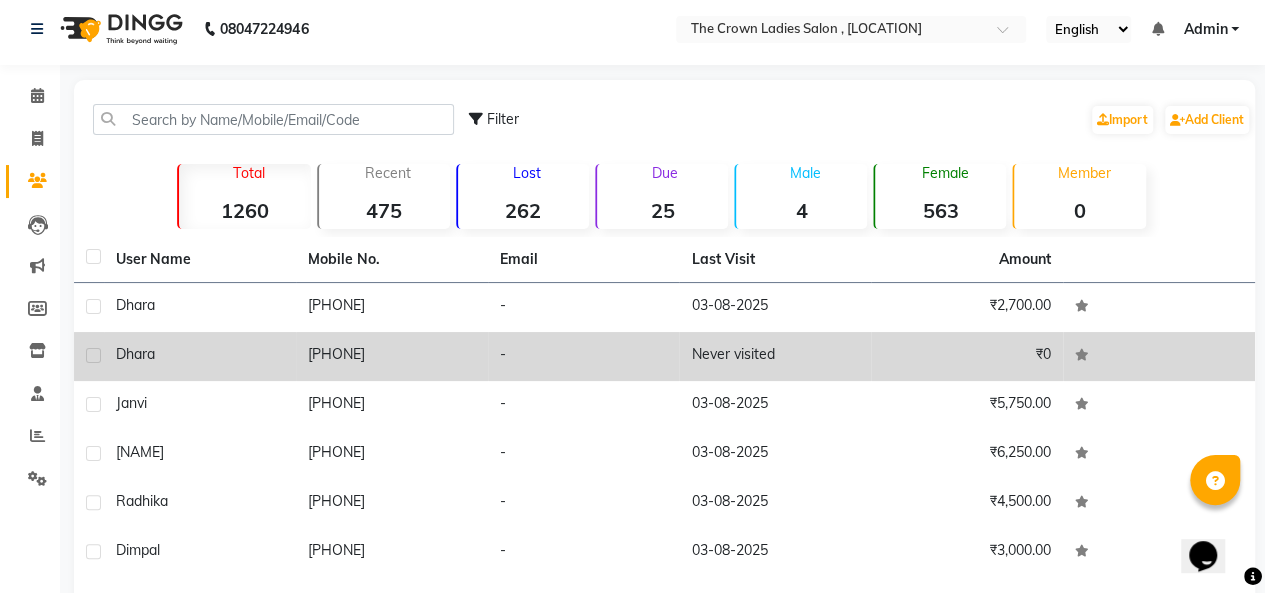 click 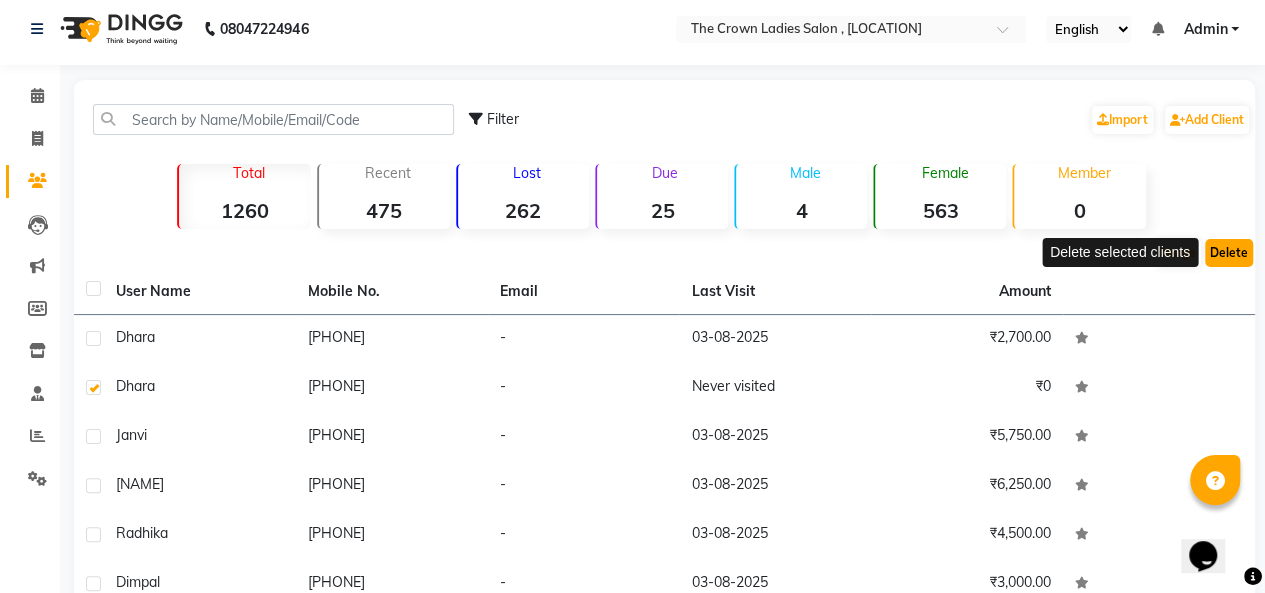click on "Delete" 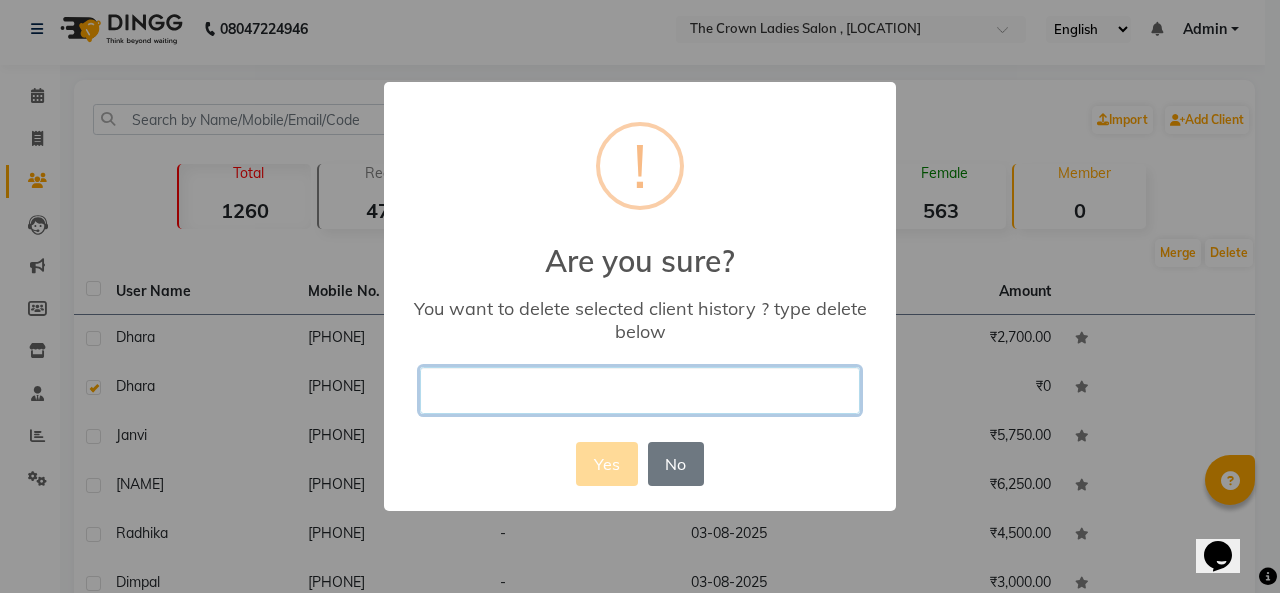 click at bounding box center [640, 390] 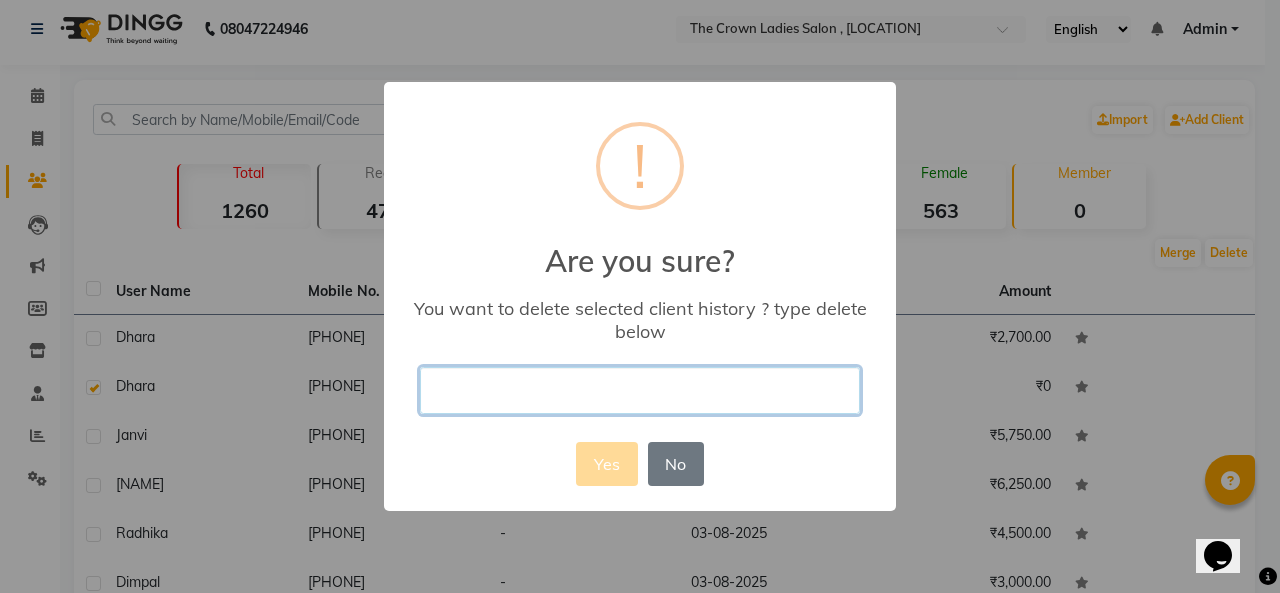 type on "2 time" 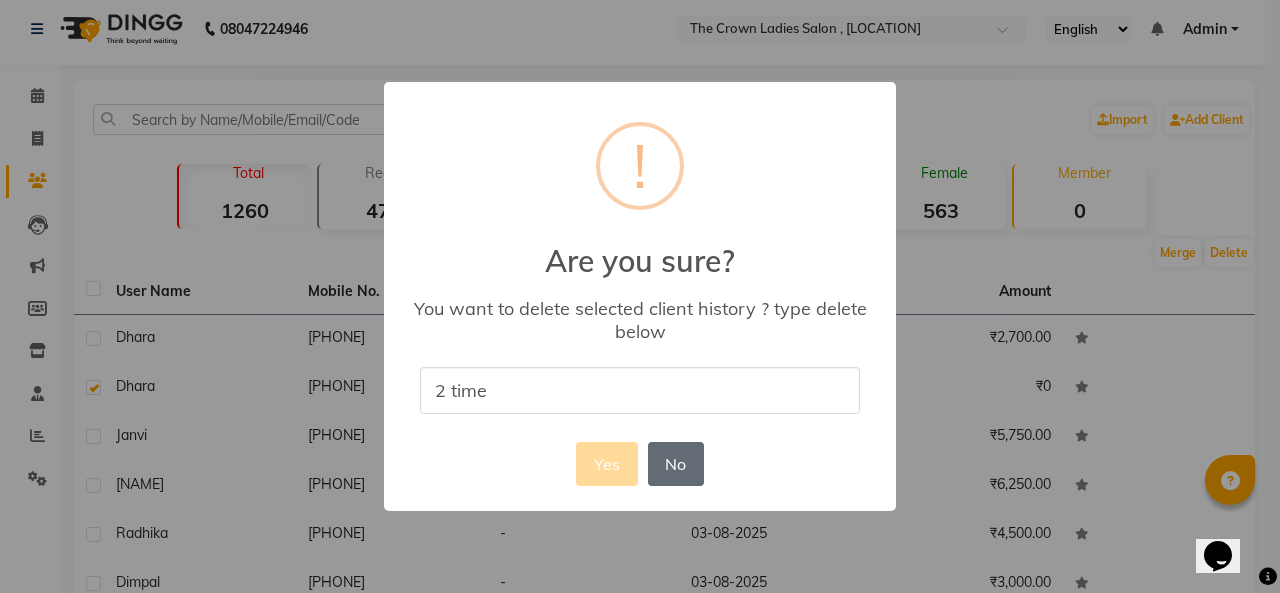 click on "No" at bounding box center (676, 464) 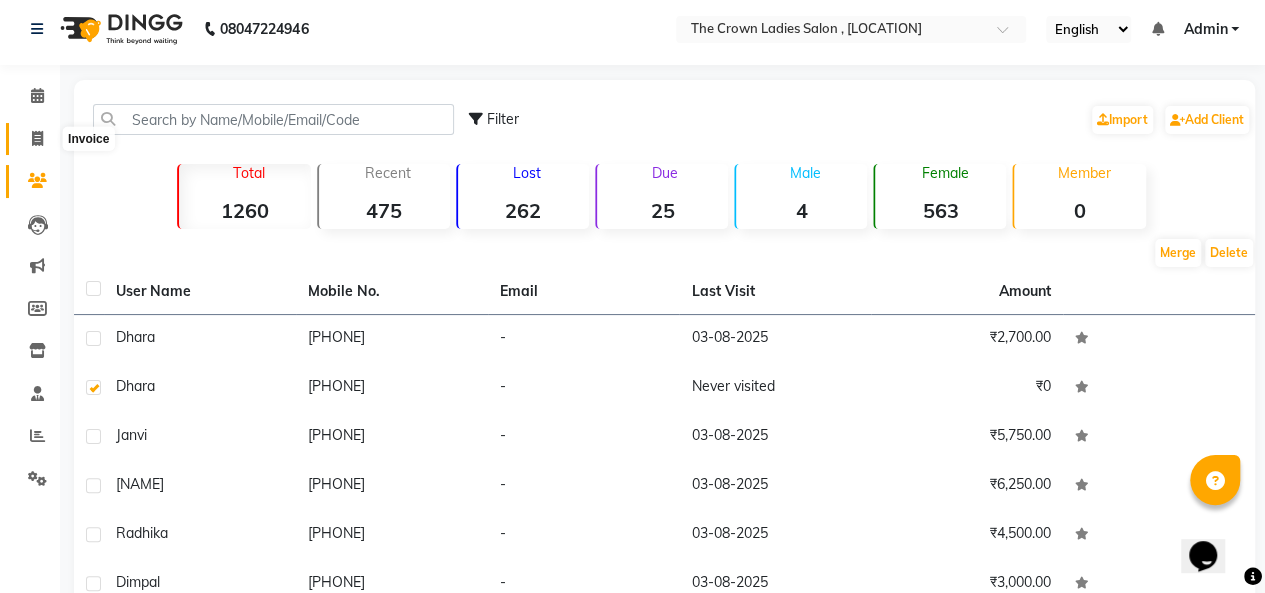 click 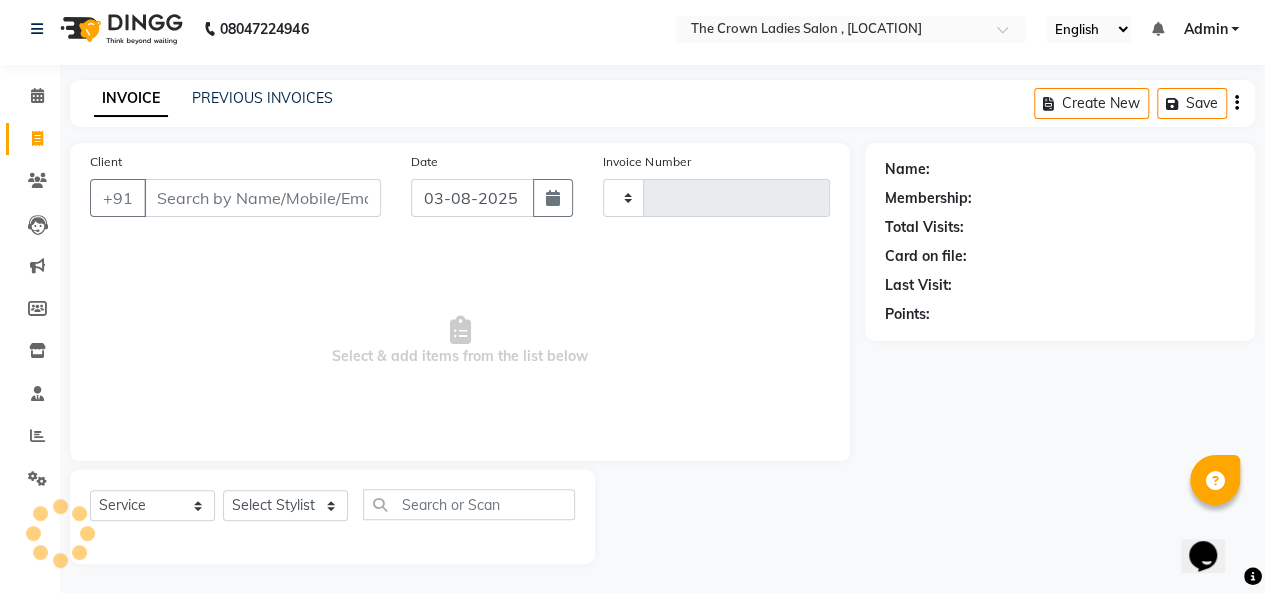 type on "0772" 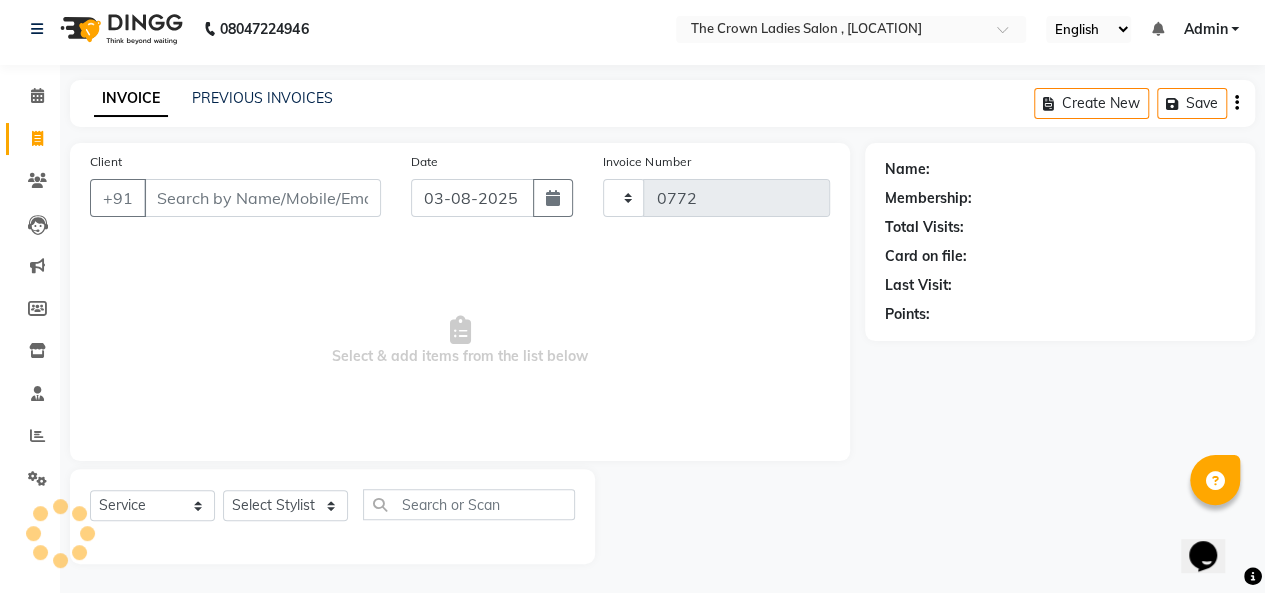 select on "7627" 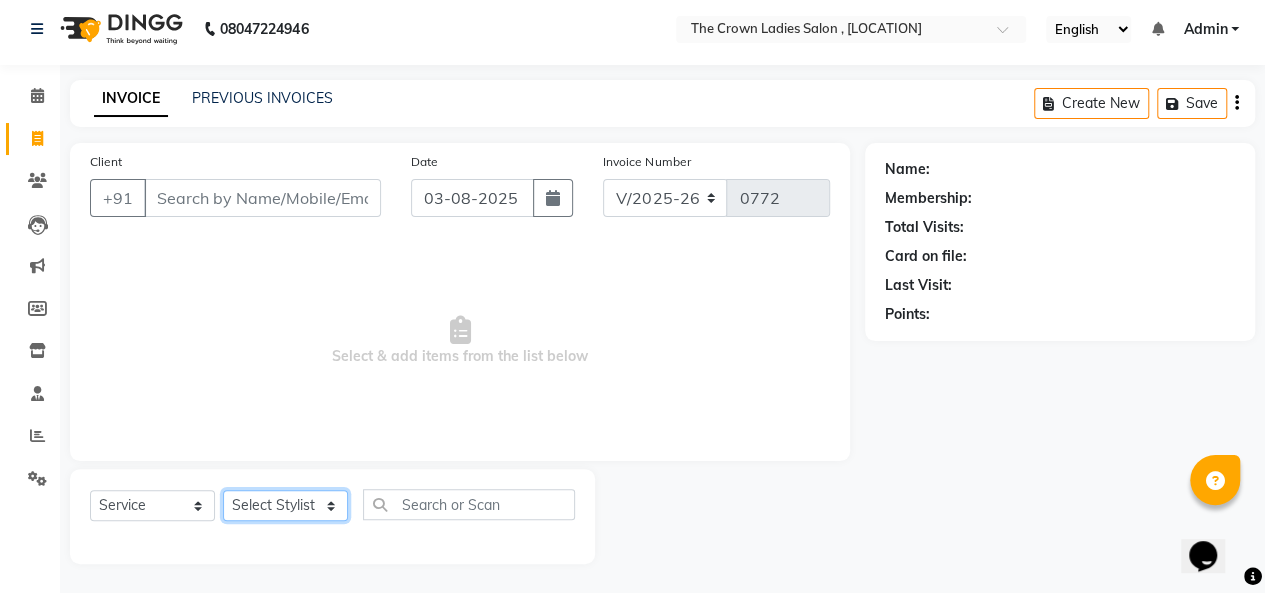 click on "Select Stylist [NAME] [NAME] [NAME] [NAME] [NAME] [NAME] [NAME] [NAME] [NAME]" 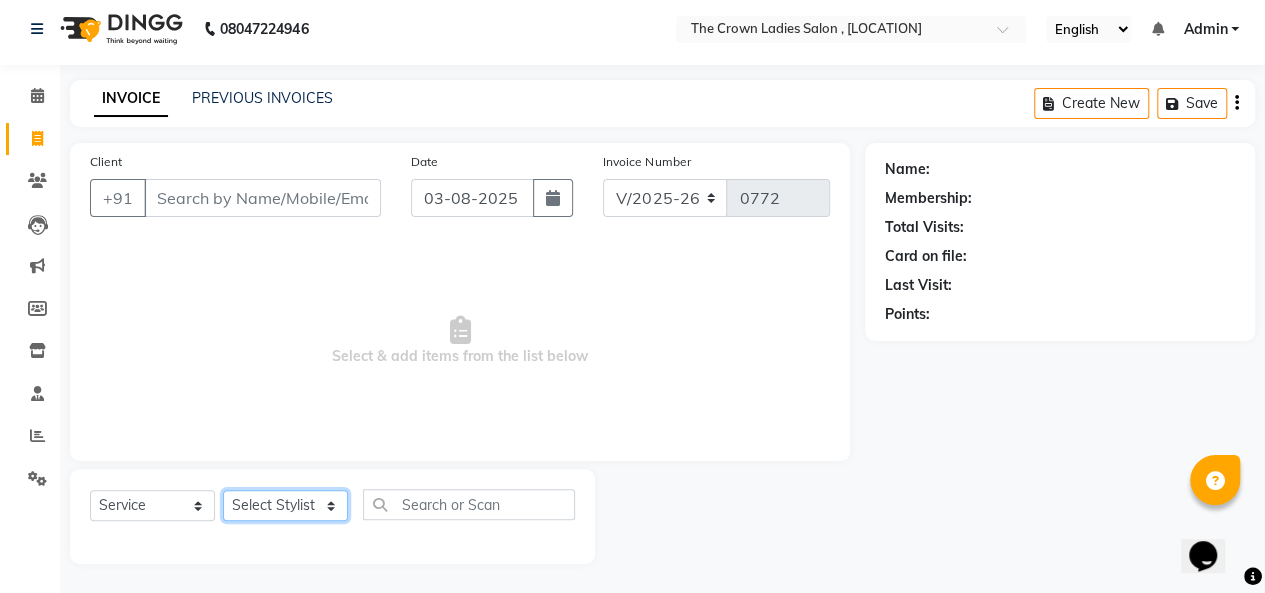 select on "73631" 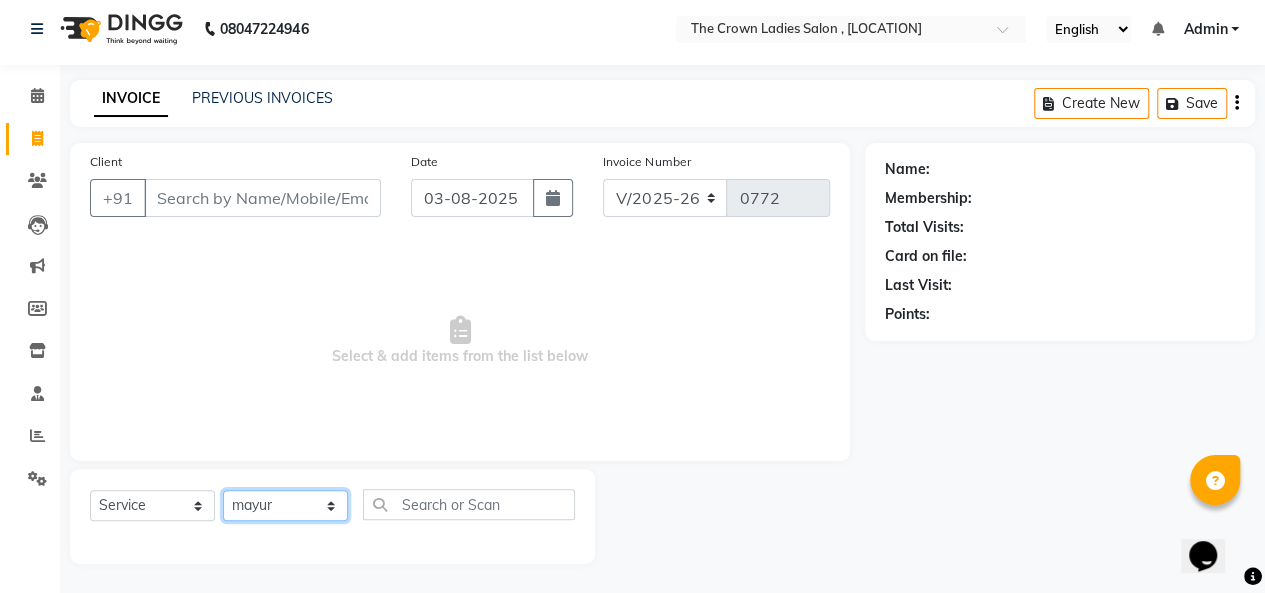 click on "Select Stylist [NAME] [NAME] [NAME] [NAME] [NAME] [NAME] [NAME] [NAME] [NAME]" 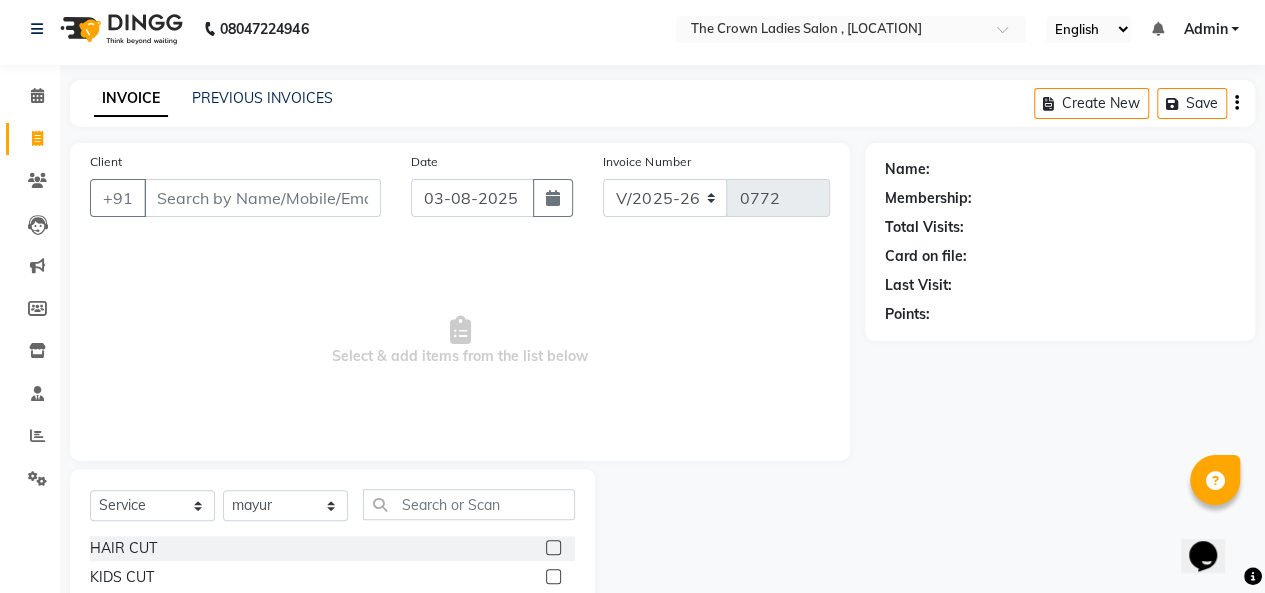 click 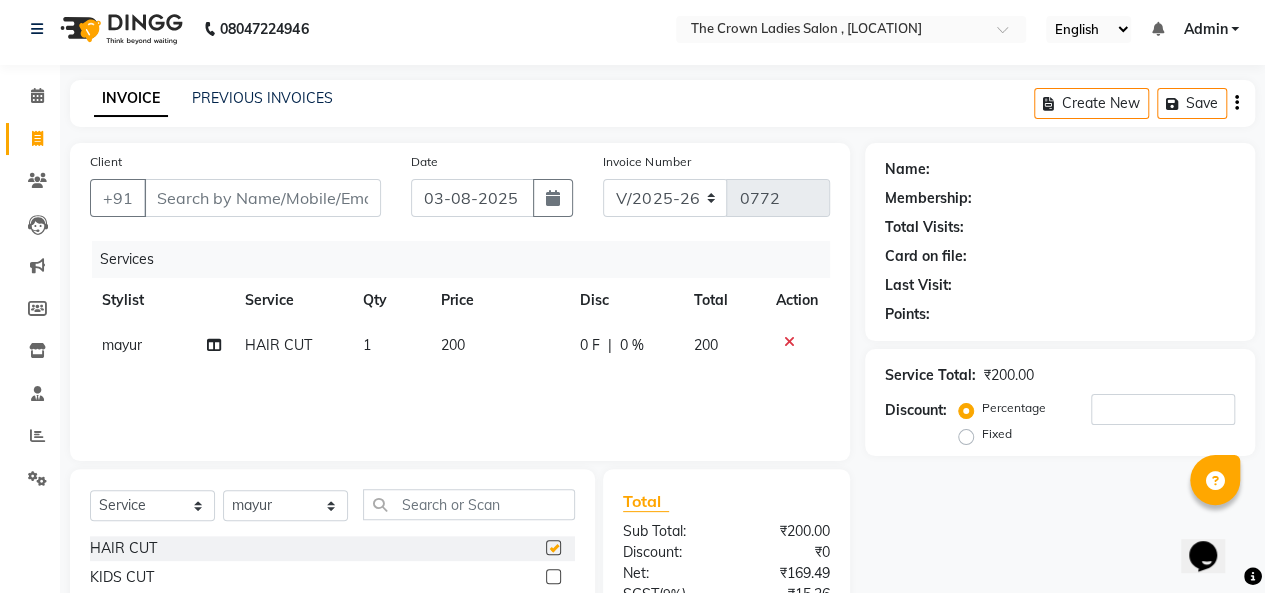 checkbox on "false" 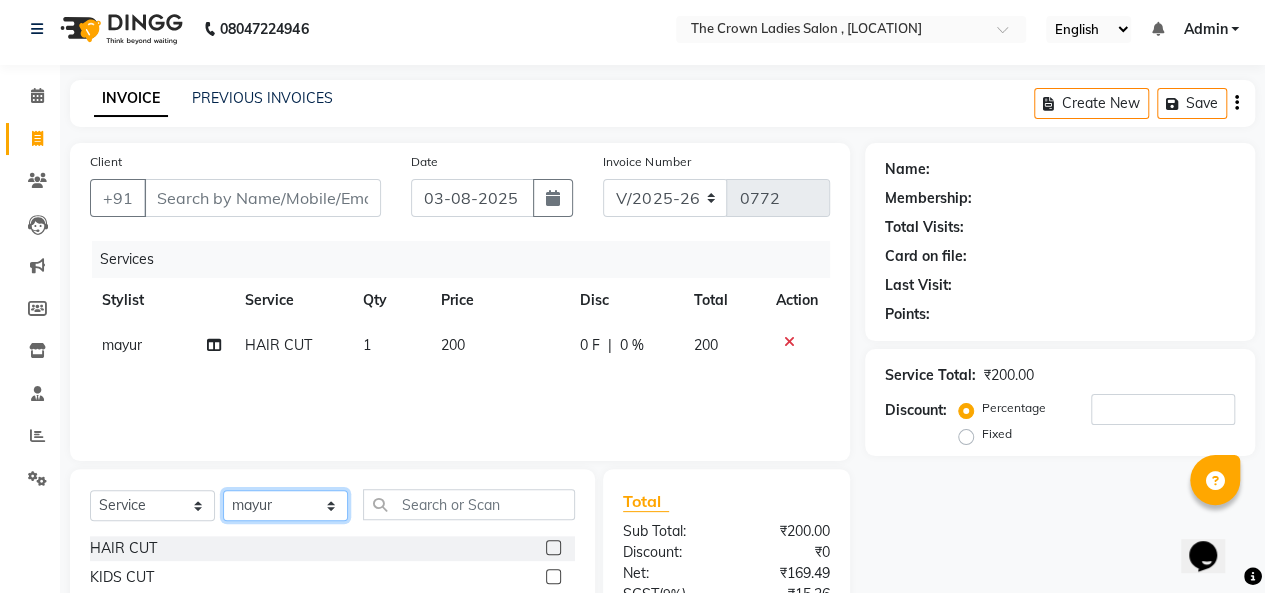 click on "Select Stylist [NAME] [NAME] [NAME] [NAME] [NAME] [NAME] [NAME] [NAME] [NAME]" 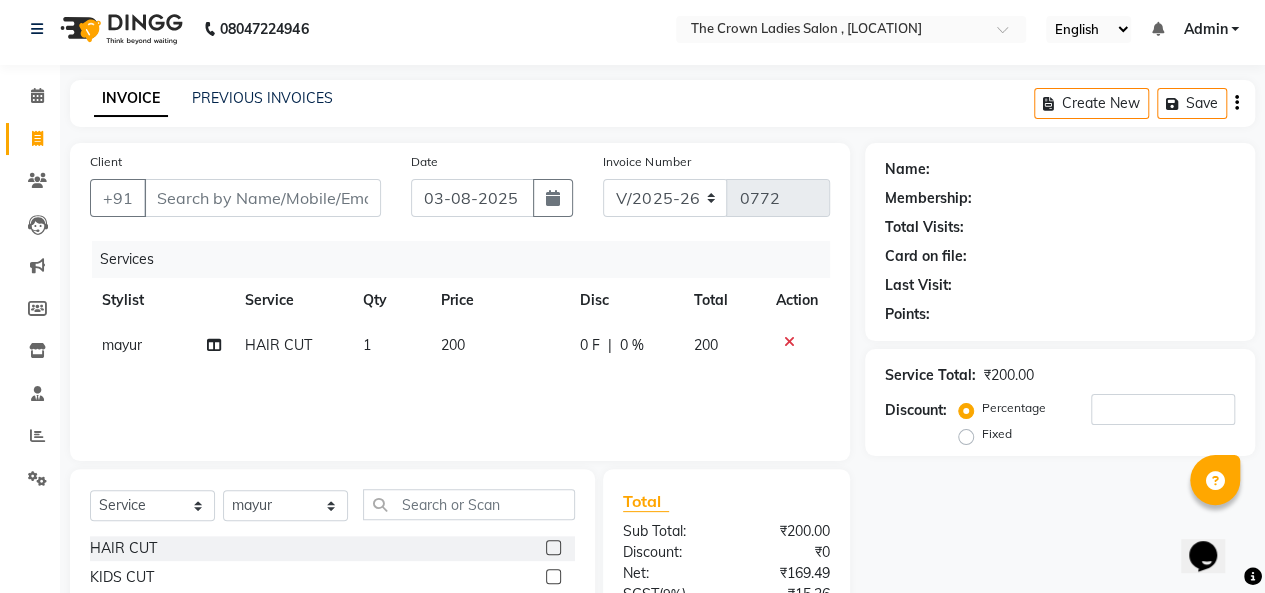 click 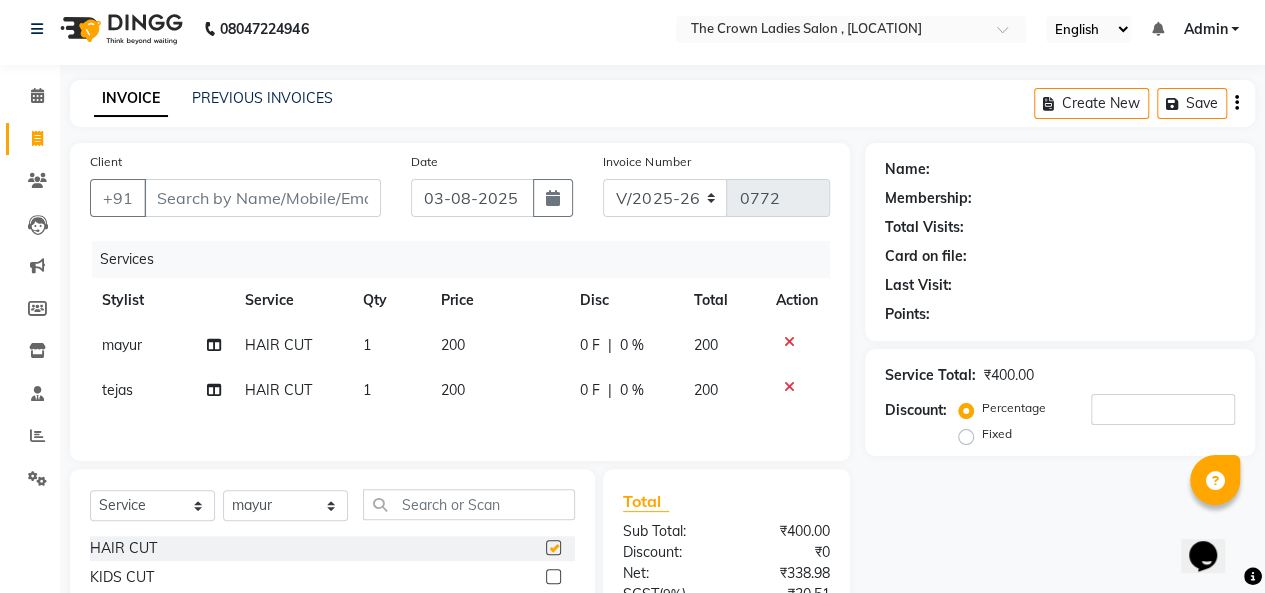 checkbox on "false" 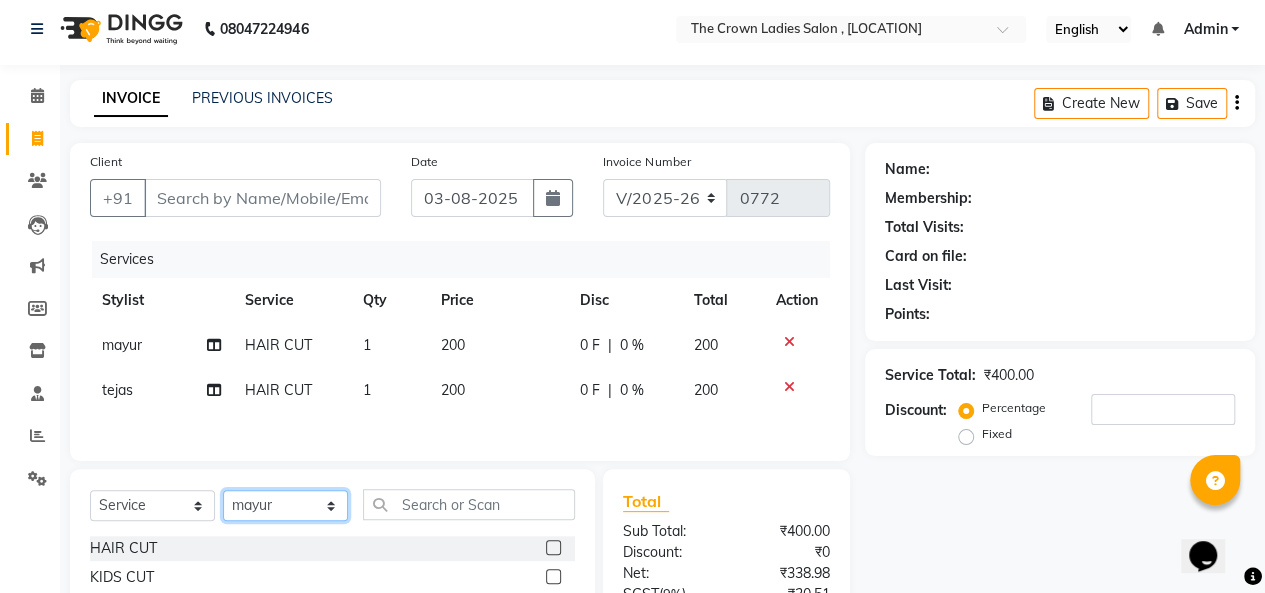 click on "Select Stylist [NAME] [NAME] [NAME] [NAME] [NAME] [NAME] [NAME] [NAME] [NAME]" 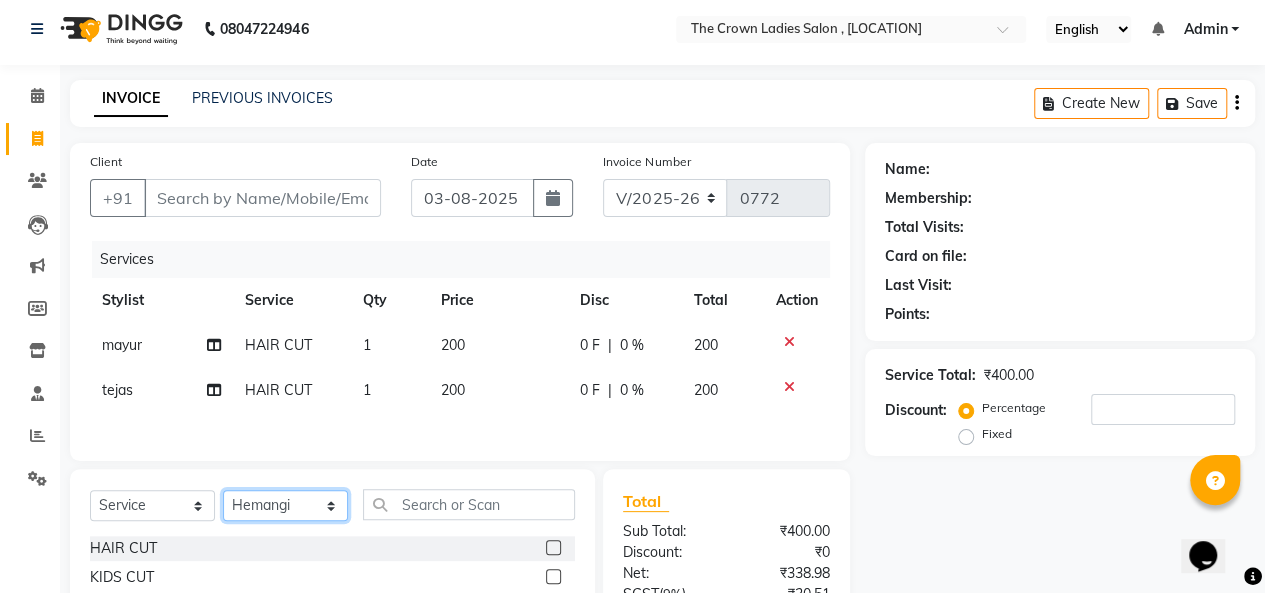 click on "Select Stylist [NAME] [NAME] [NAME] [NAME] [NAME] [NAME] [NAME] [NAME] [NAME]" 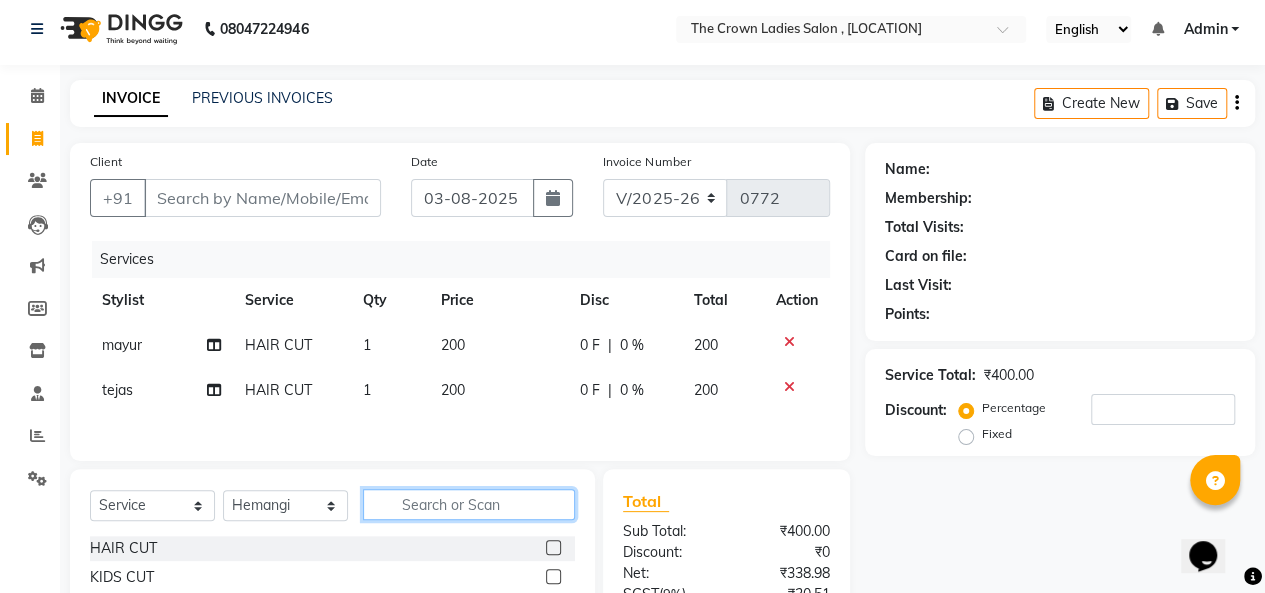 click 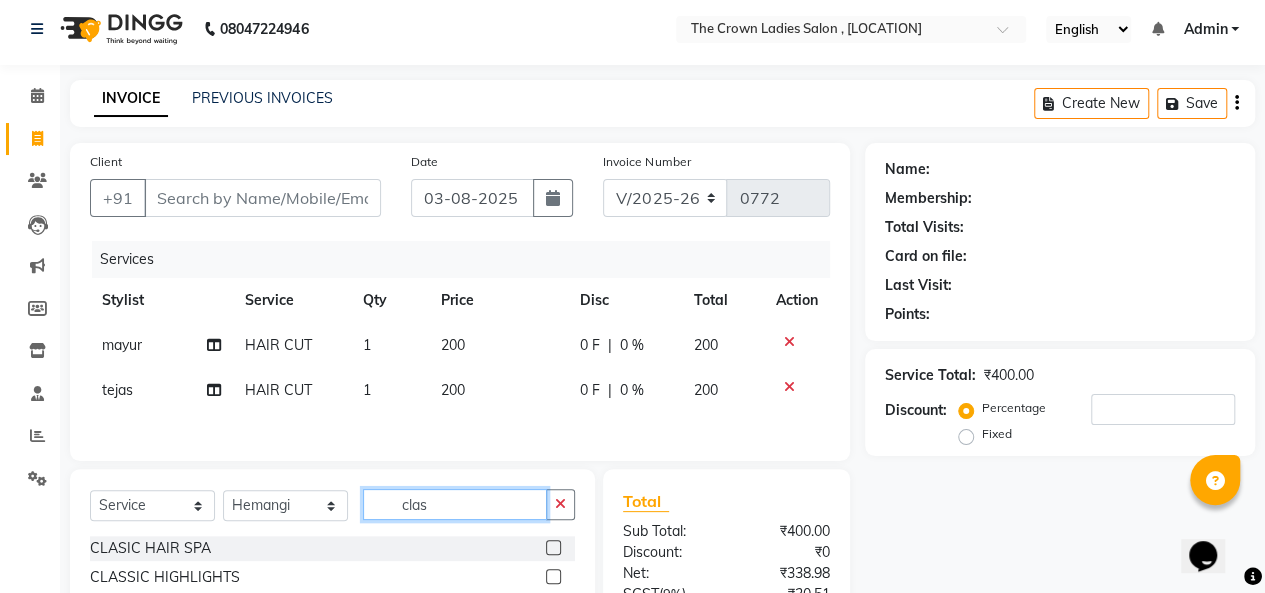 type on "clas" 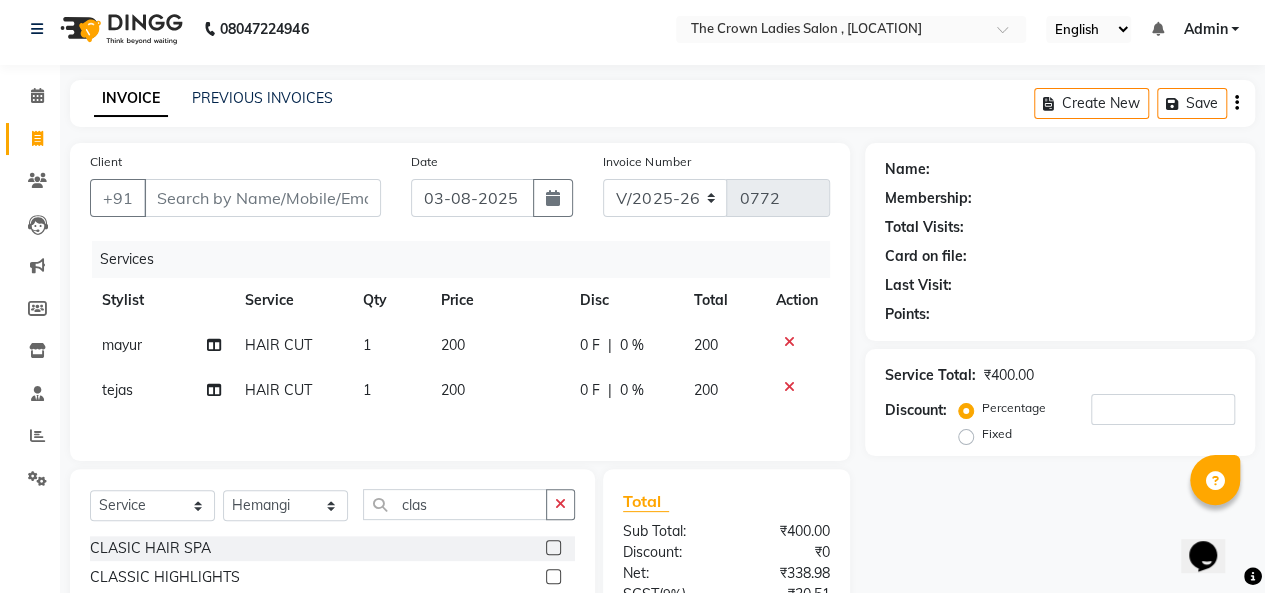click 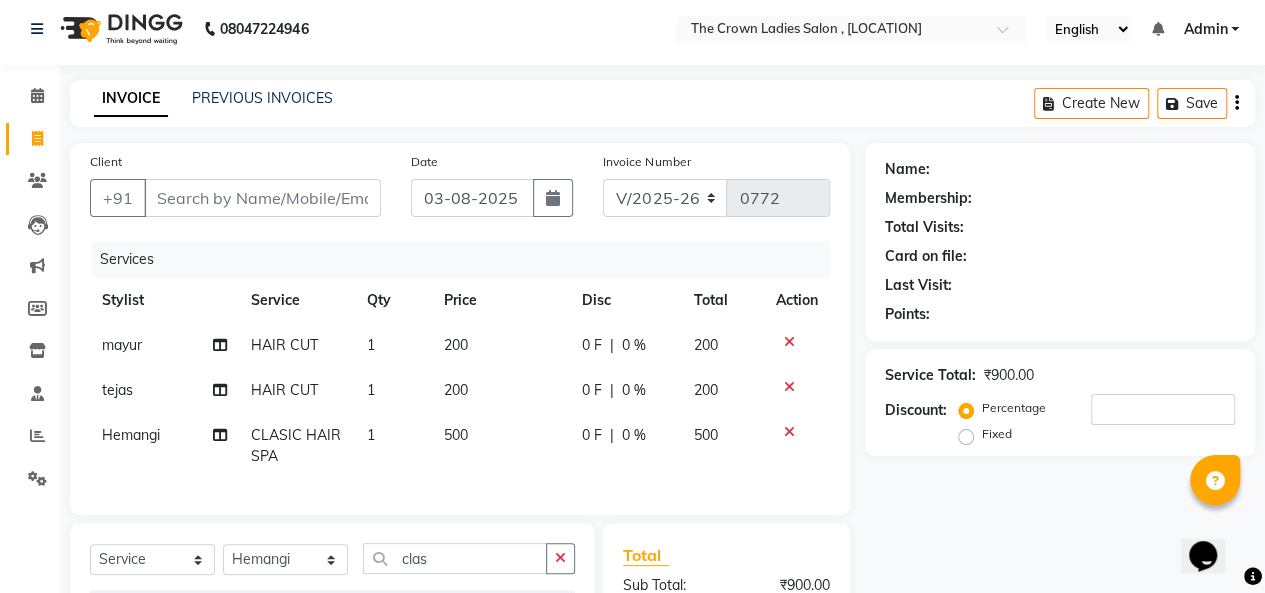 checkbox on "false" 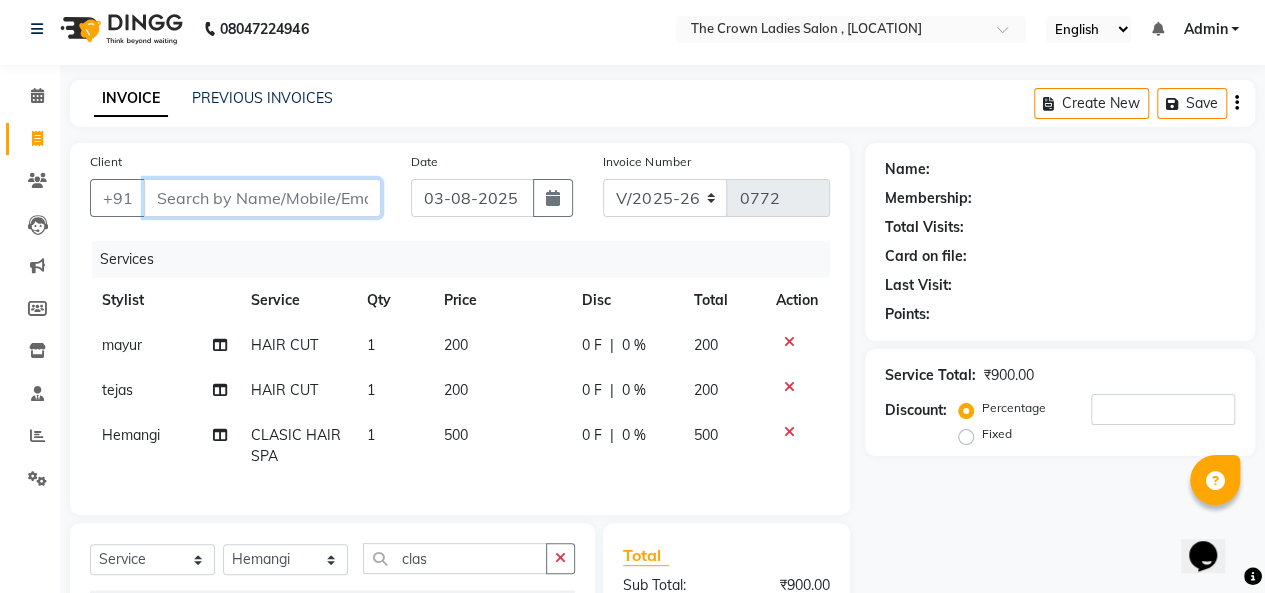 click on "Client" at bounding box center [262, 198] 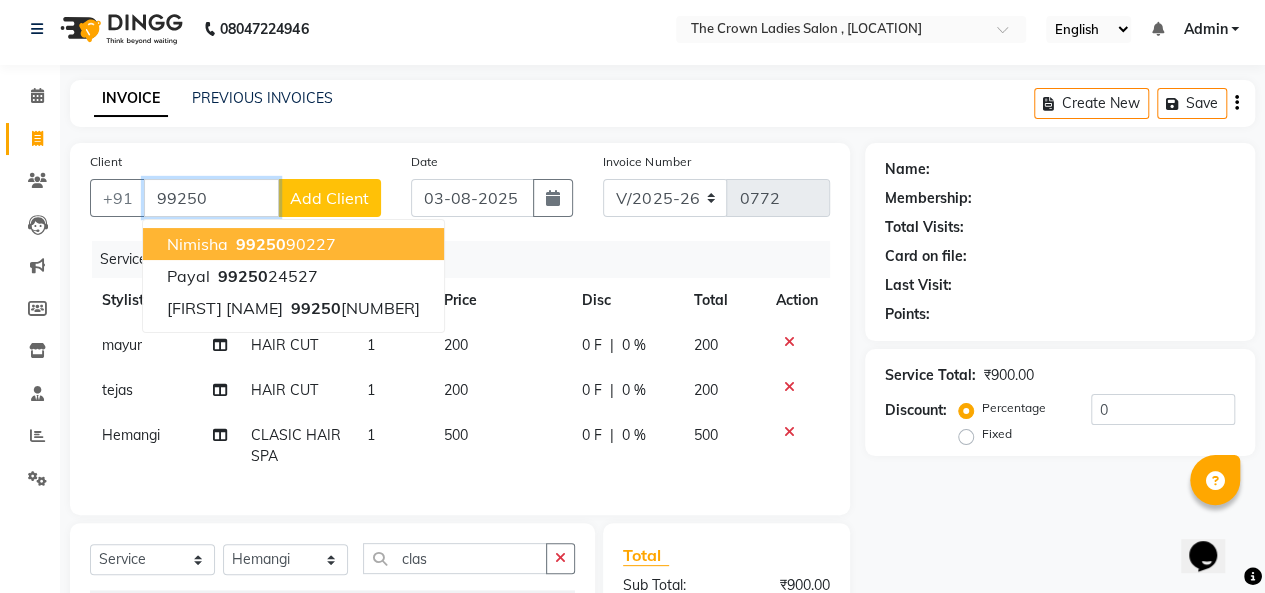 click on "99250" at bounding box center [261, 244] 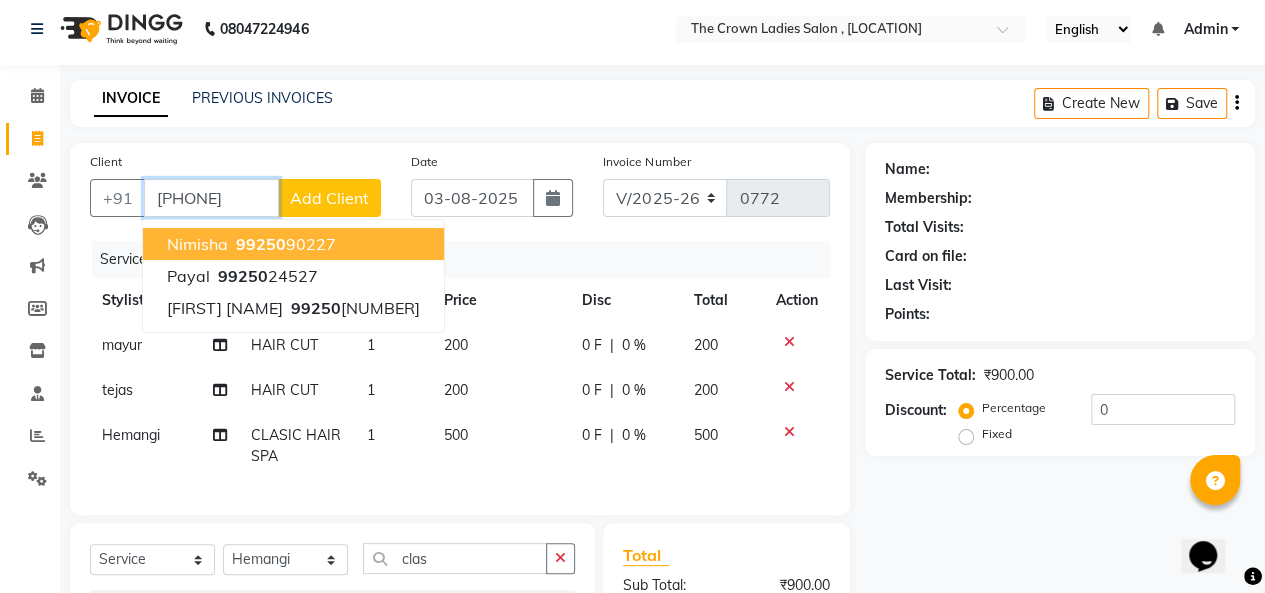 type on "[PHONE]" 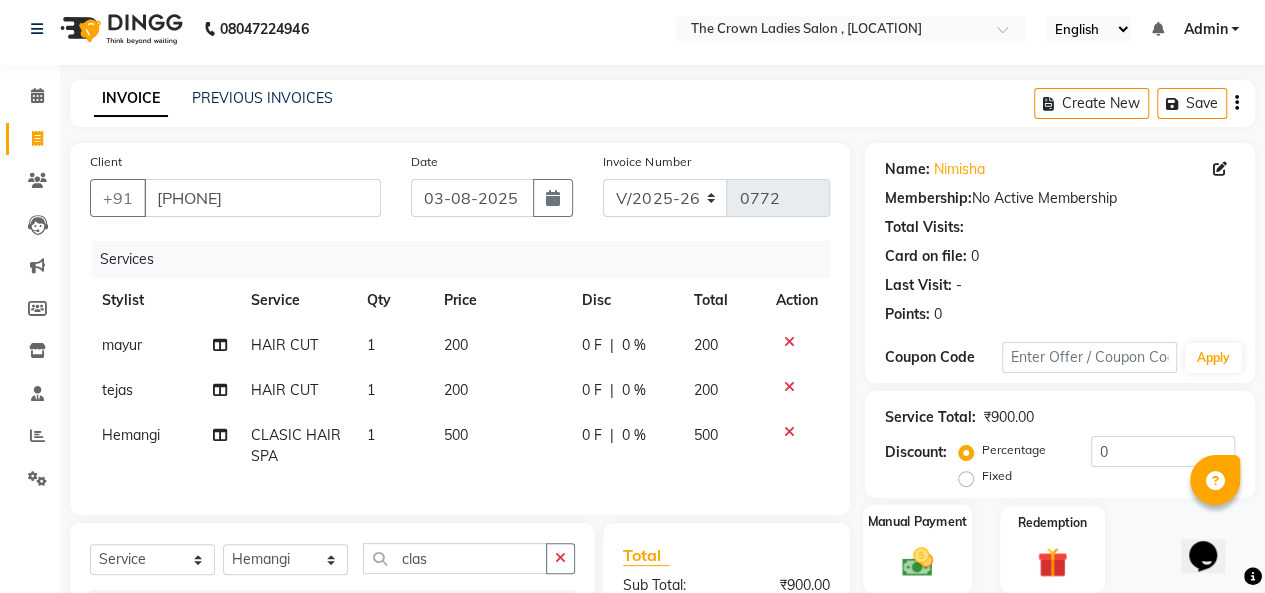 click on "Manual Payment" 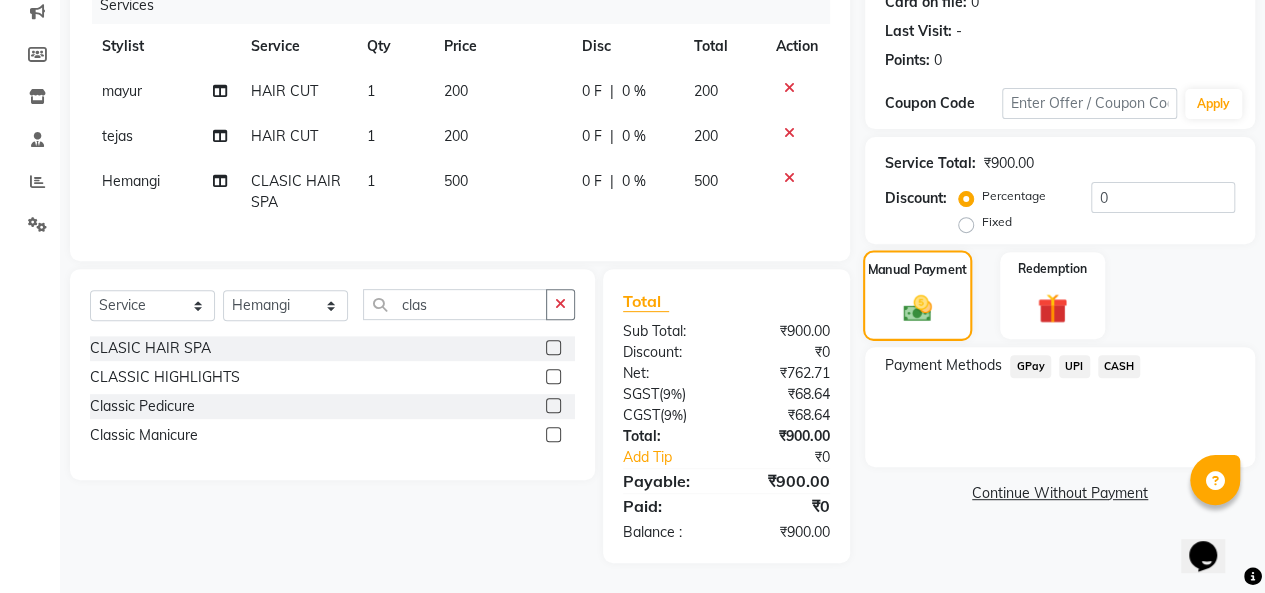scroll, scrollTop: 274, scrollLeft: 0, axis: vertical 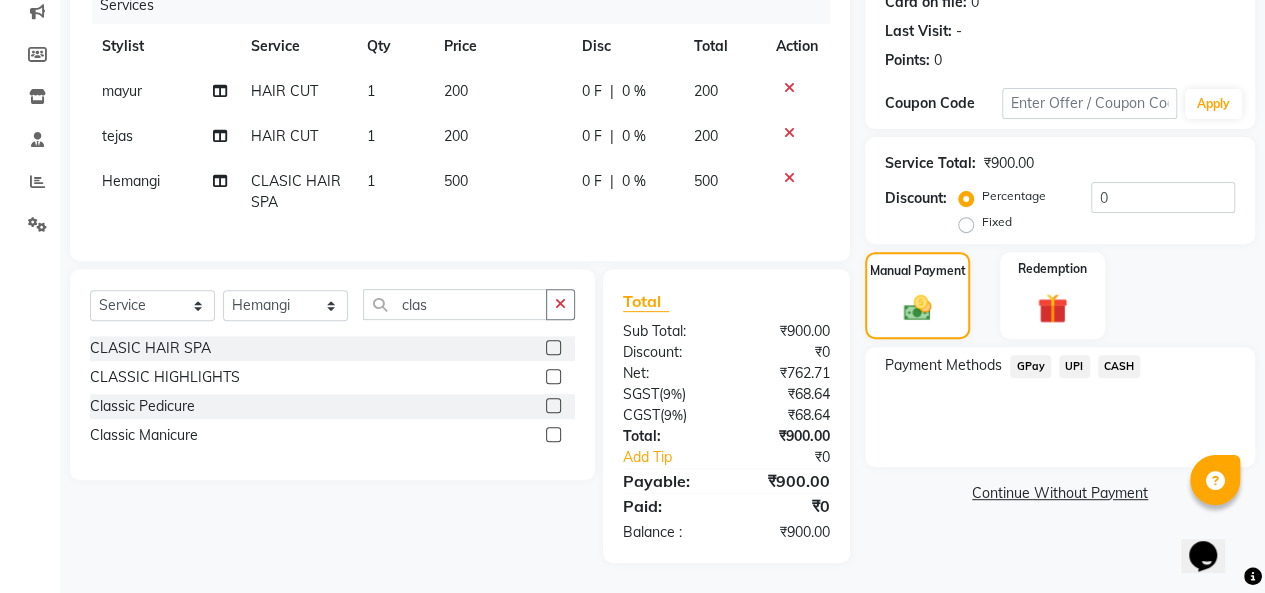 click on "CASH" 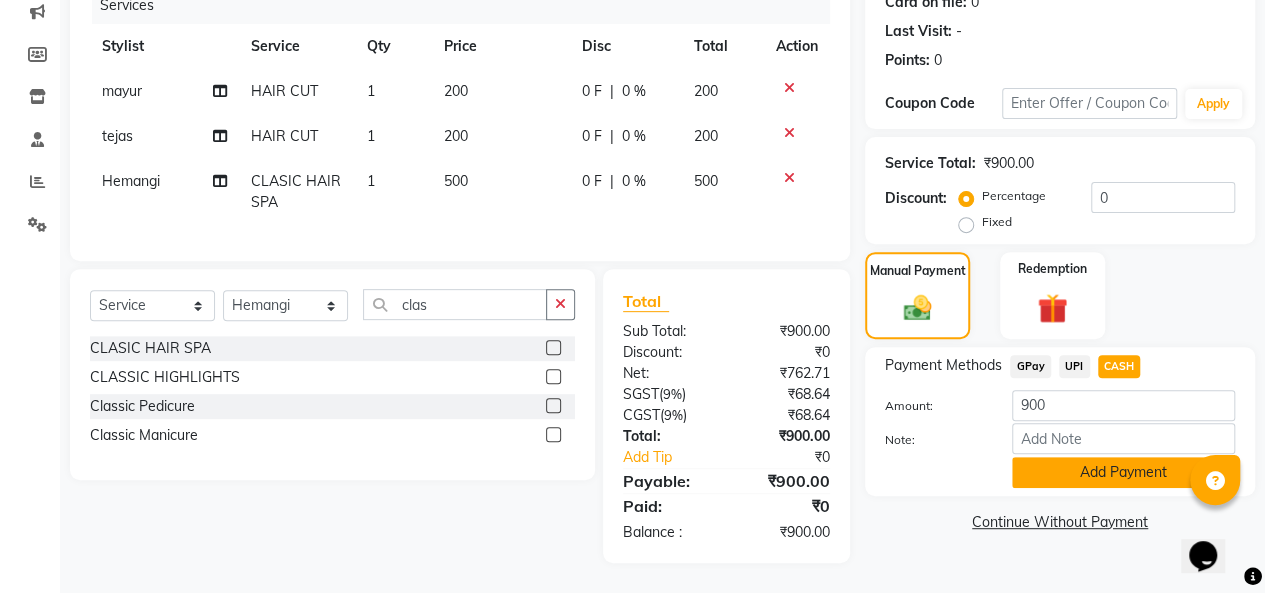 click on "Add Payment" 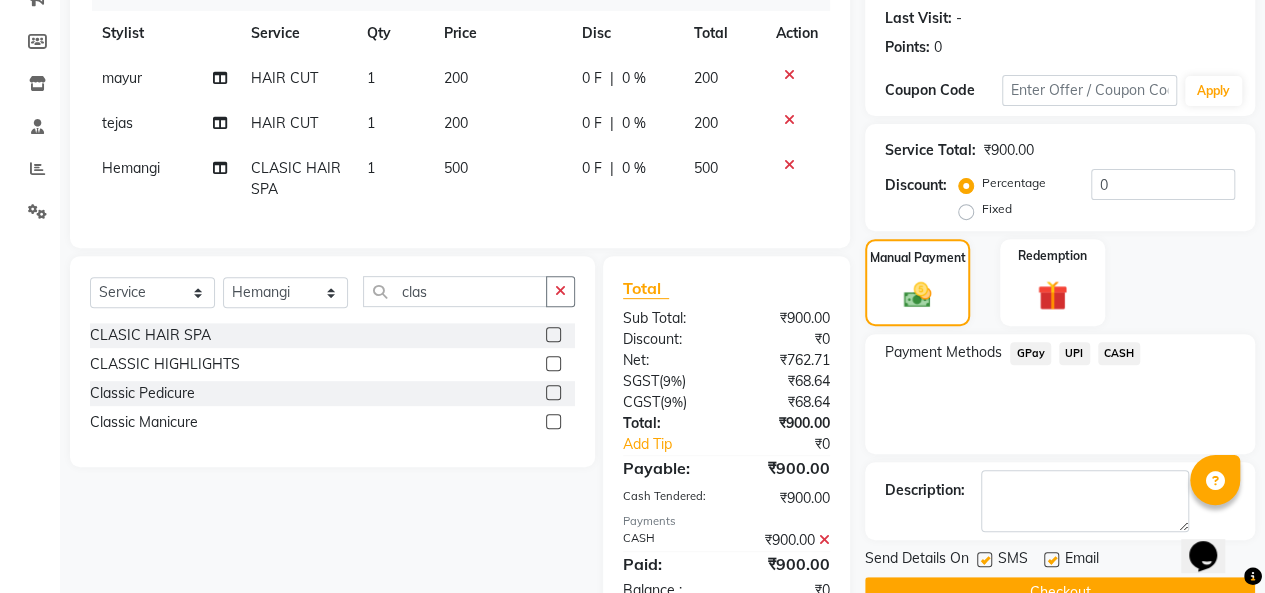 click 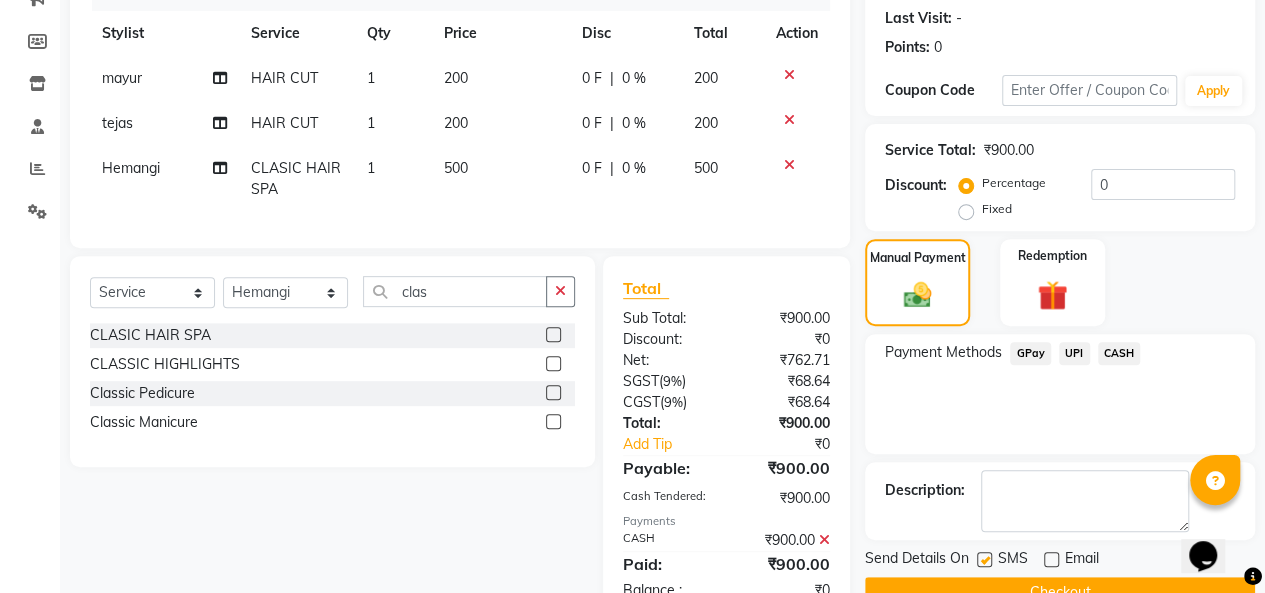 click on "Checkout" 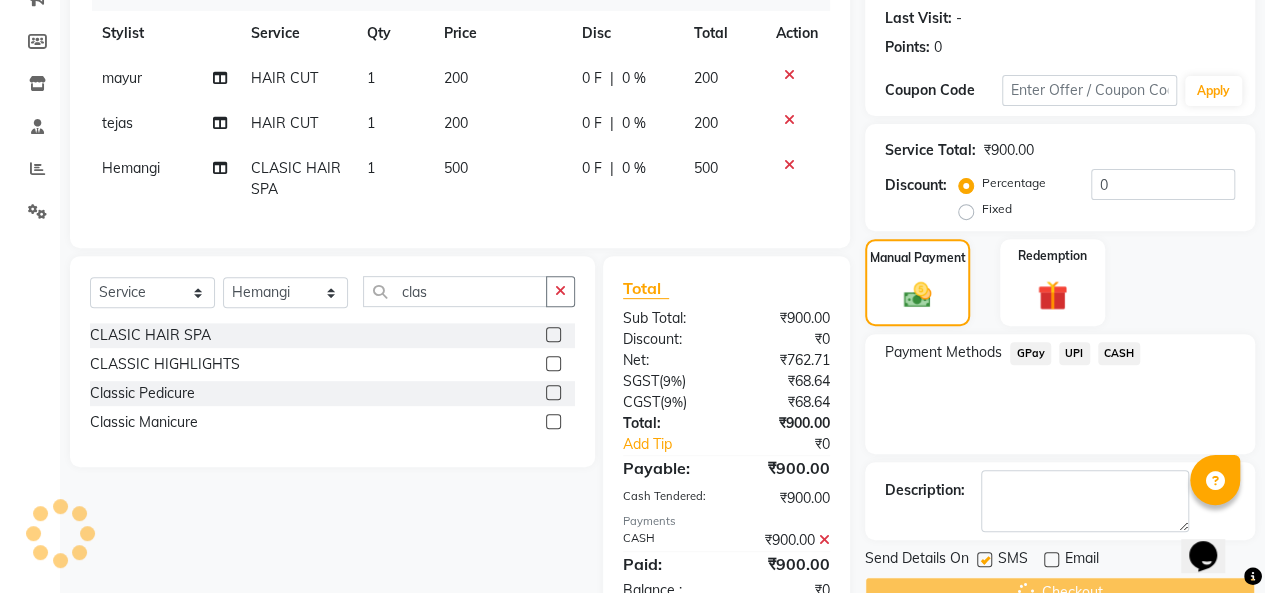 scroll, scrollTop: 0, scrollLeft: 0, axis: both 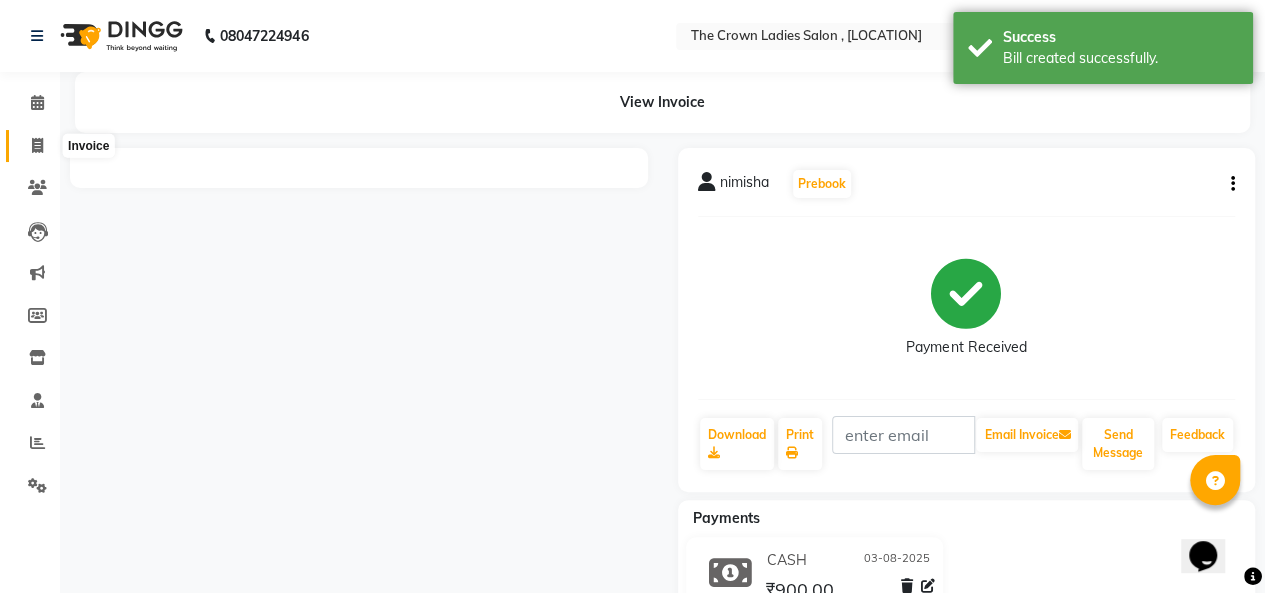 click 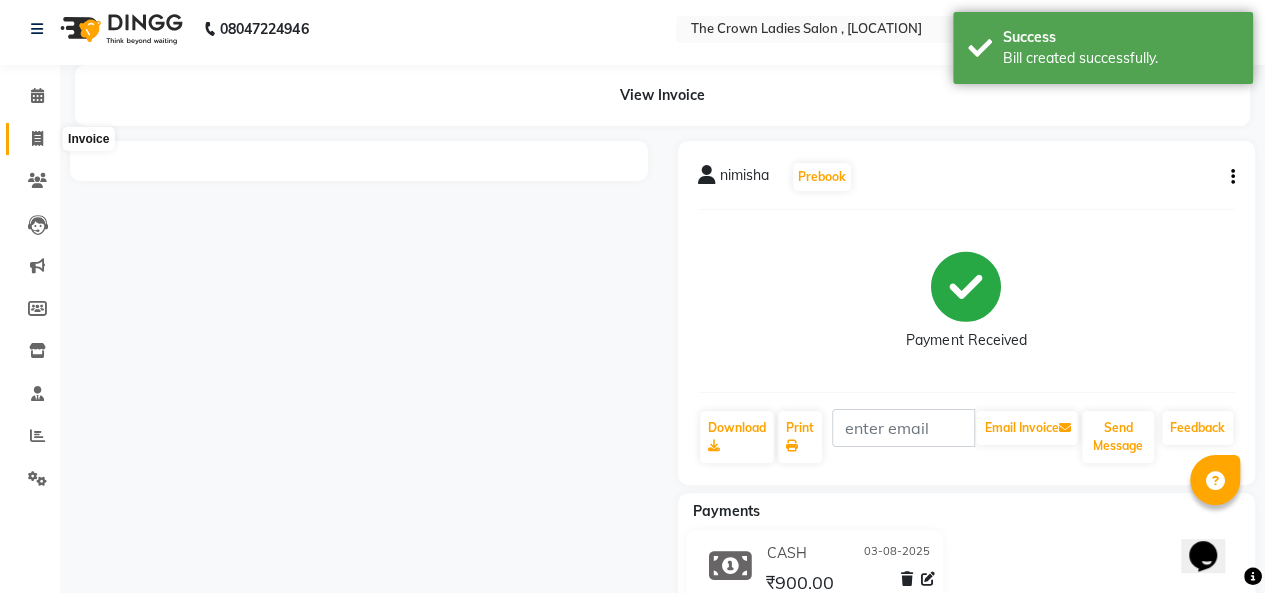 select on "service" 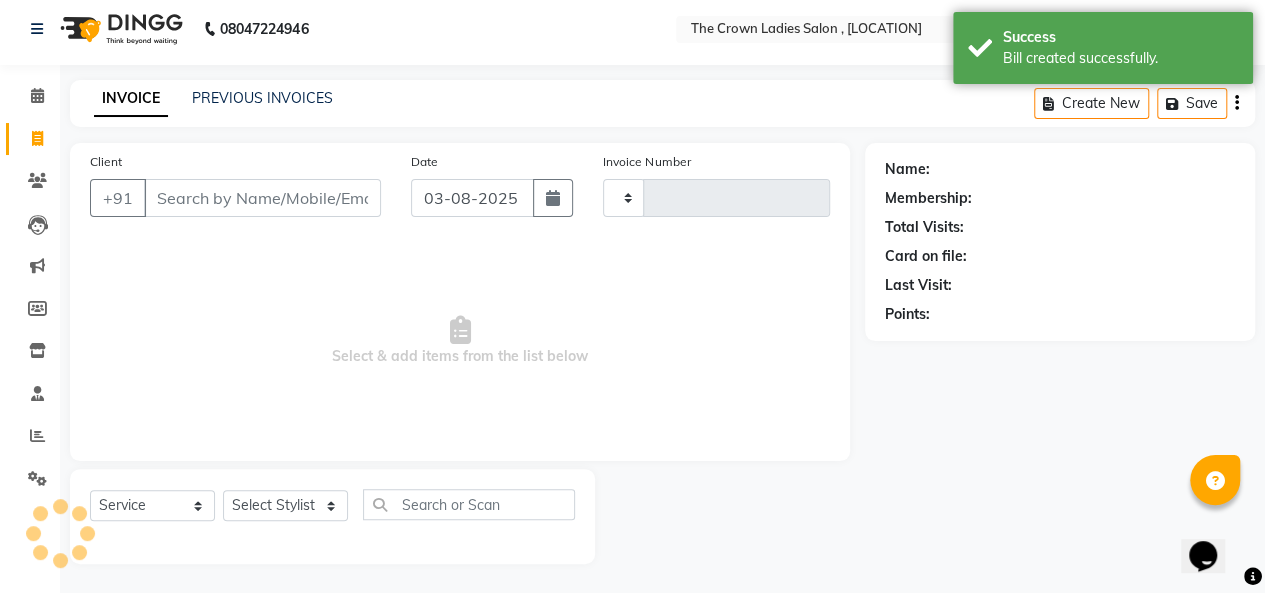 type on "0773" 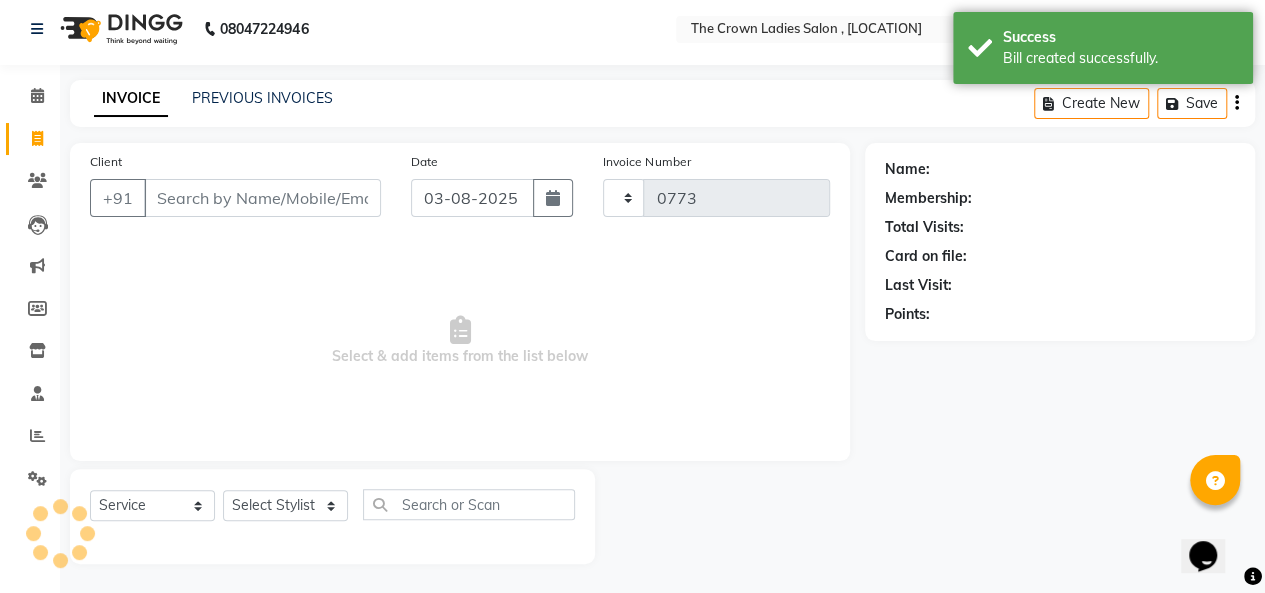 select on "7627" 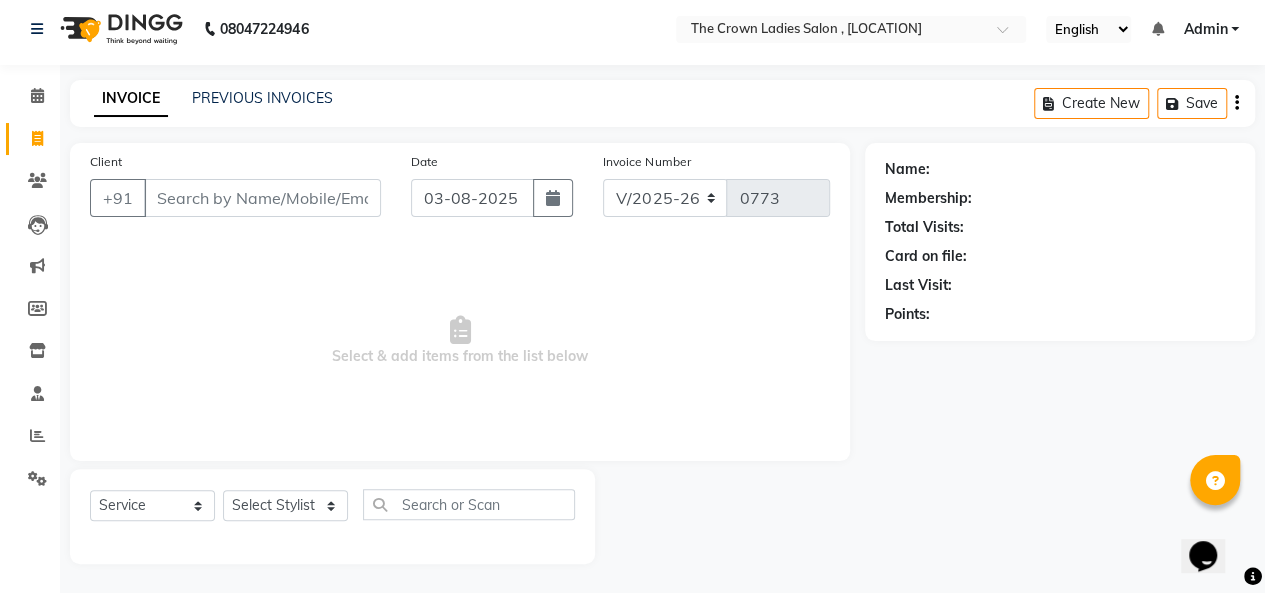 click on "Client" at bounding box center [262, 198] 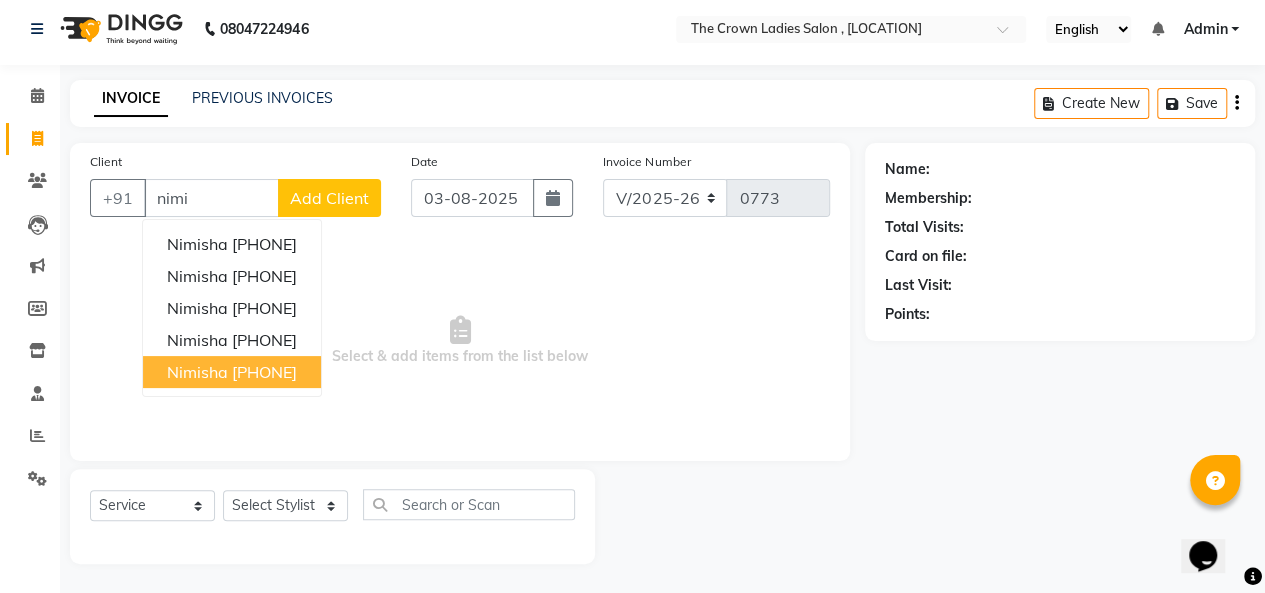 click on "nimi" at bounding box center [211, 198] 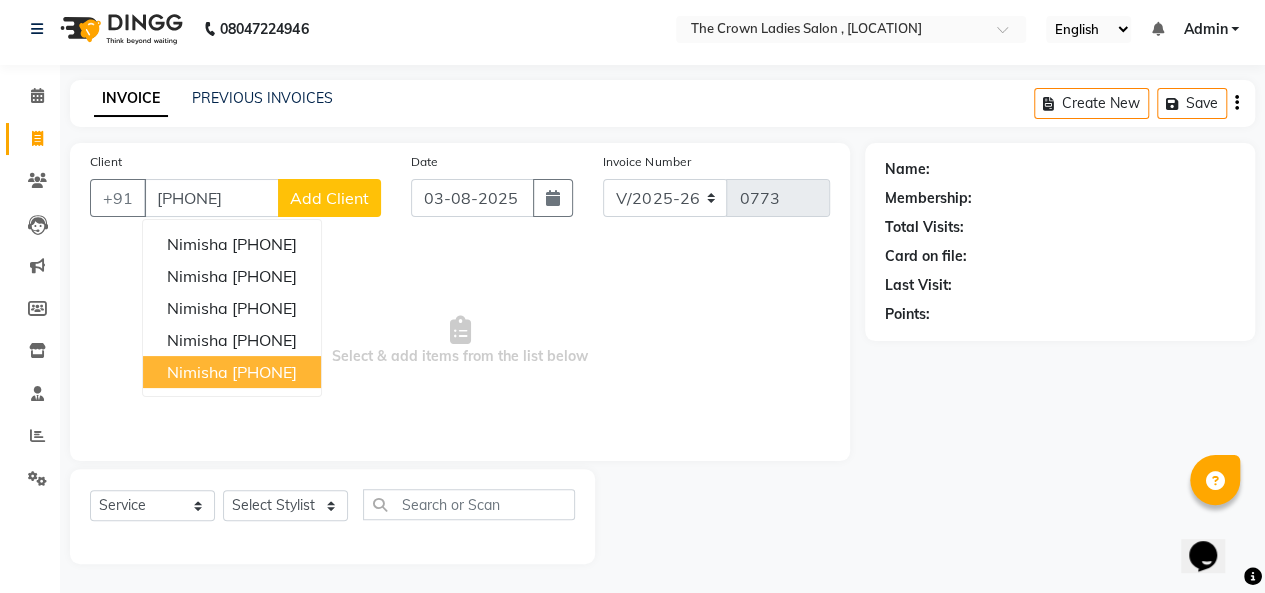 type on "[PHONE]" 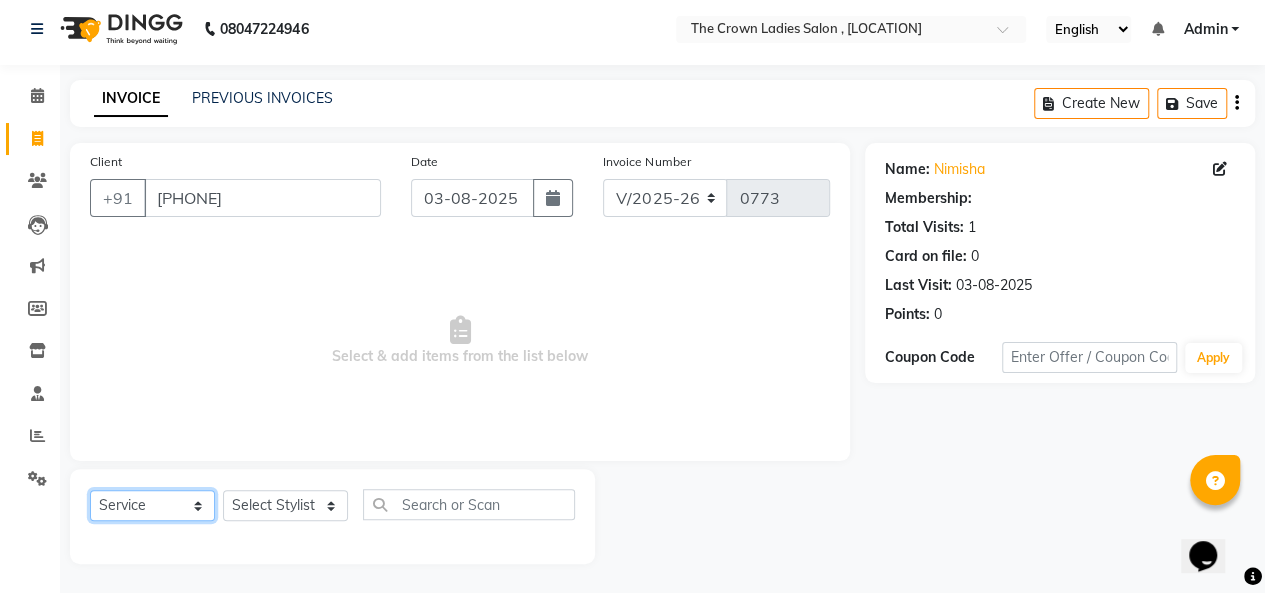 click on "Select  Service  Product  Membership  Package Voucher Prepaid Gift Card" 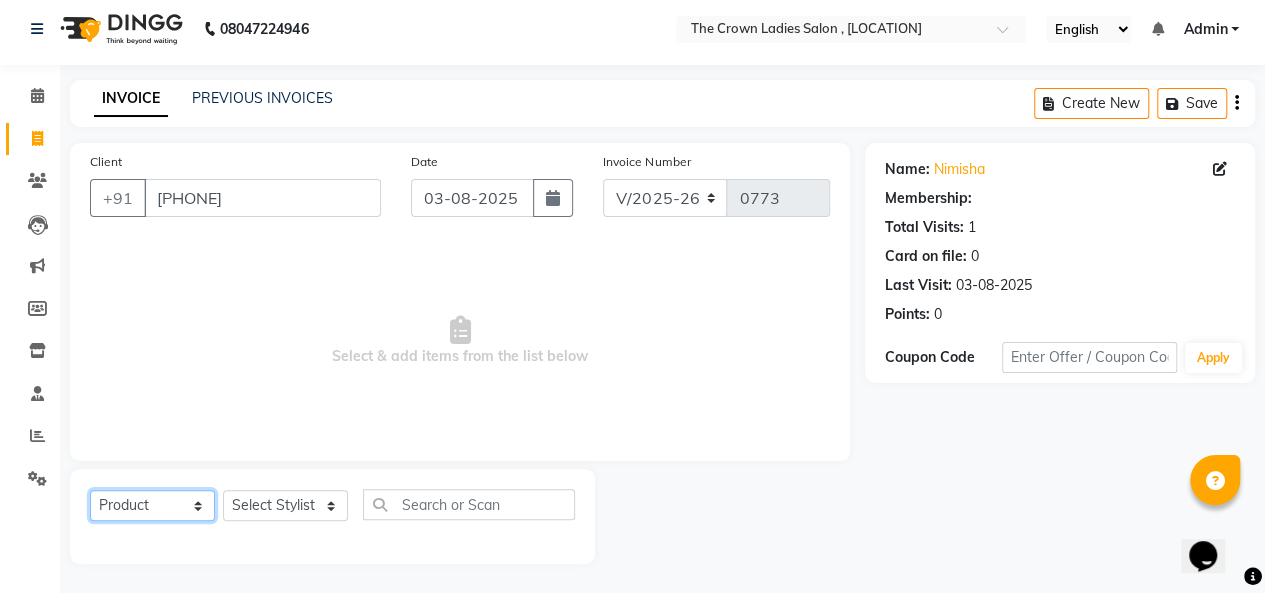 click on "Select  Service  Product  Membership  Package Voucher Prepaid Gift Card" 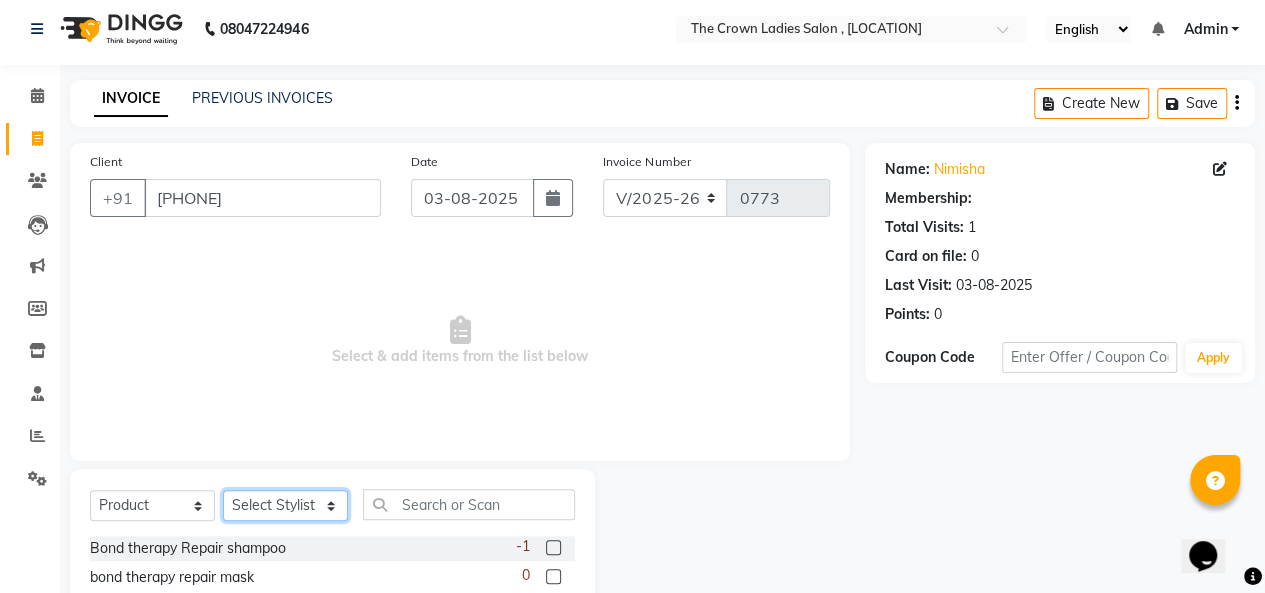 click on "Select Stylist [NAME] [NAME] [NAME] [NAME] [NAME] [NAME] [NAME] [NAME] [NAME]" 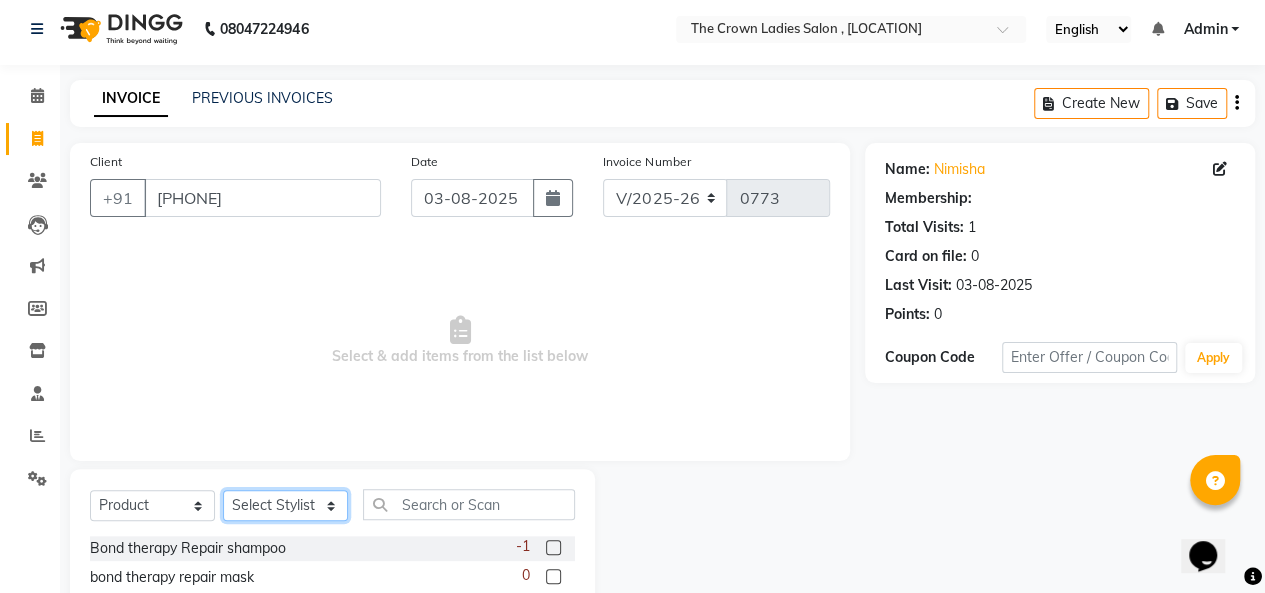 select on "[NUMBER]" 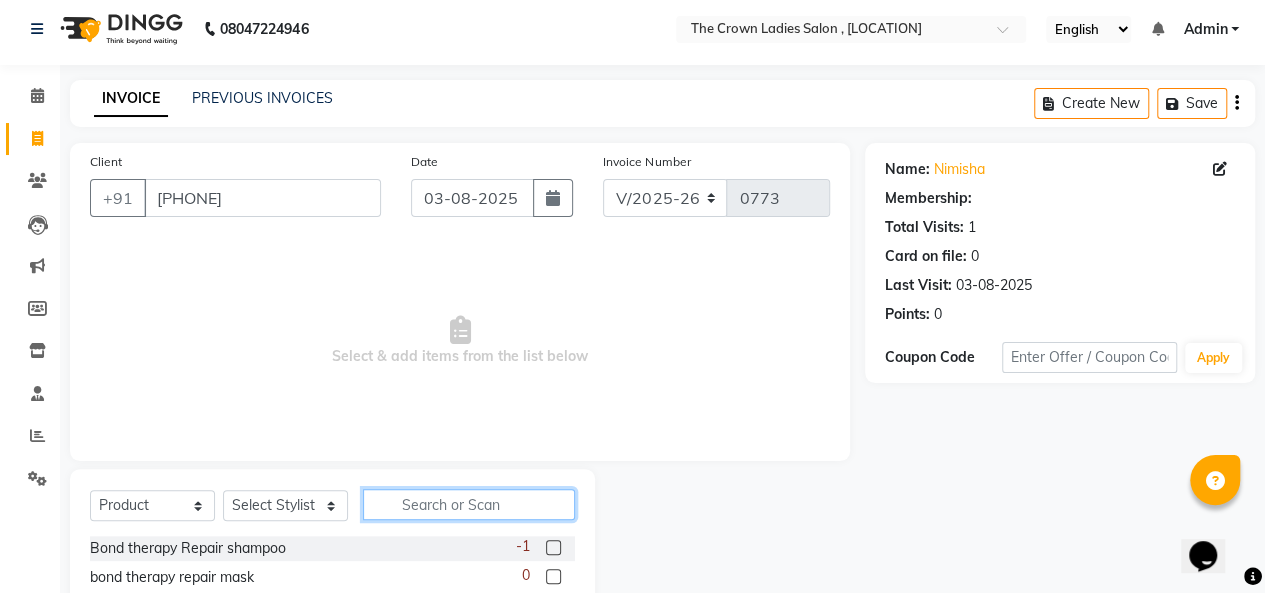 click 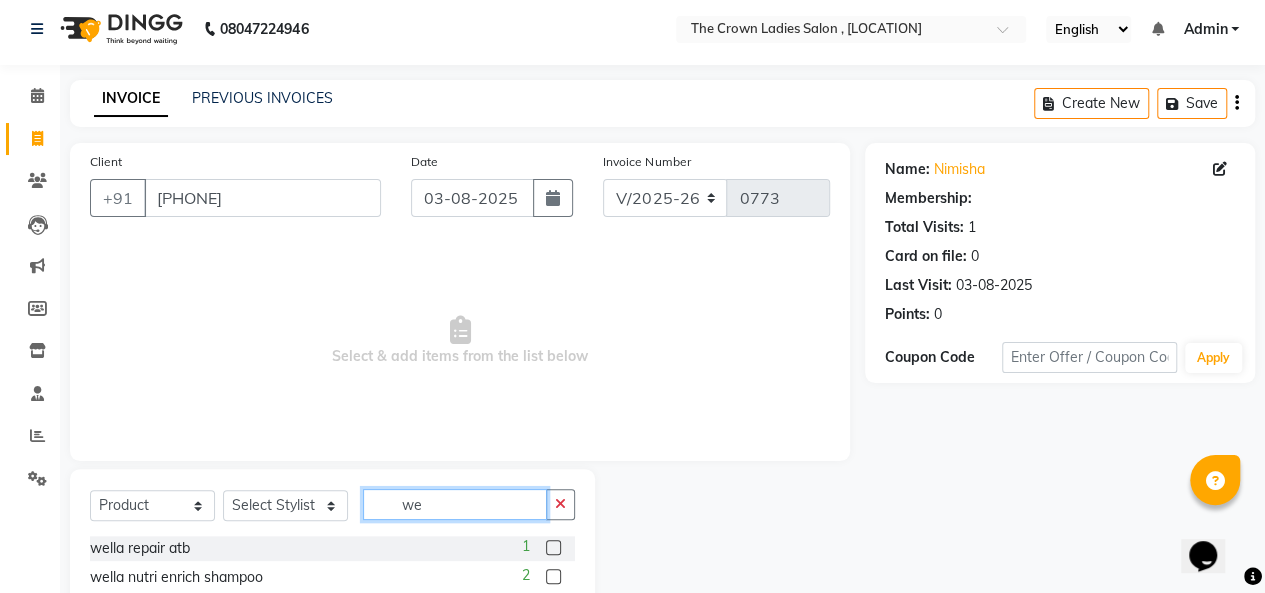 type on "we" 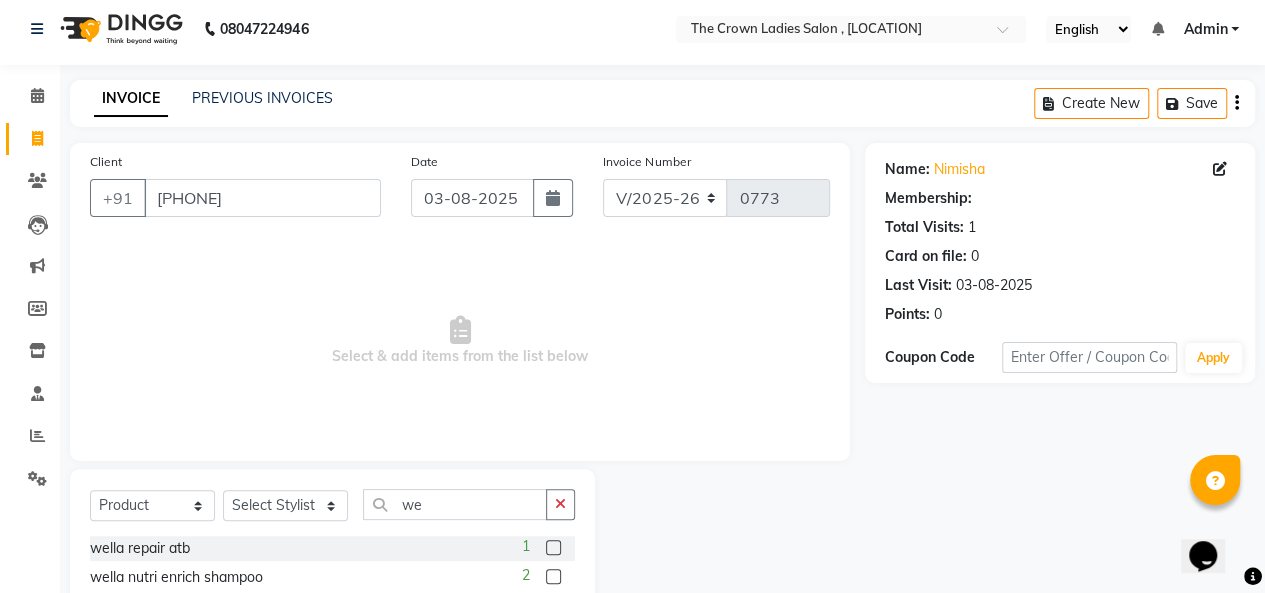 click 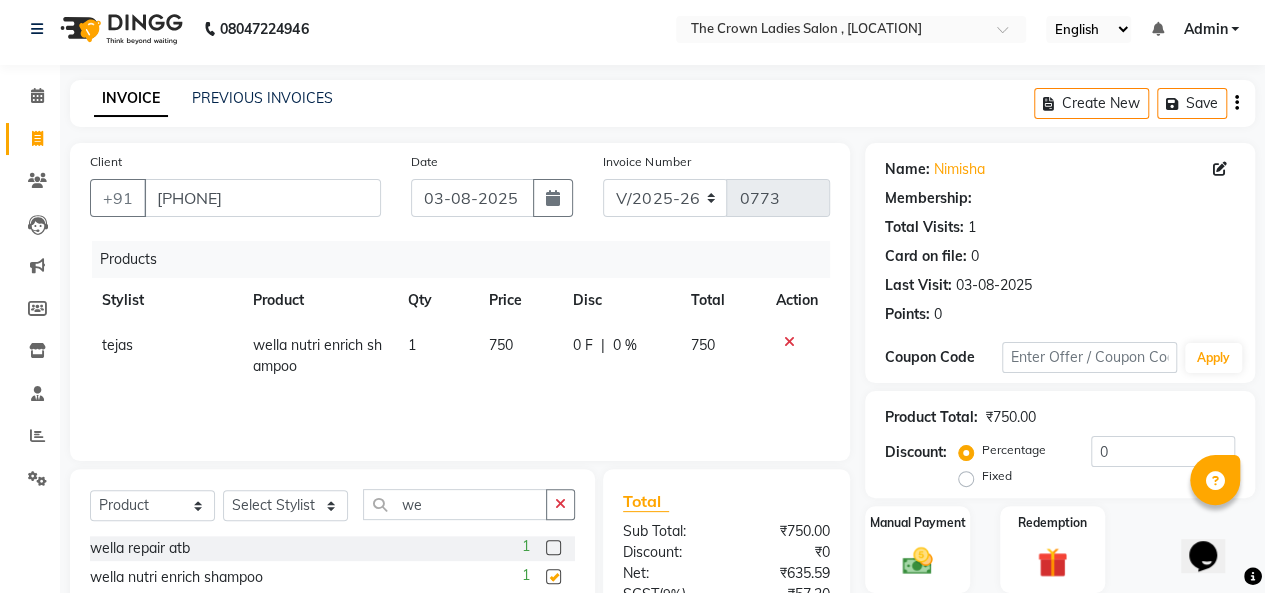 checkbox on "false" 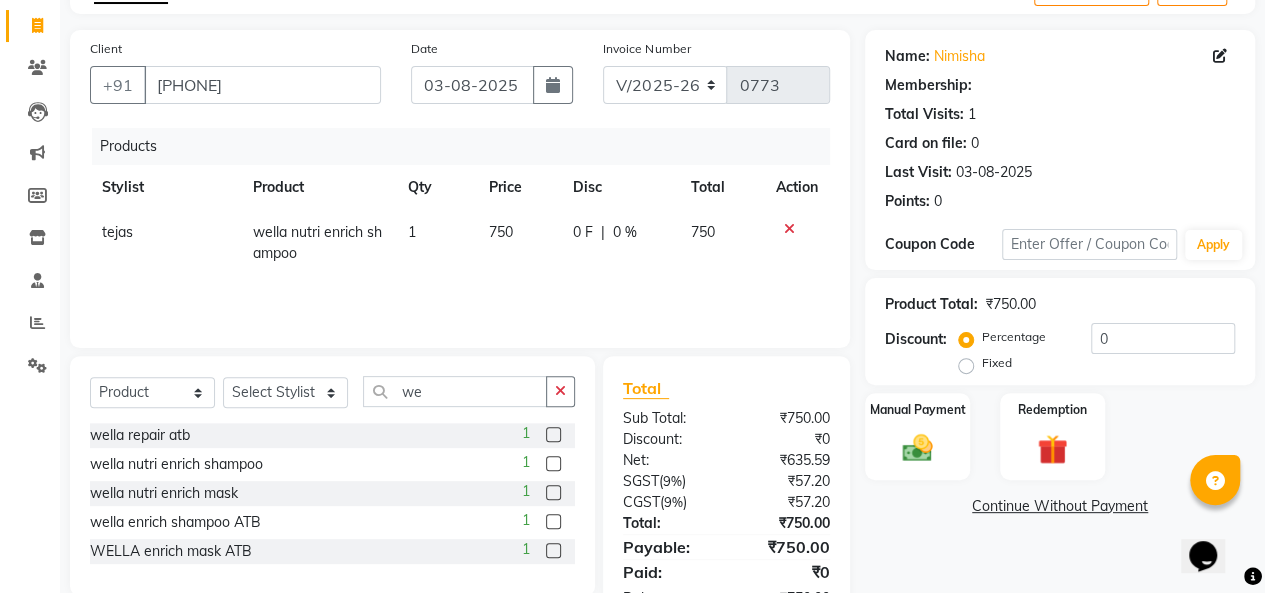 scroll, scrollTop: 120, scrollLeft: 0, axis: vertical 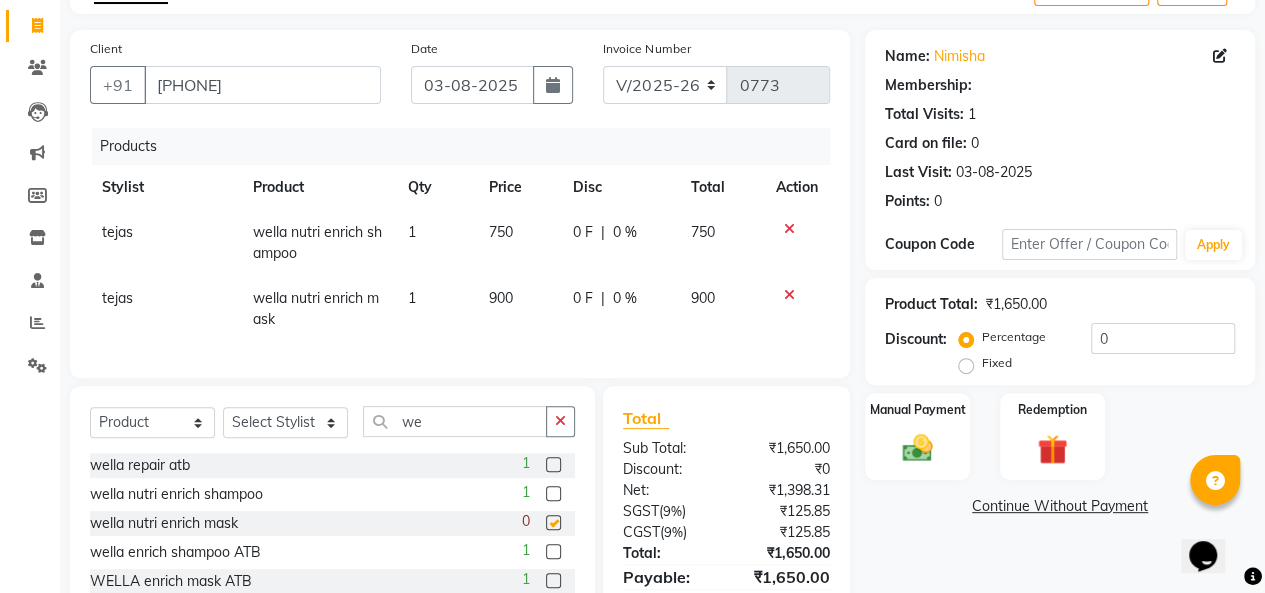 checkbox on "false" 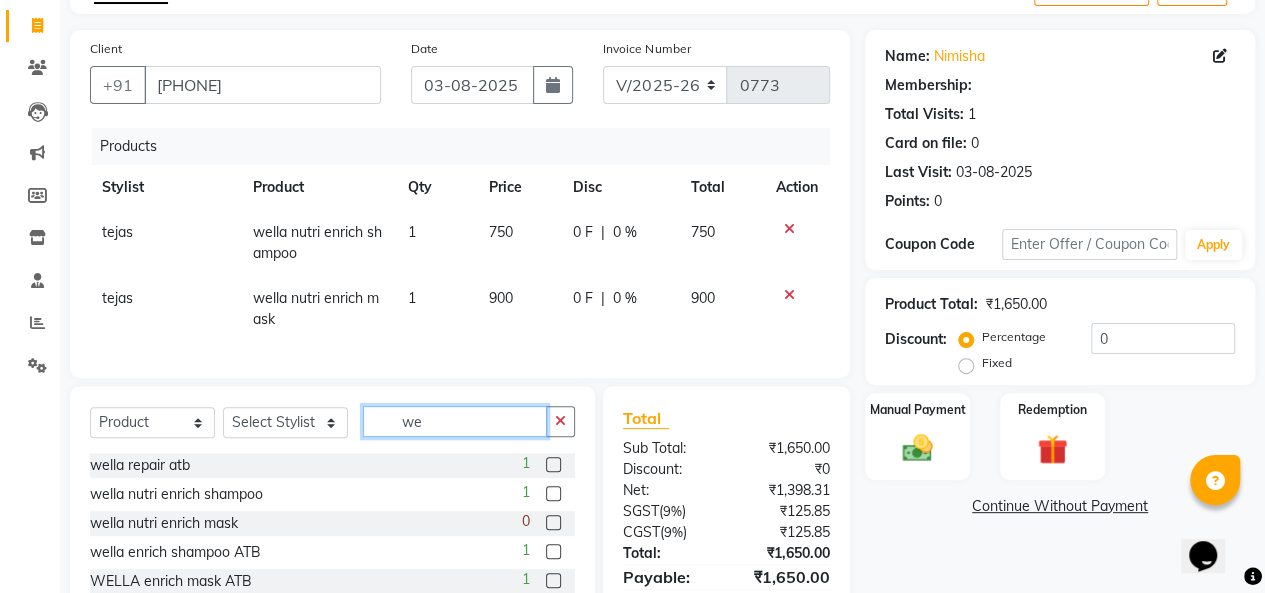 click on "we" 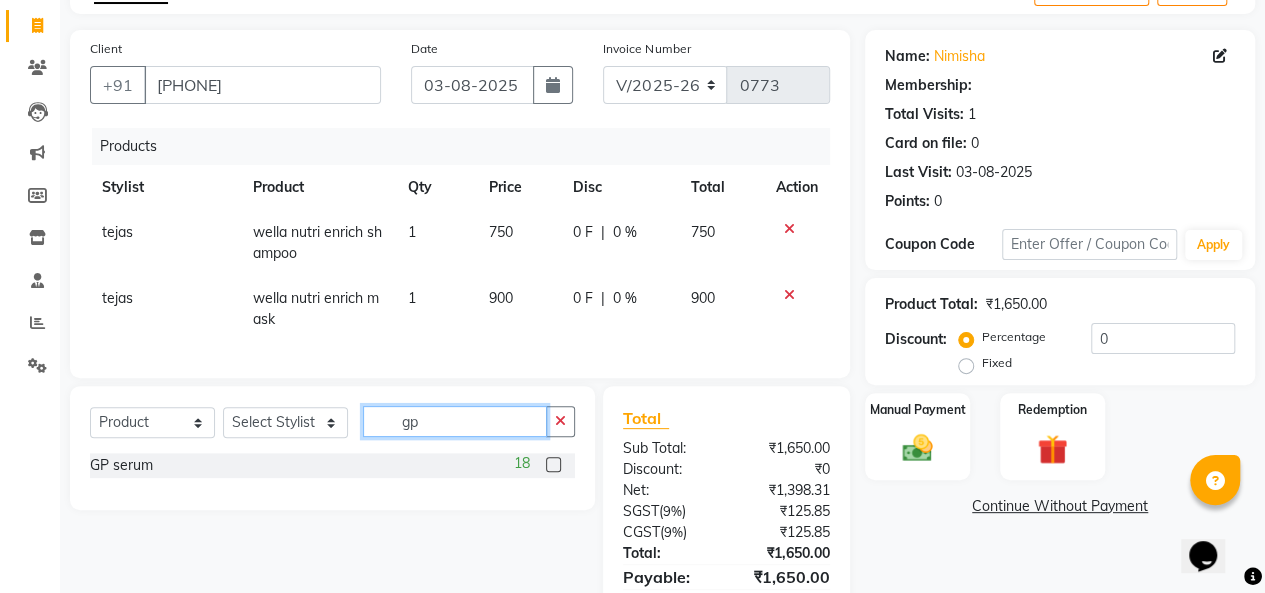 type on "gp" 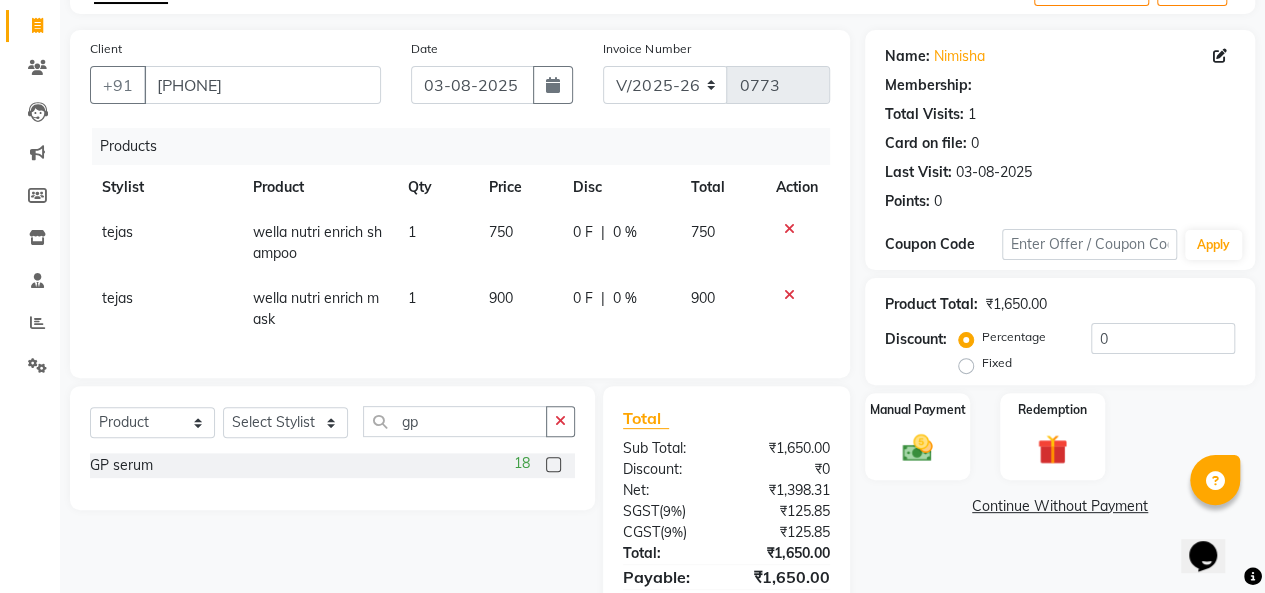click 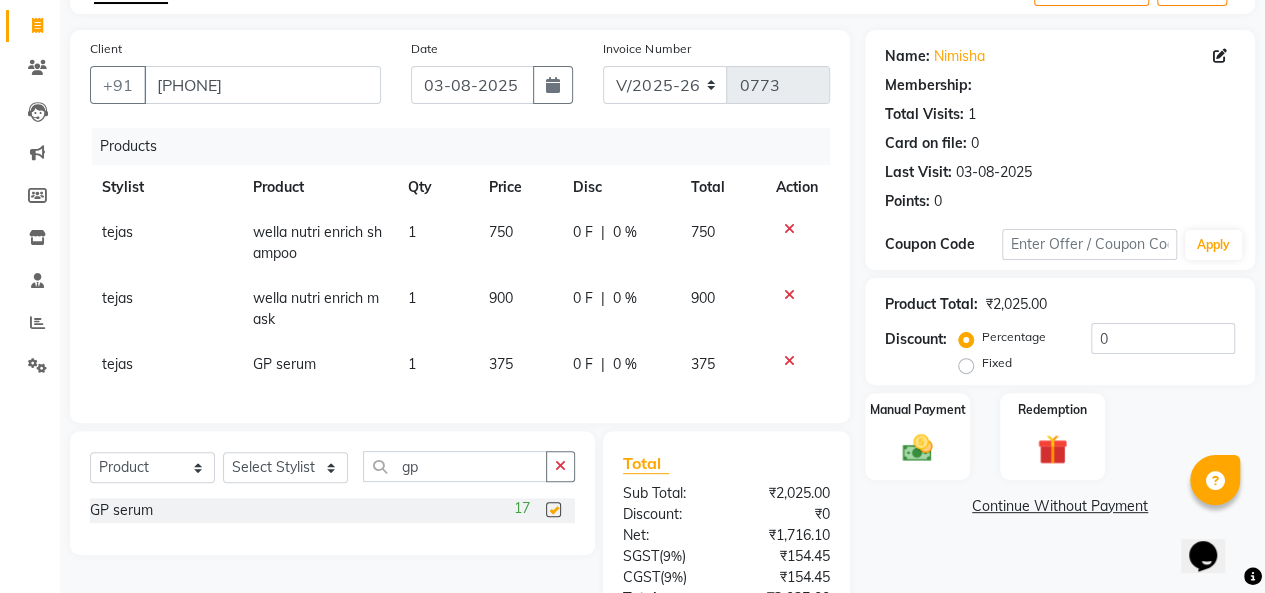 checkbox on "false" 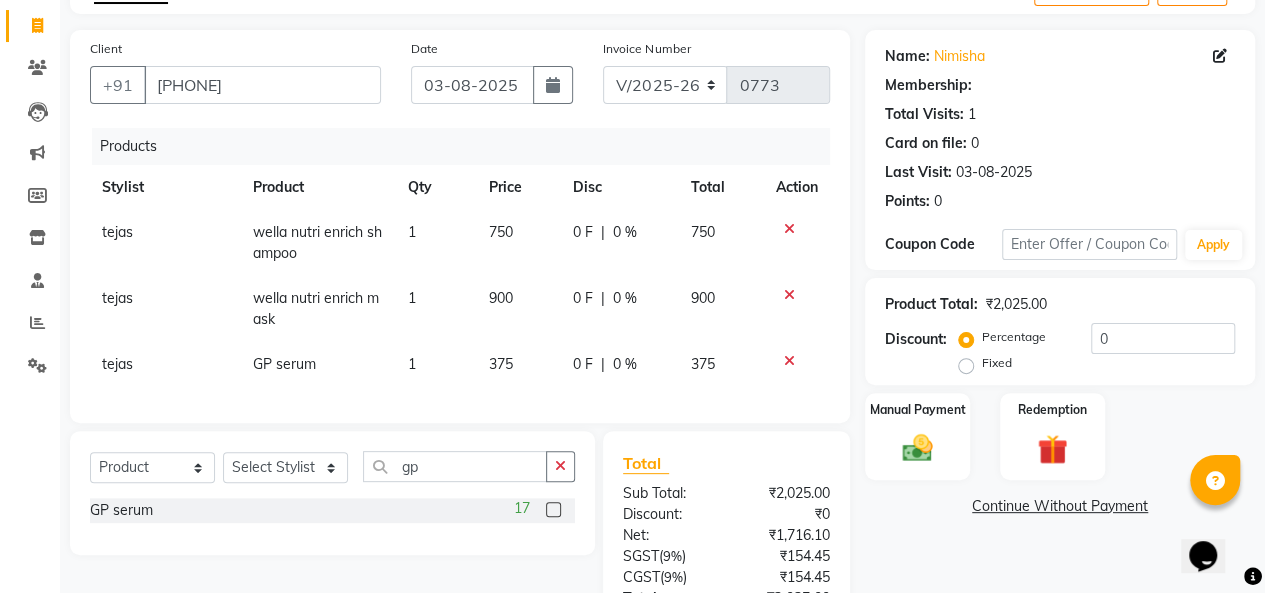 click on "0 %" 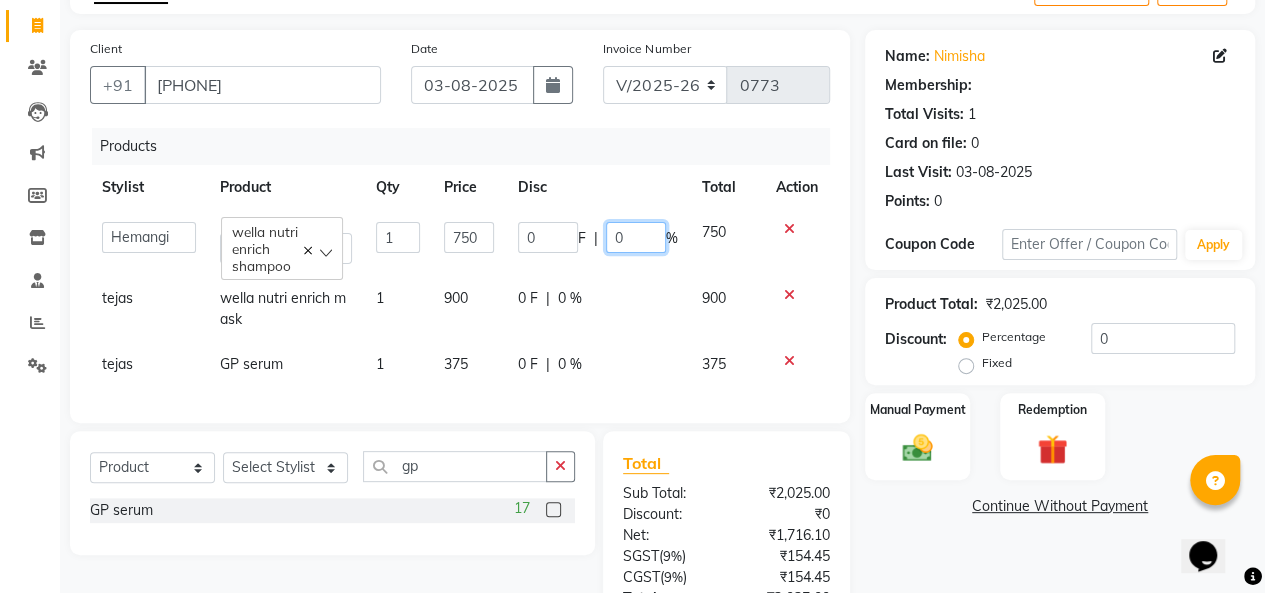 click on "0" 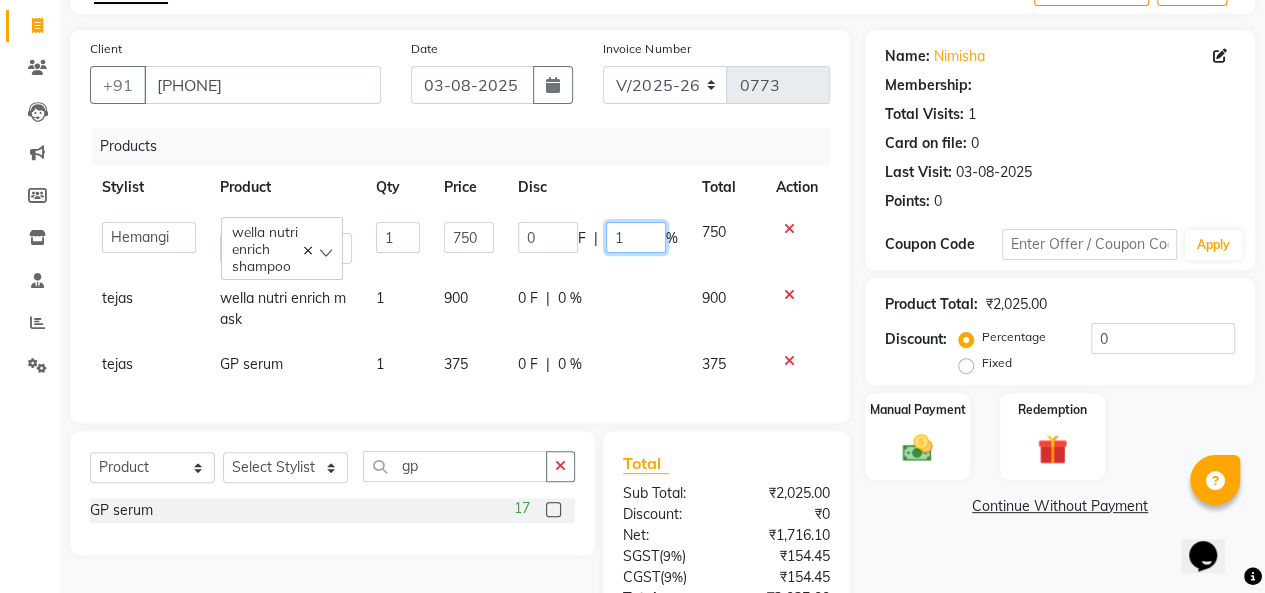 type on "10" 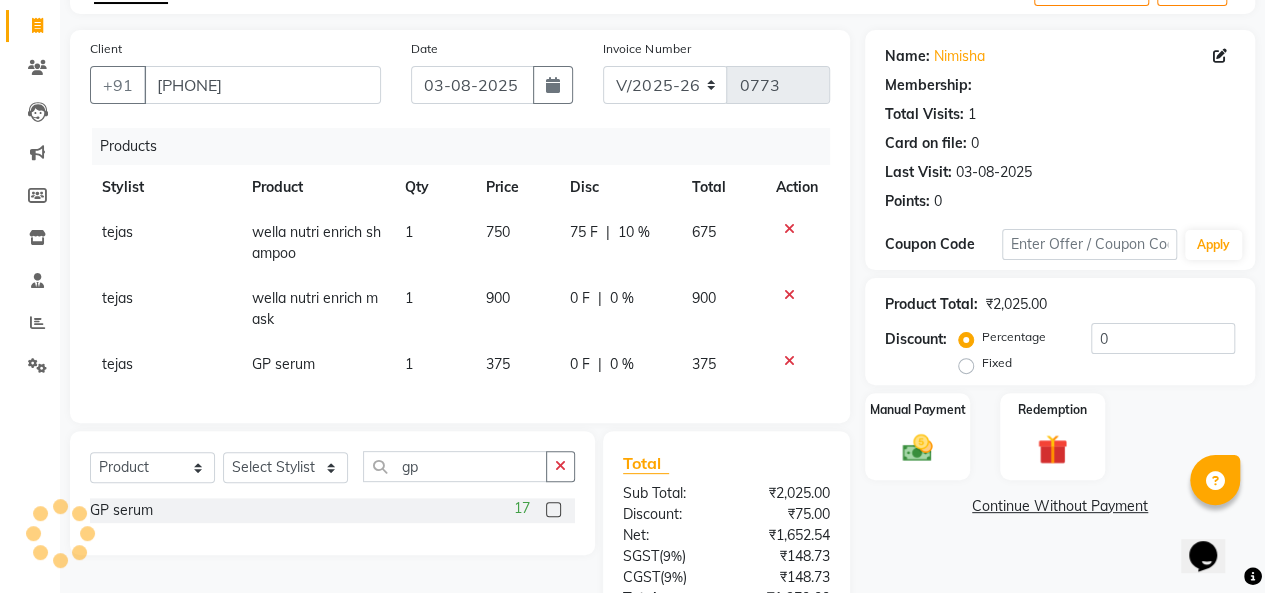 click on "0 F | 0 %" 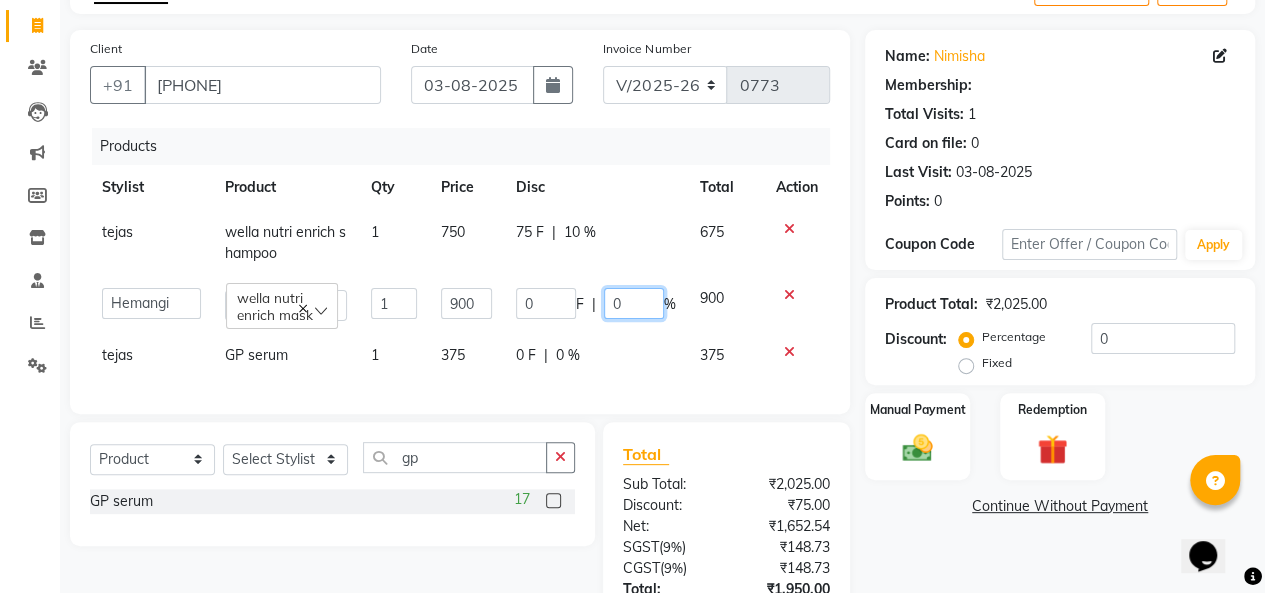 click on "0" 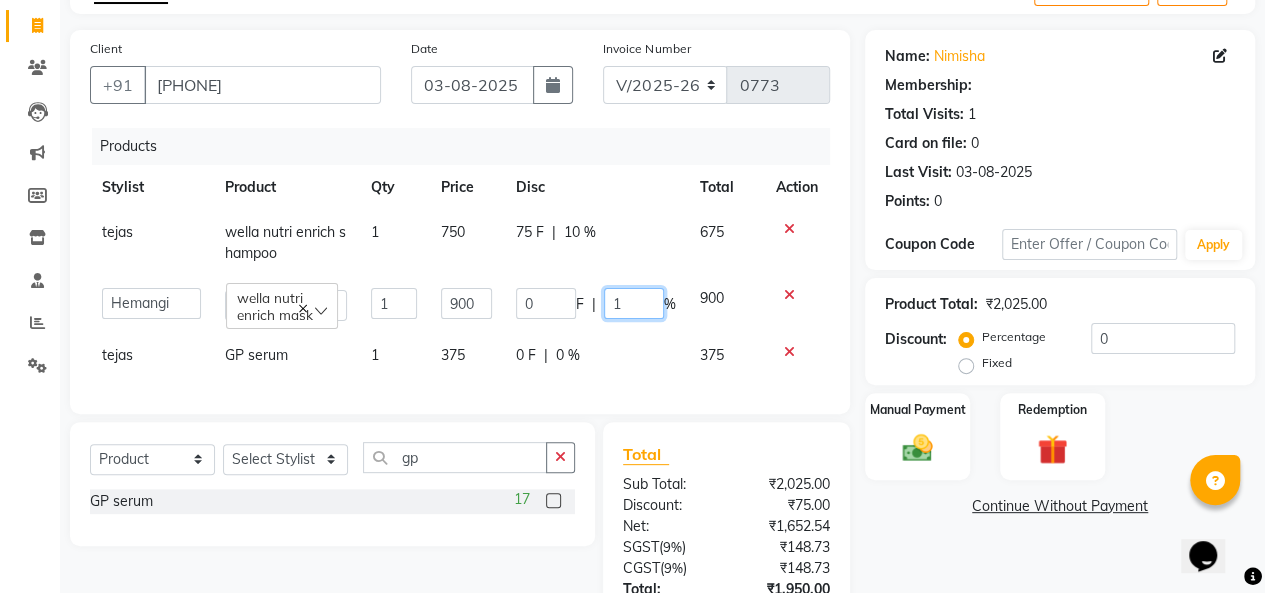 type on "10" 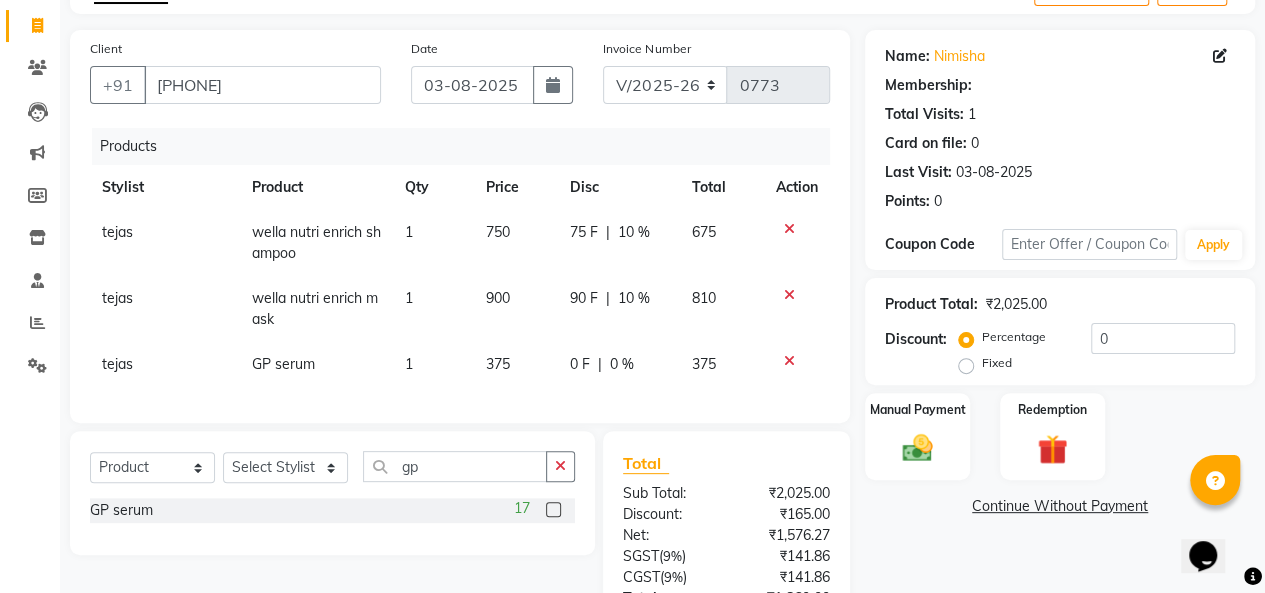 click on "0 F | 0 %" 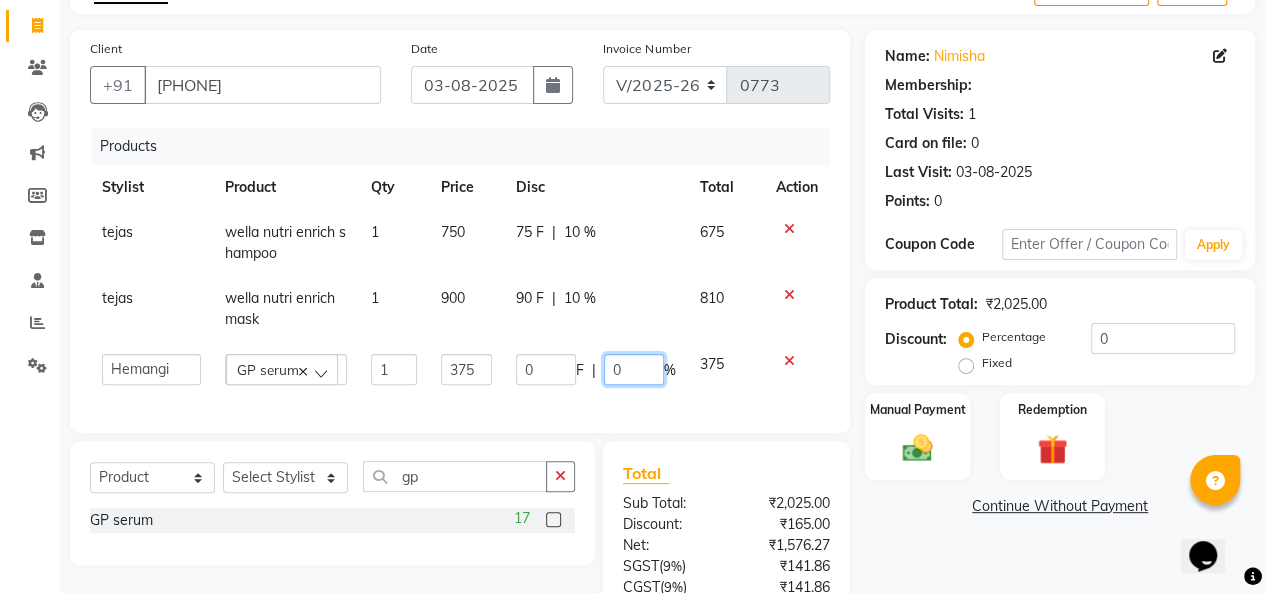 click on "0" 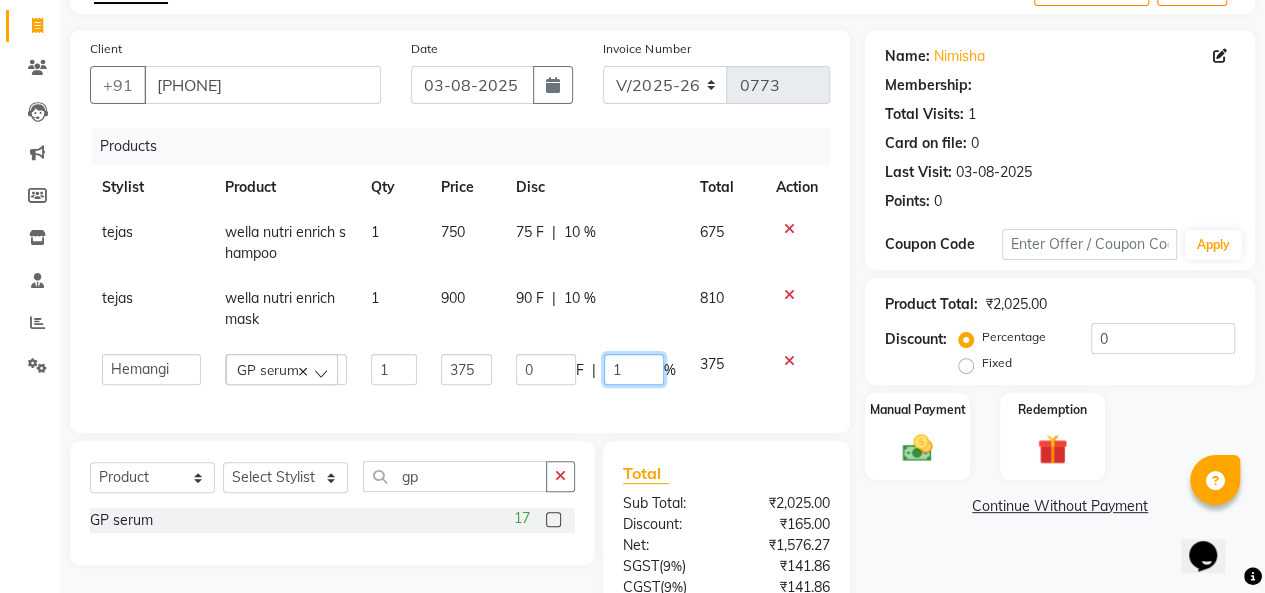 type on "10" 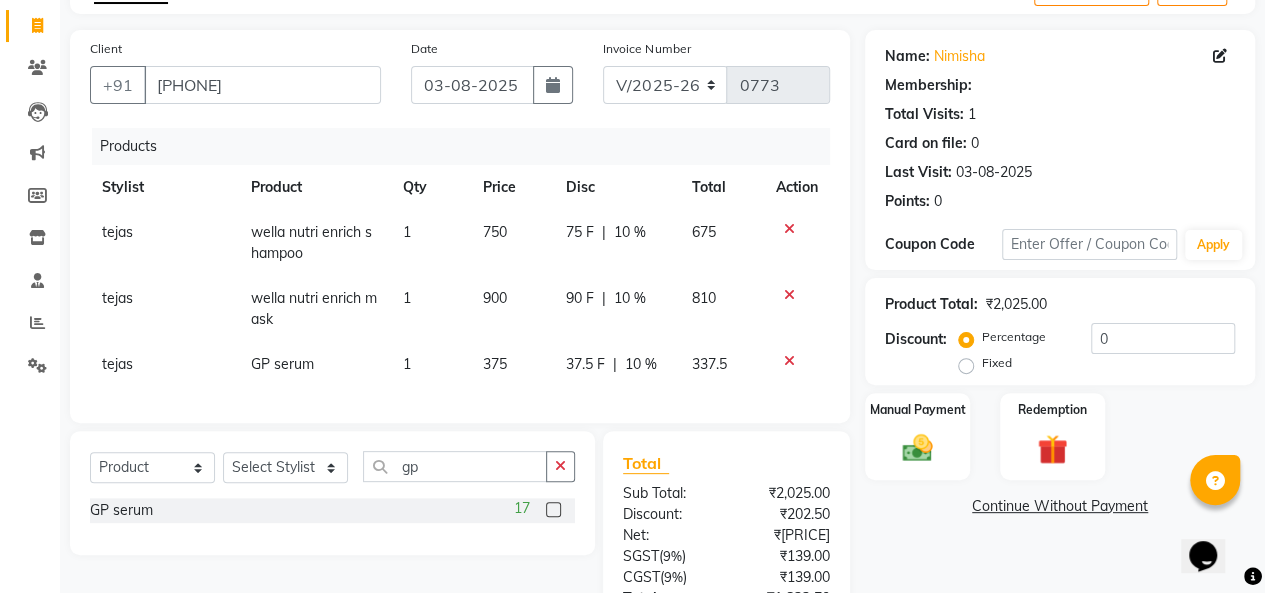 click on "Products Stylist Product Qty Price Disc Total Action [NAME] wella nutri enrich shampoo 1 [PRICE] [PRICE] F | 10 % [PRICE] [NAME] wella nutri enrich mask 1 [PRICE] [PRICE] F | 10 % [PRICE] [NAME] GP serum 1 [PRICE] [PRICE] F | 10 % [PRICE]" 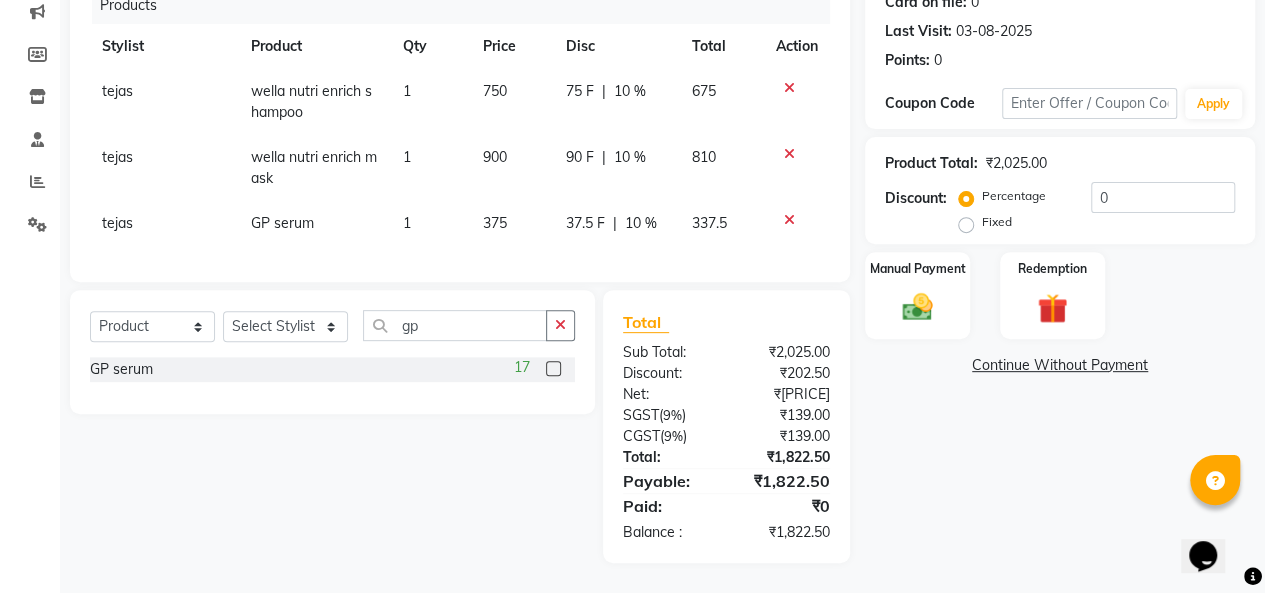 scroll, scrollTop: 274, scrollLeft: 0, axis: vertical 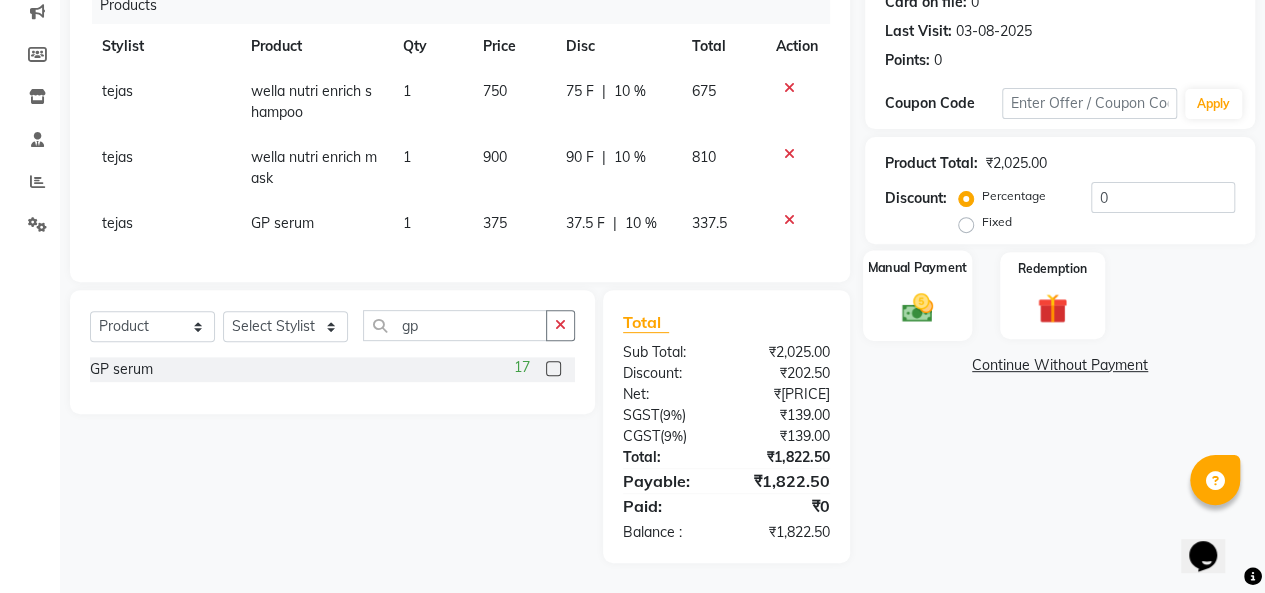 click on "Manual Payment" 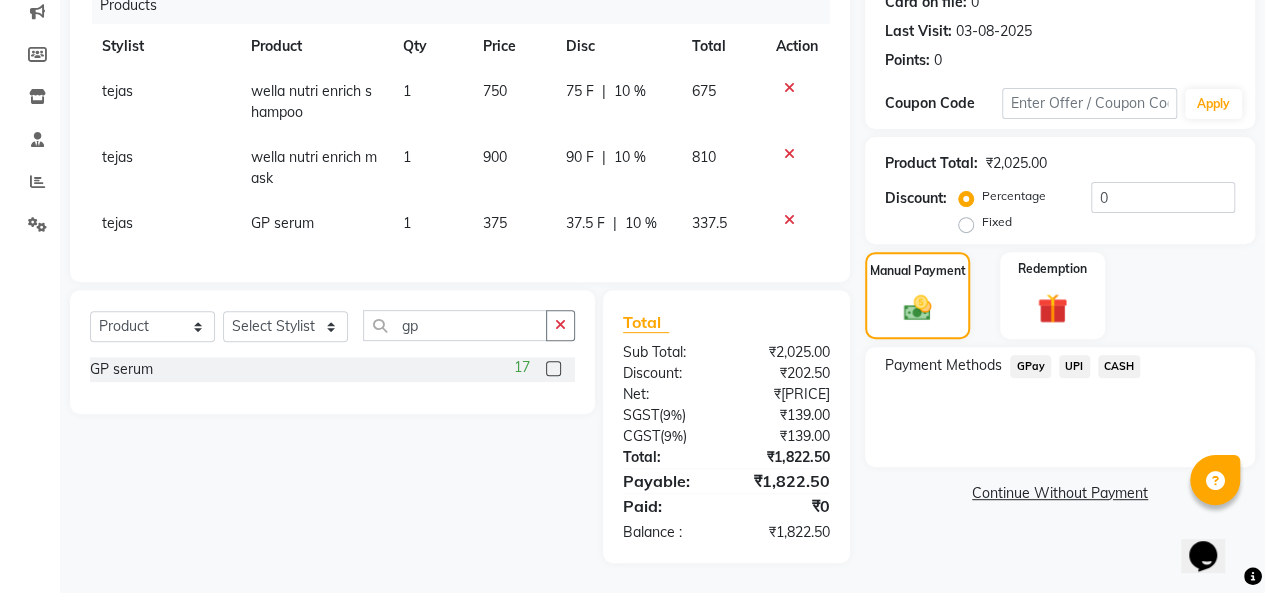 click on "GPay" 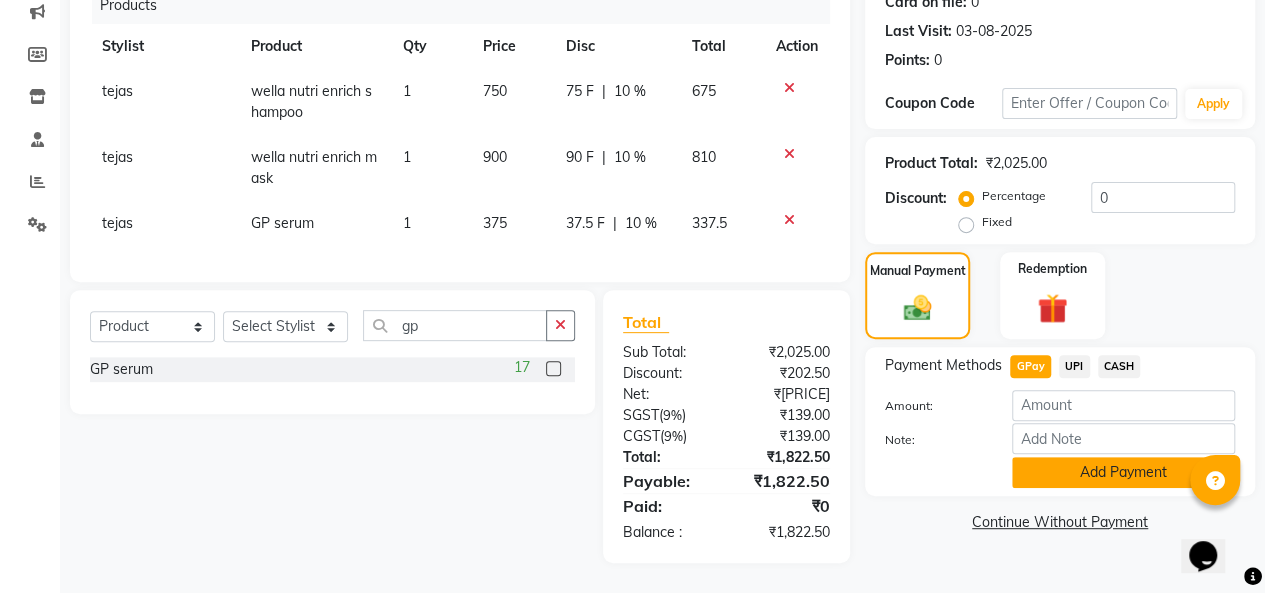 click on "Add Payment" 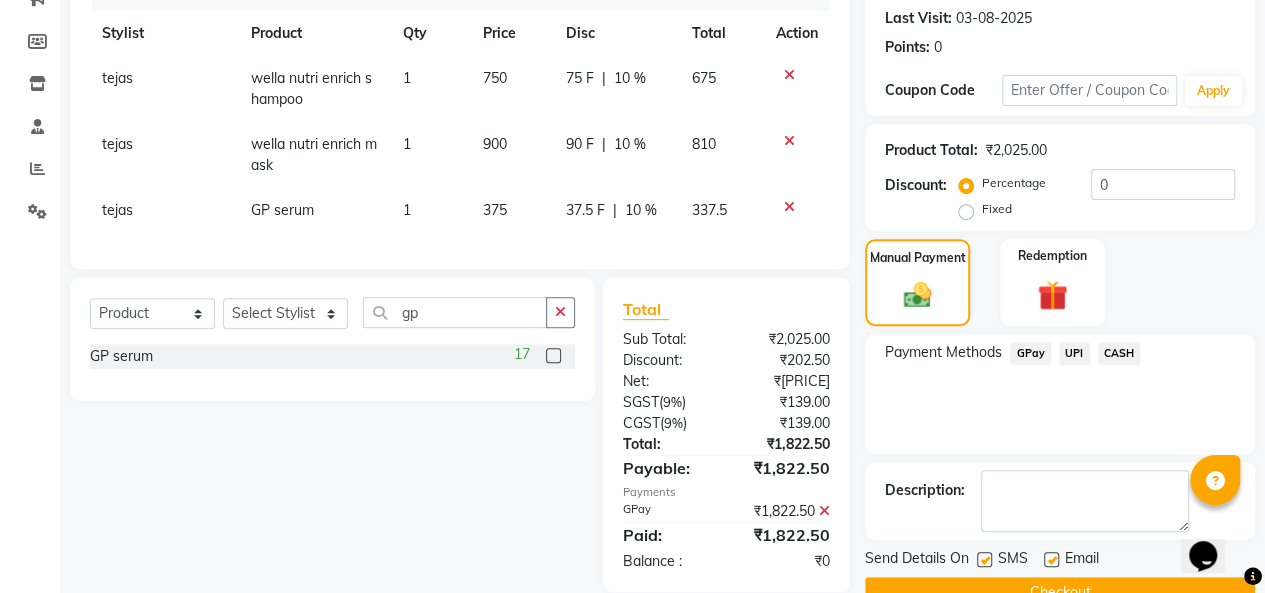 click 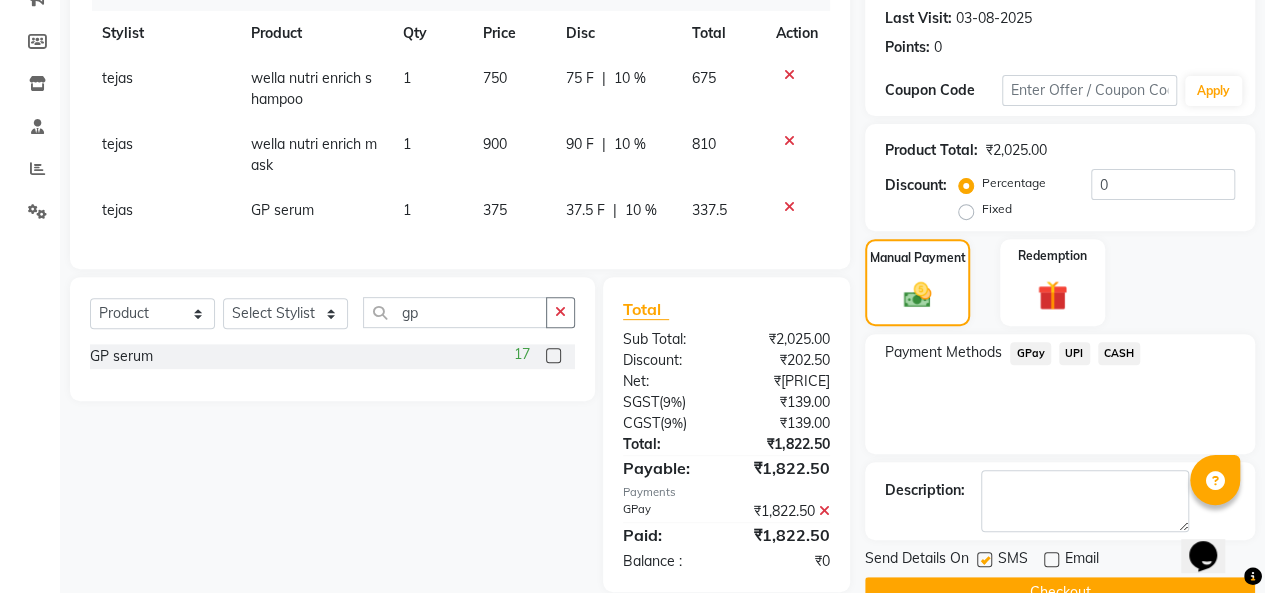 click on "Checkout" 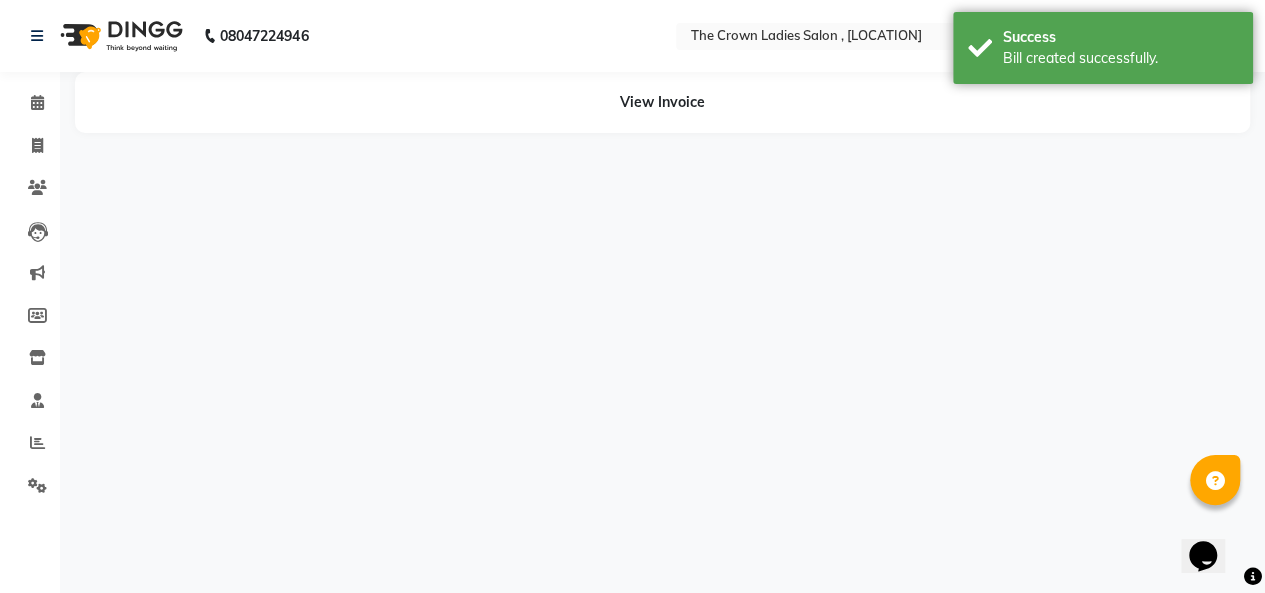 scroll, scrollTop: 0, scrollLeft: 0, axis: both 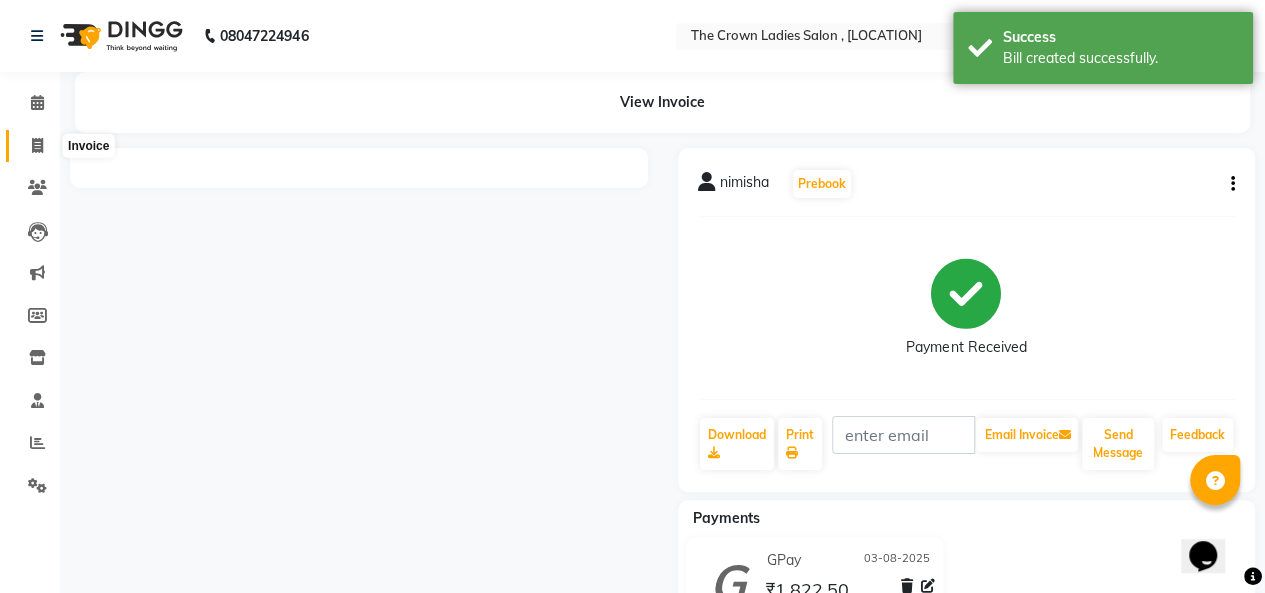 click 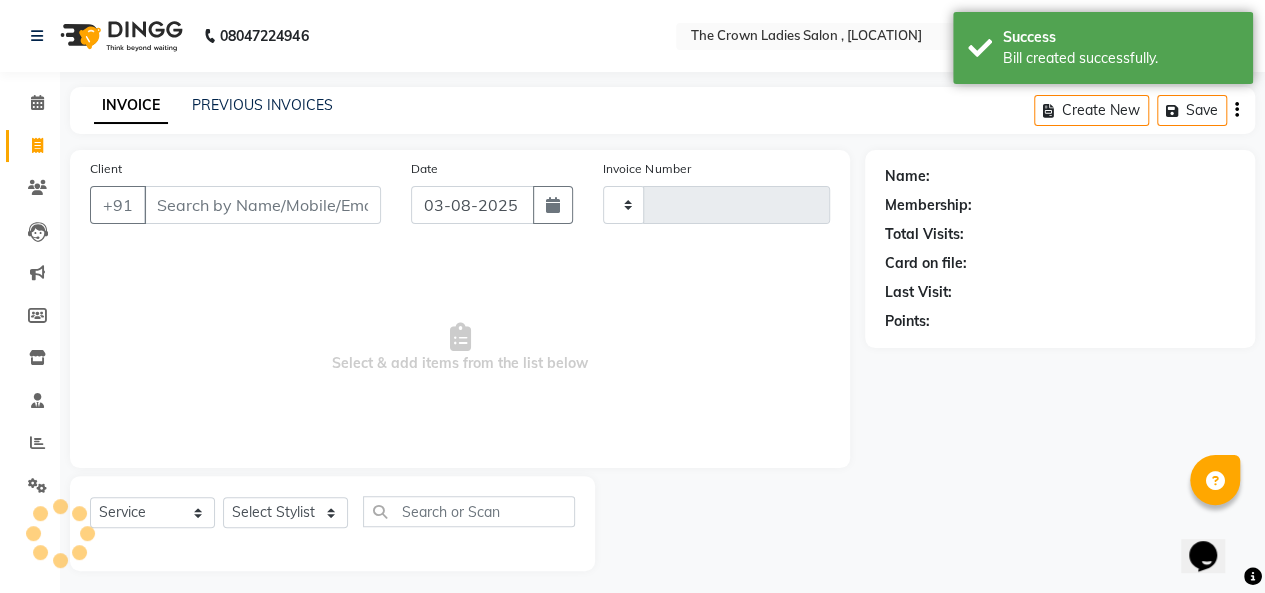 scroll, scrollTop: 7, scrollLeft: 0, axis: vertical 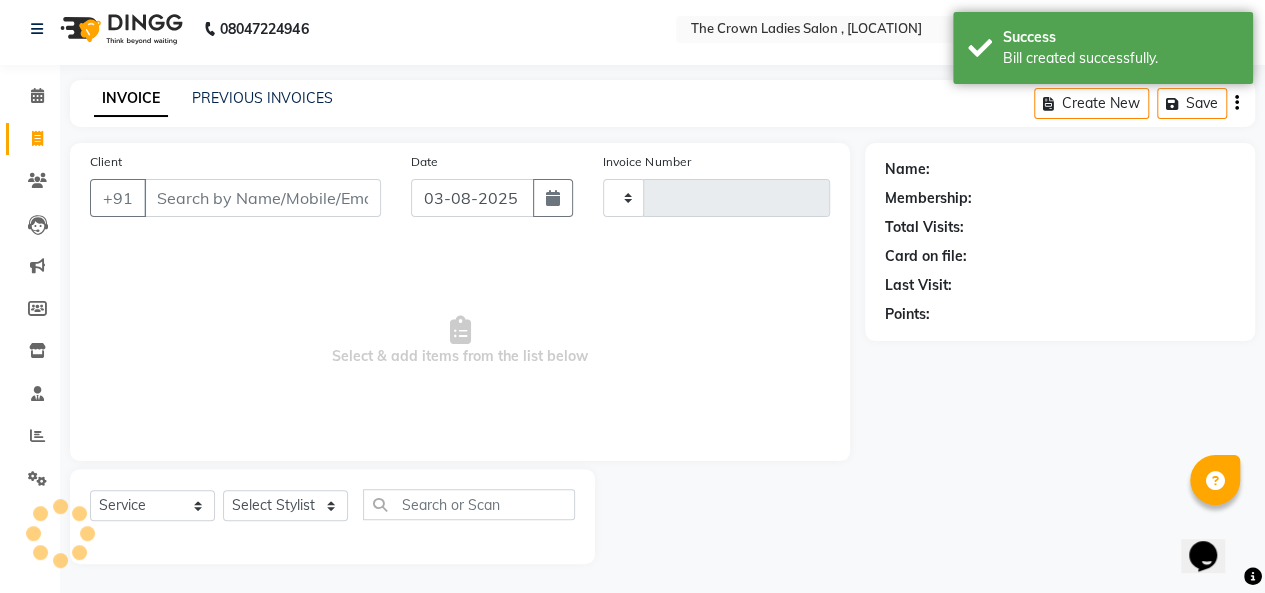 type on "0774" 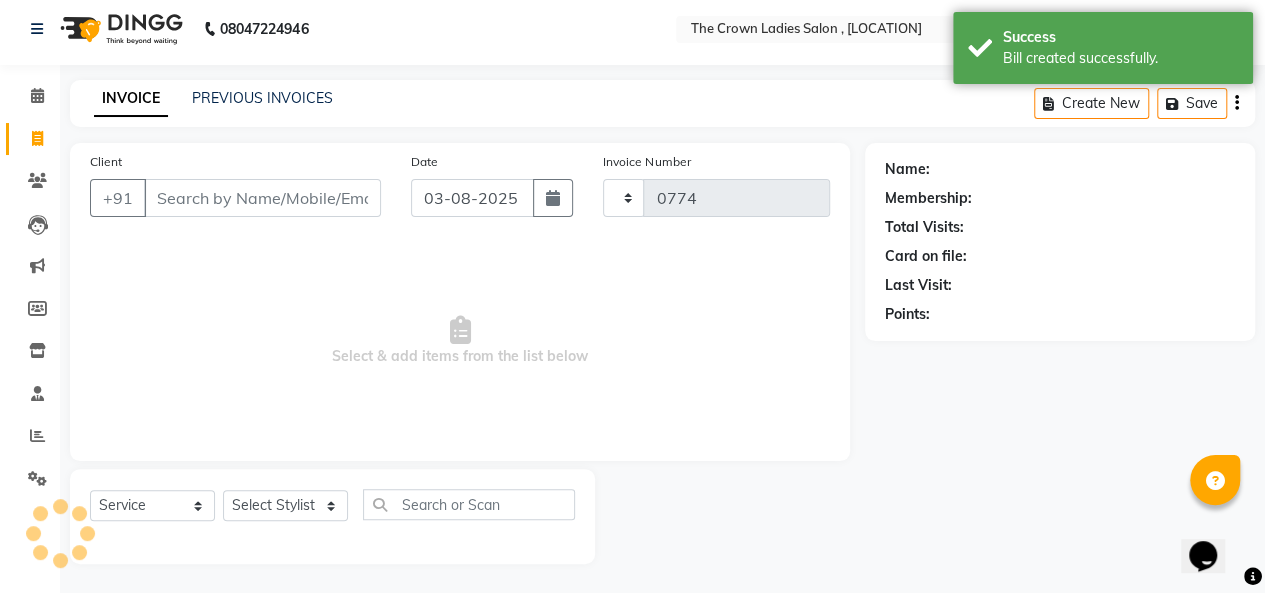select on "7627" 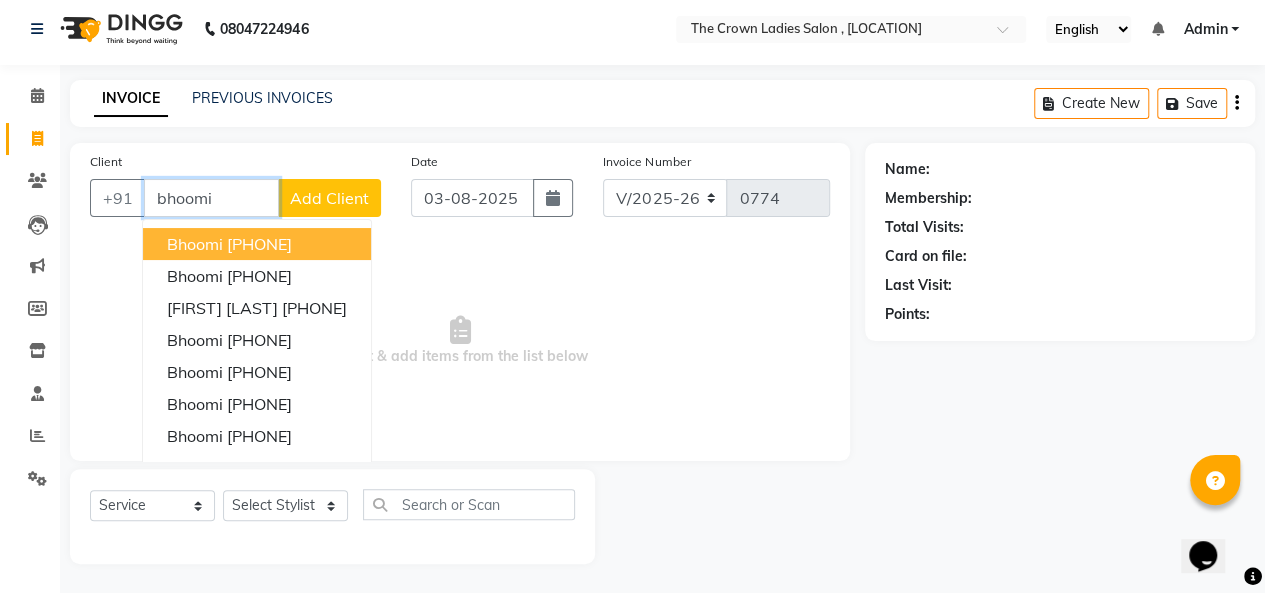 click on "bhoomi" at bounding box center [211, 198] 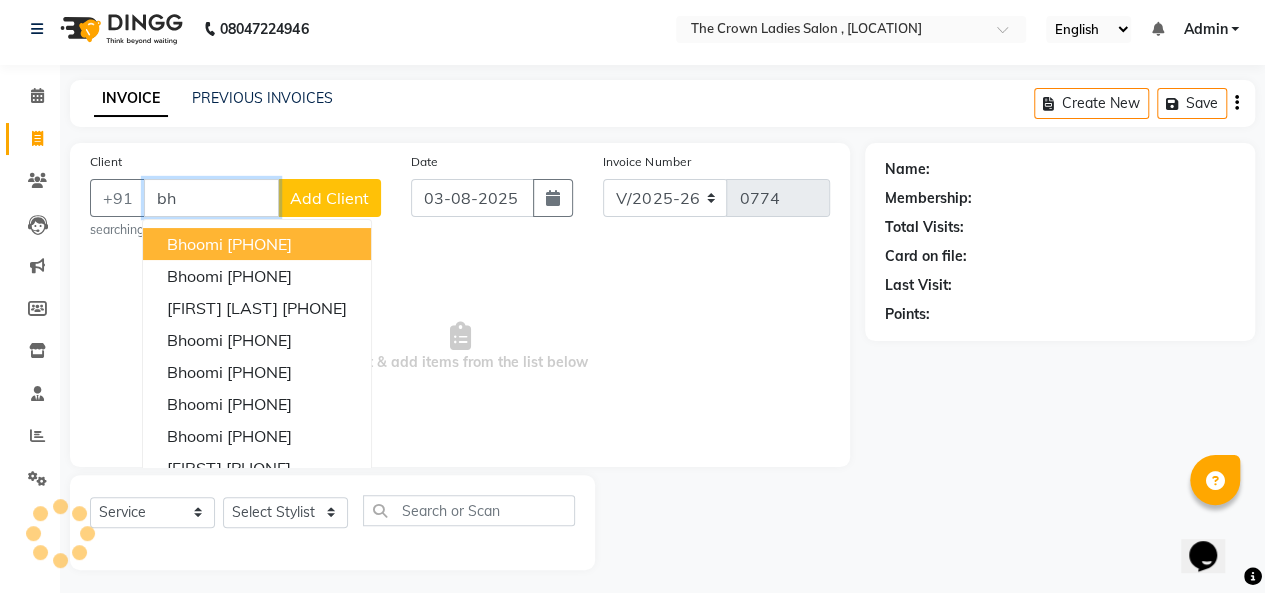 type on "b" 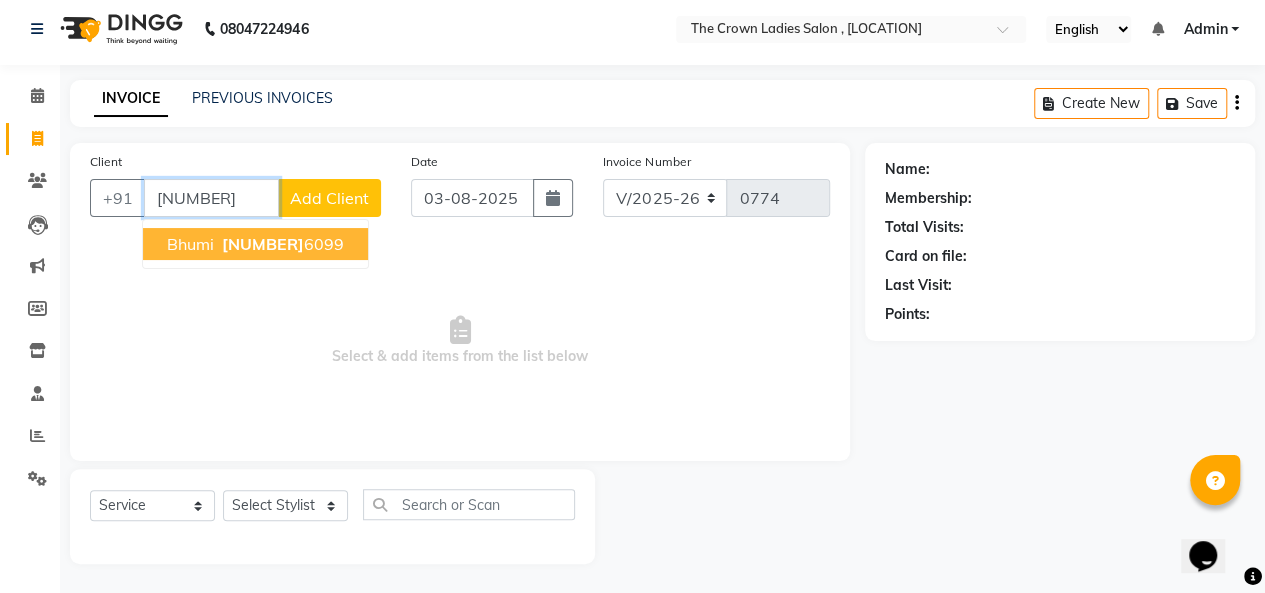 click on "[NUMBER]" at bounding box center (263, 244) 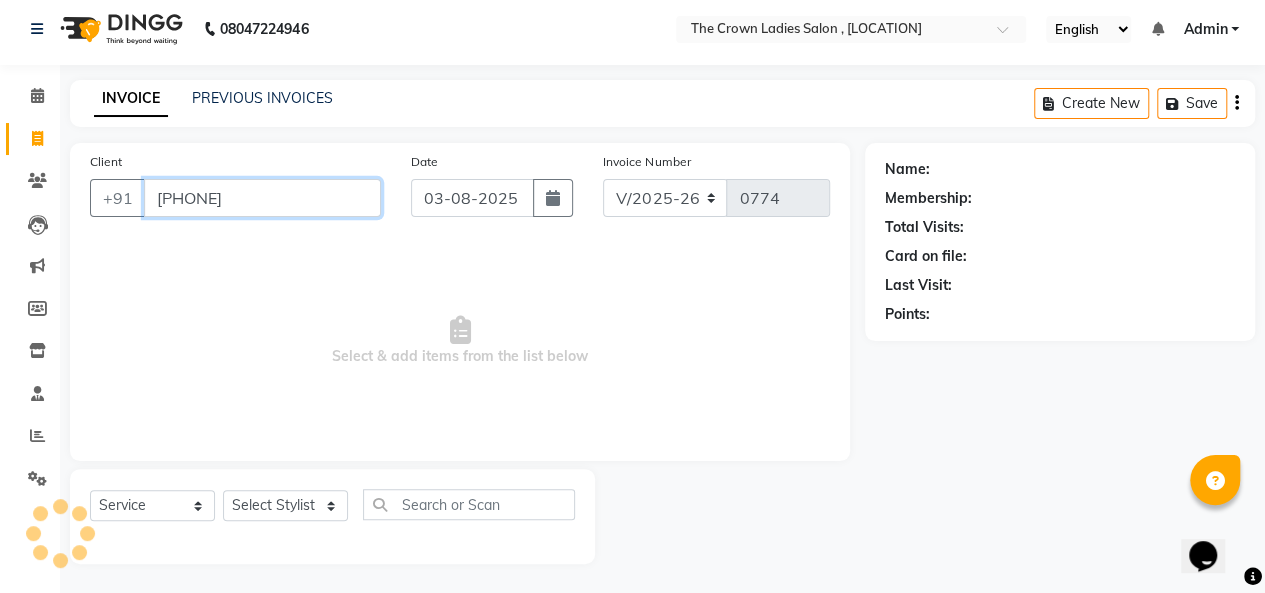 type on "[PHONE]" 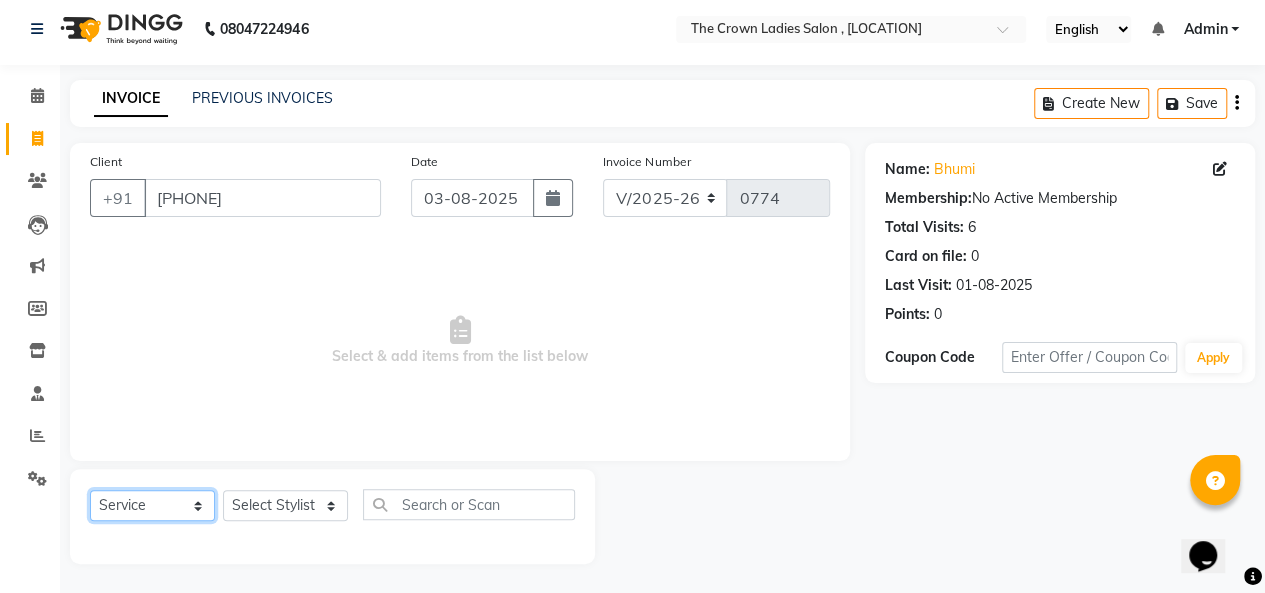 click on "Select  Service  Product  Membership  Package Voucher Prepaid Gift Card" 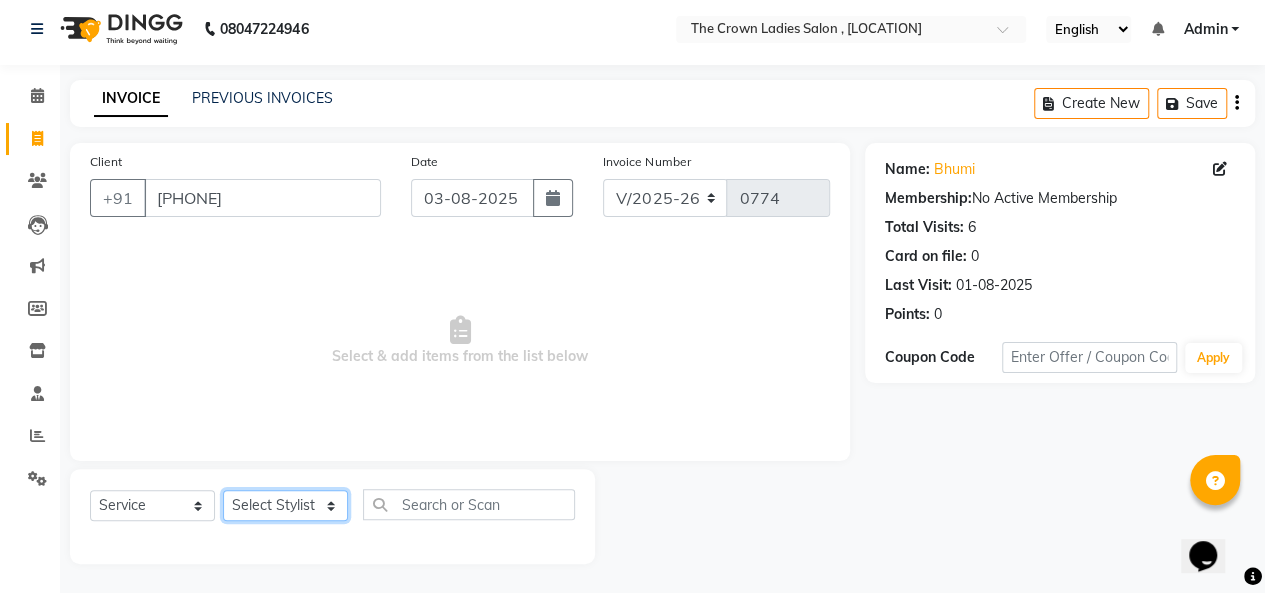 click on "Select Stylist [NAME] [NAME] [NAME] [NAME] [NAME] [NAME] [NAME] [NAME] [NAME]" 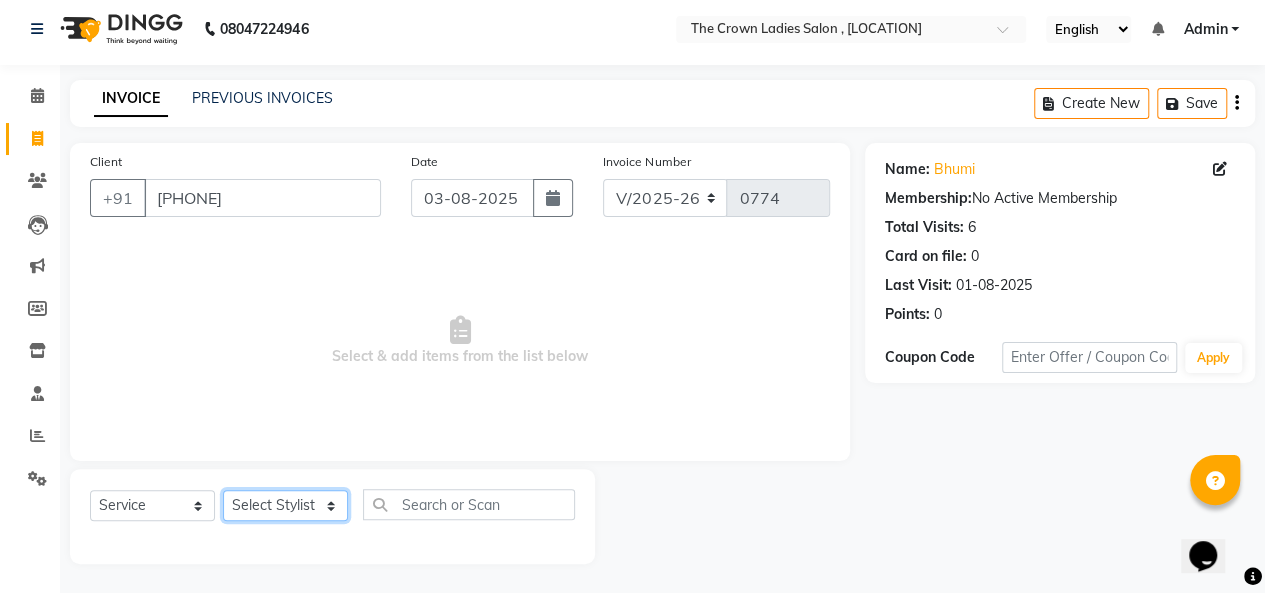 select on "73631" 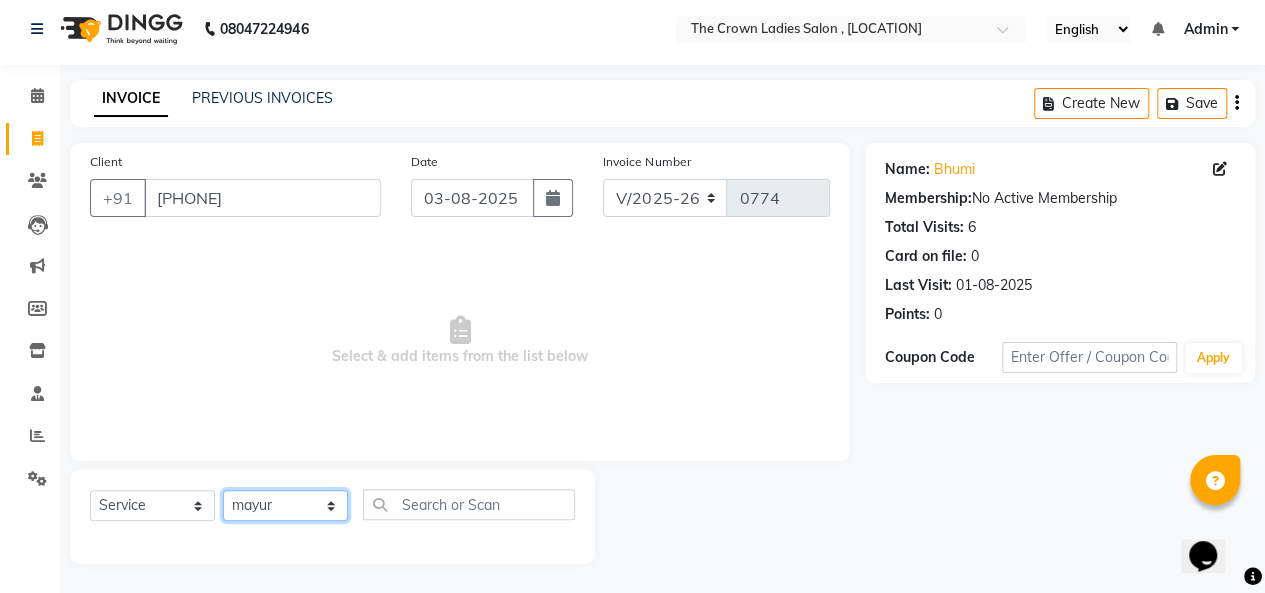 click on "Select Stylist [NAME] [NAME] [NAME] [NAME] [NAME] [NAME] [NAME] [NAME] [NAME]" 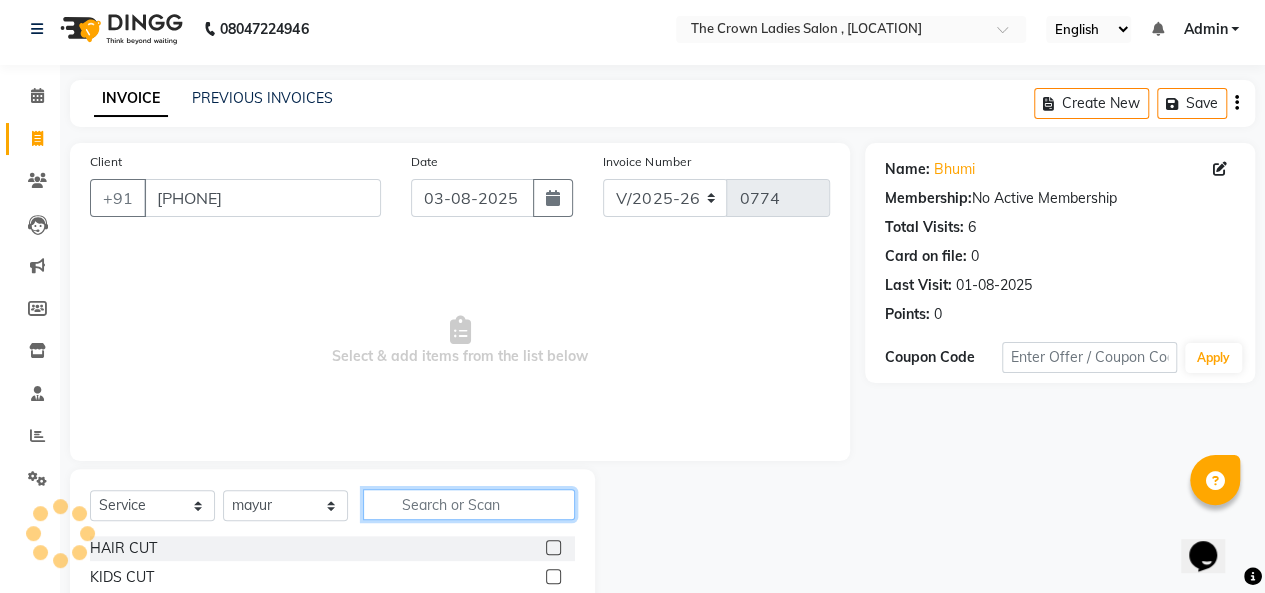click 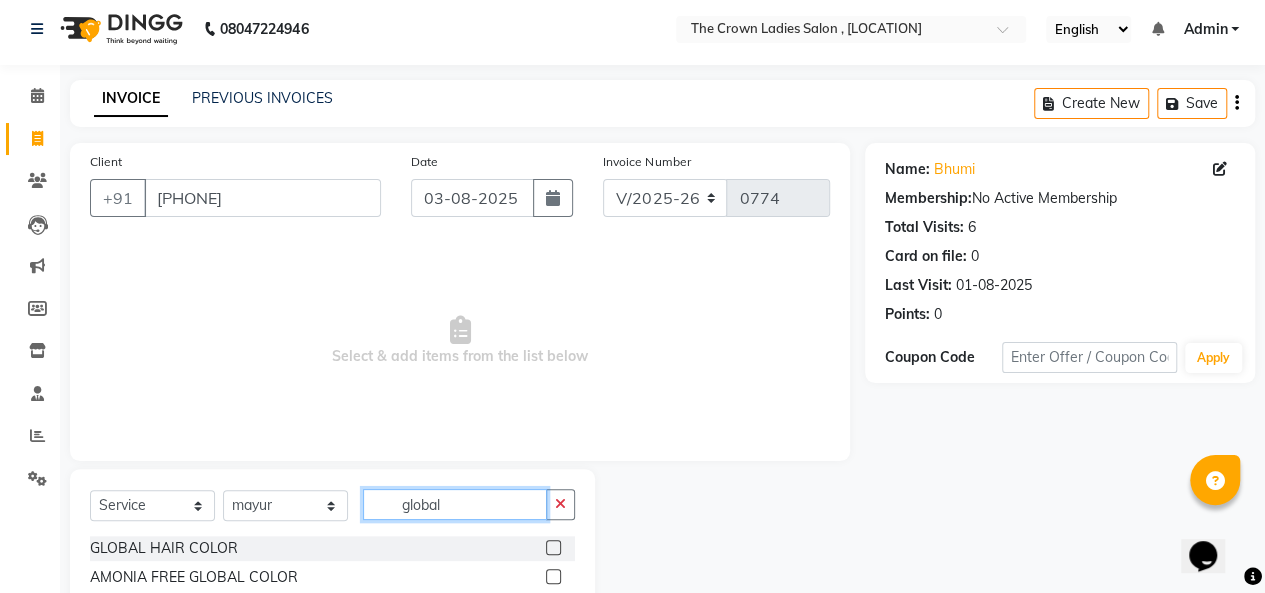 type on "global" 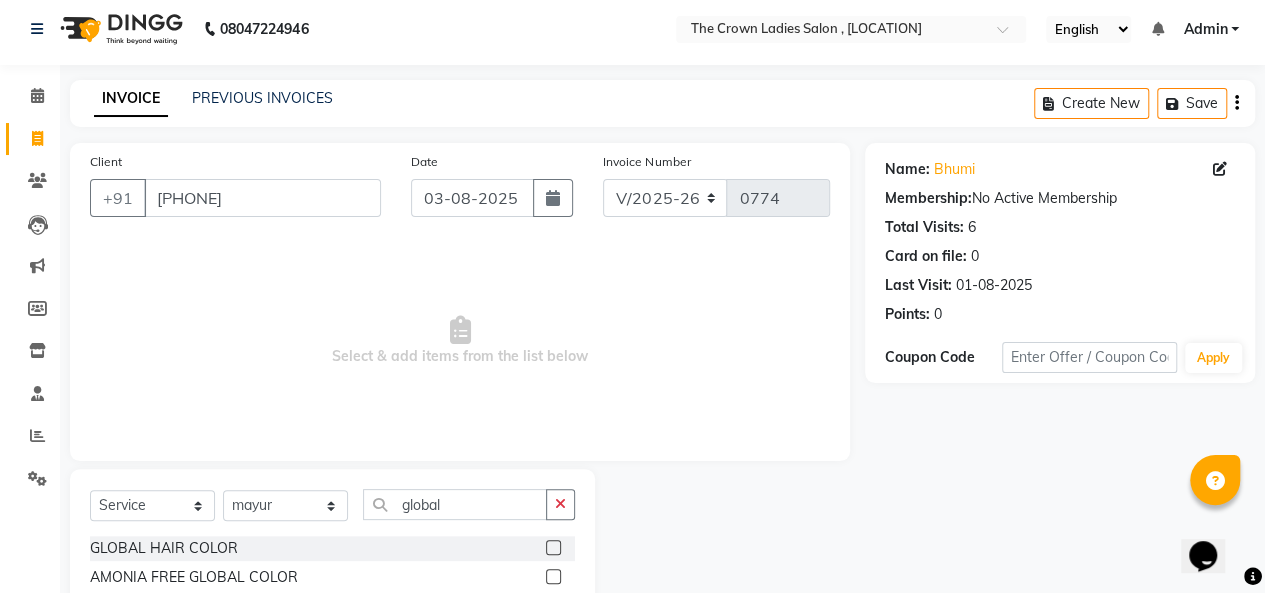 click on "GLOBAL HAIR COLOR" 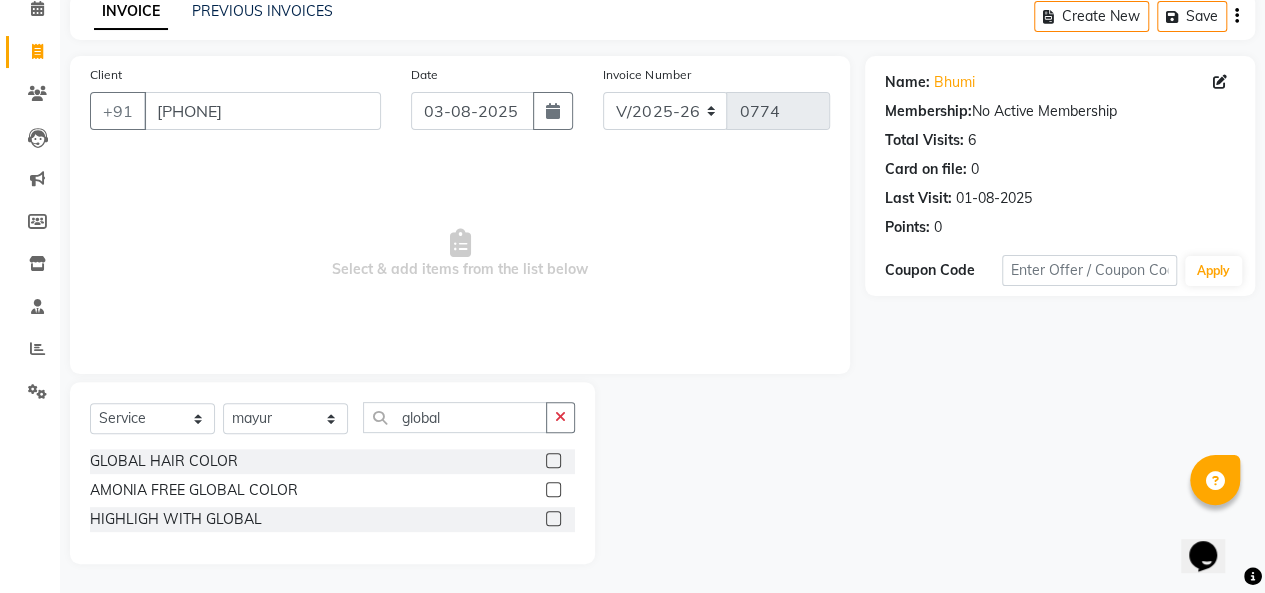 click 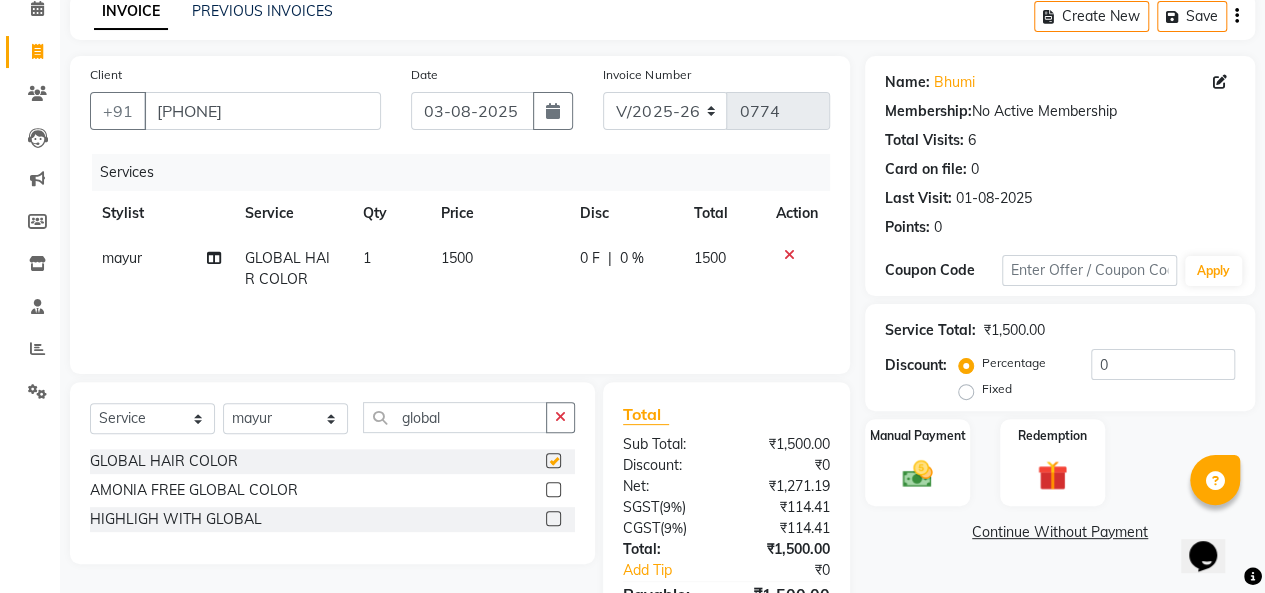 checkbox on "false" 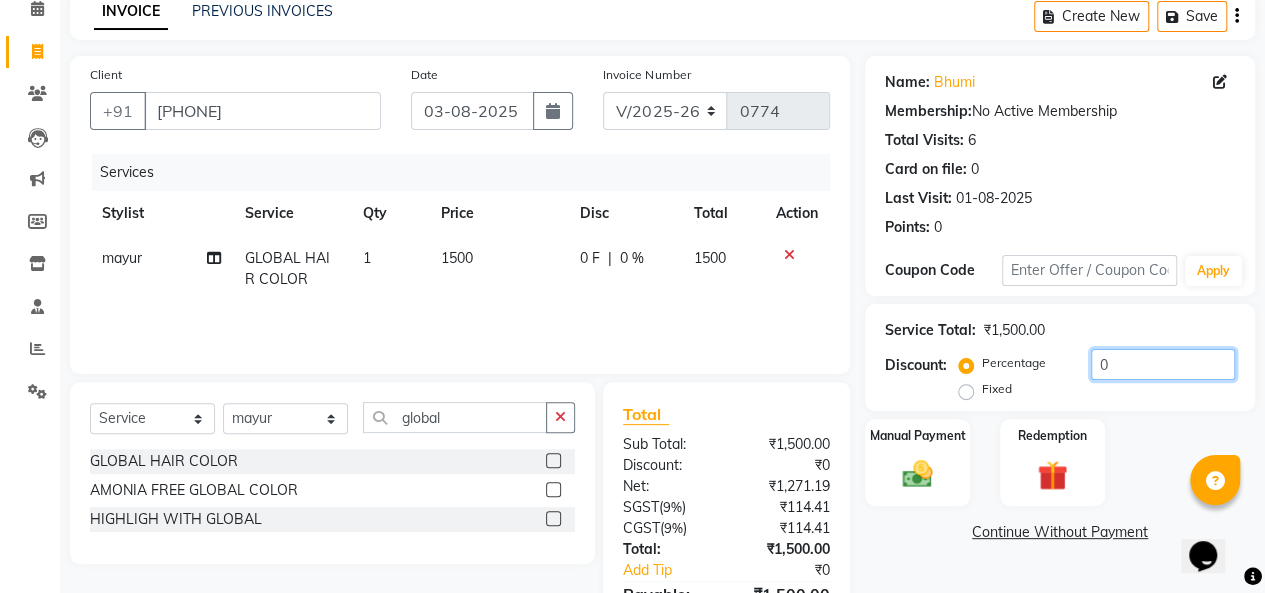 click on "0" 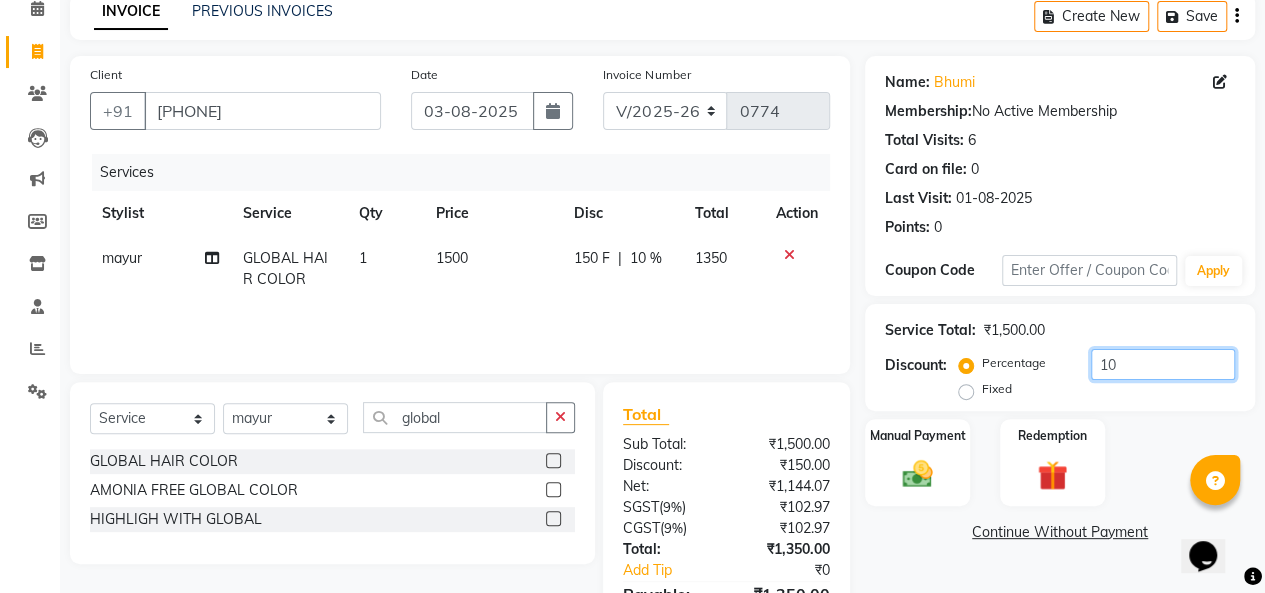 type on "1" 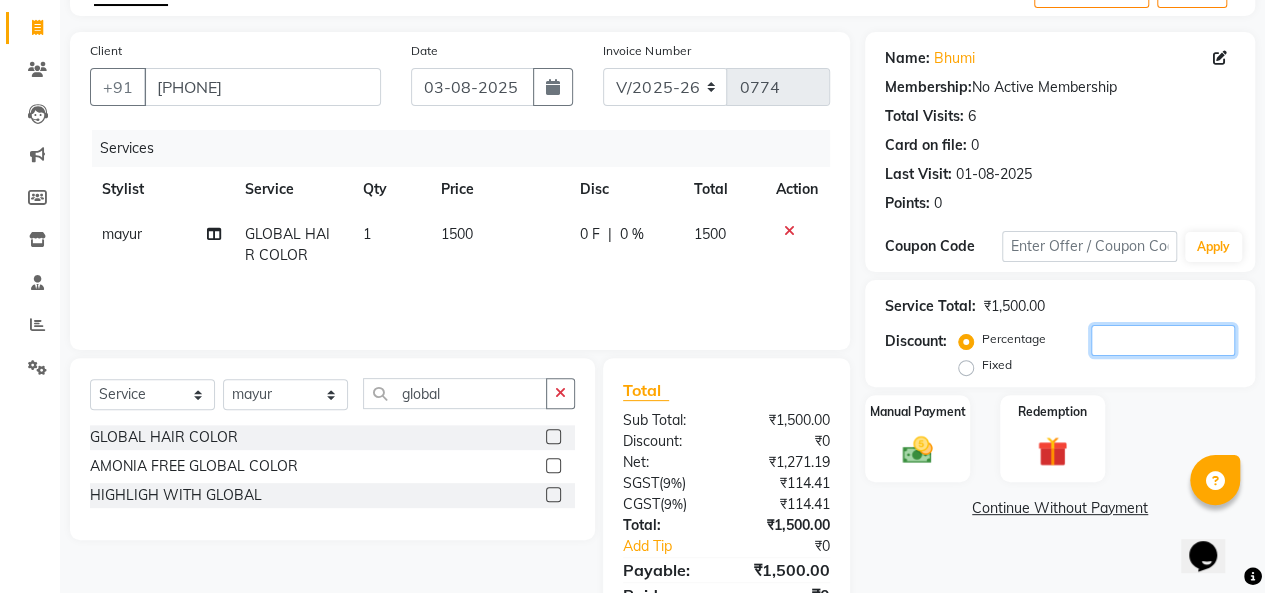 scroll, scrollTop: 117, scrollLeft: 0, axis: vertical 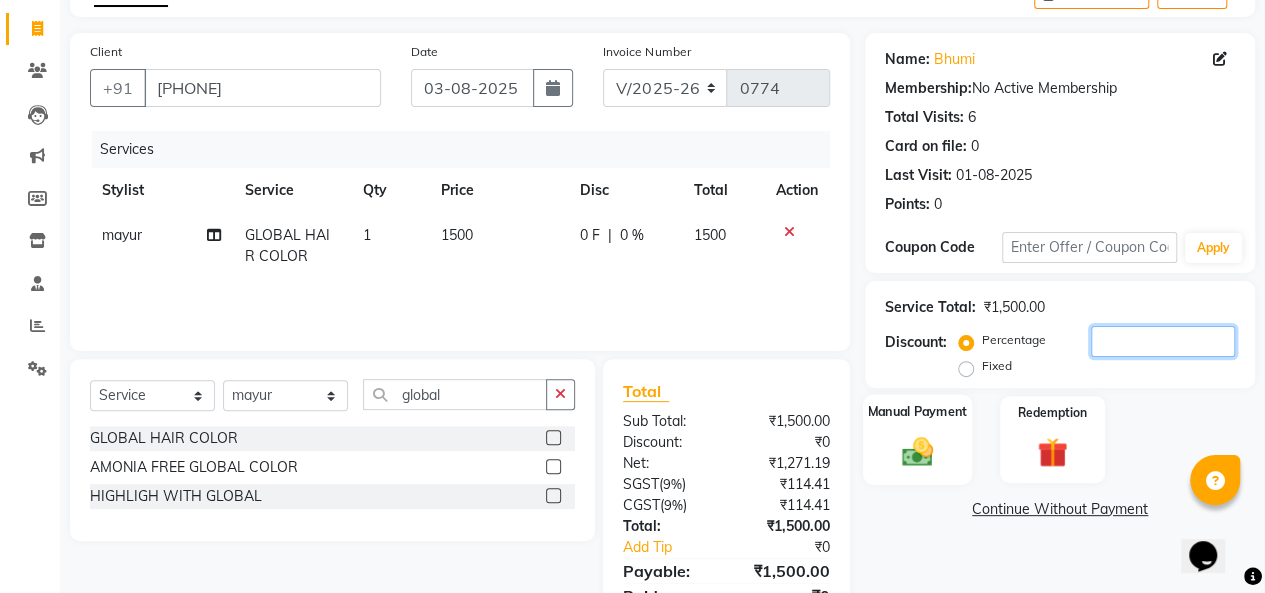 type 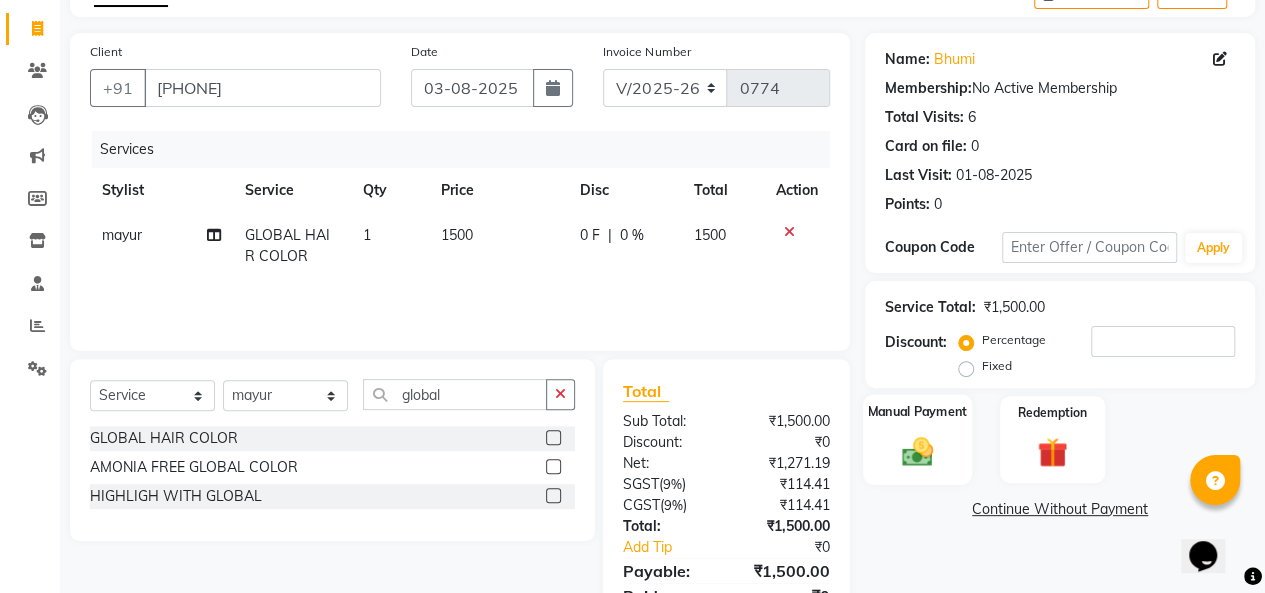 click 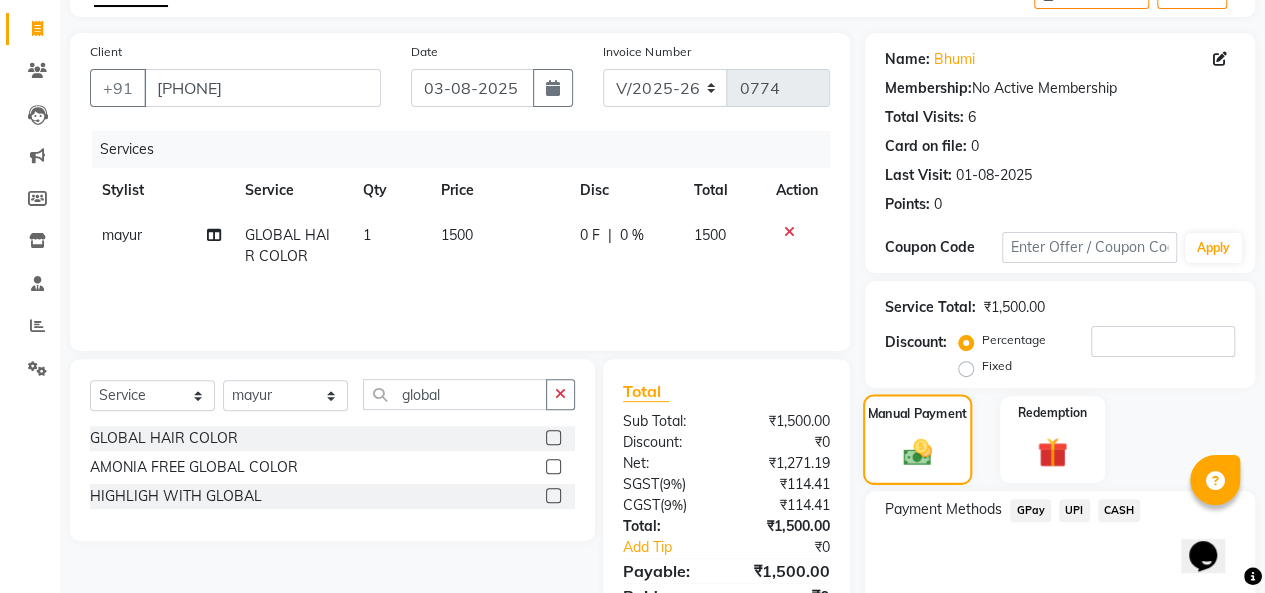 click on "Manual Payment" 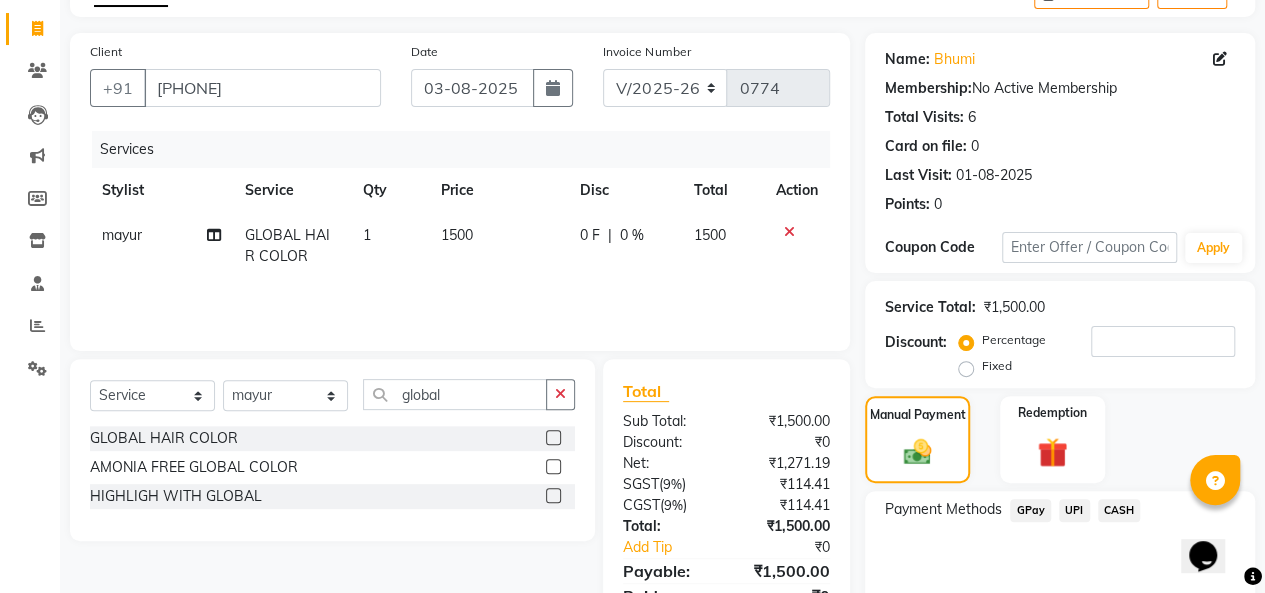 click on "CASH" 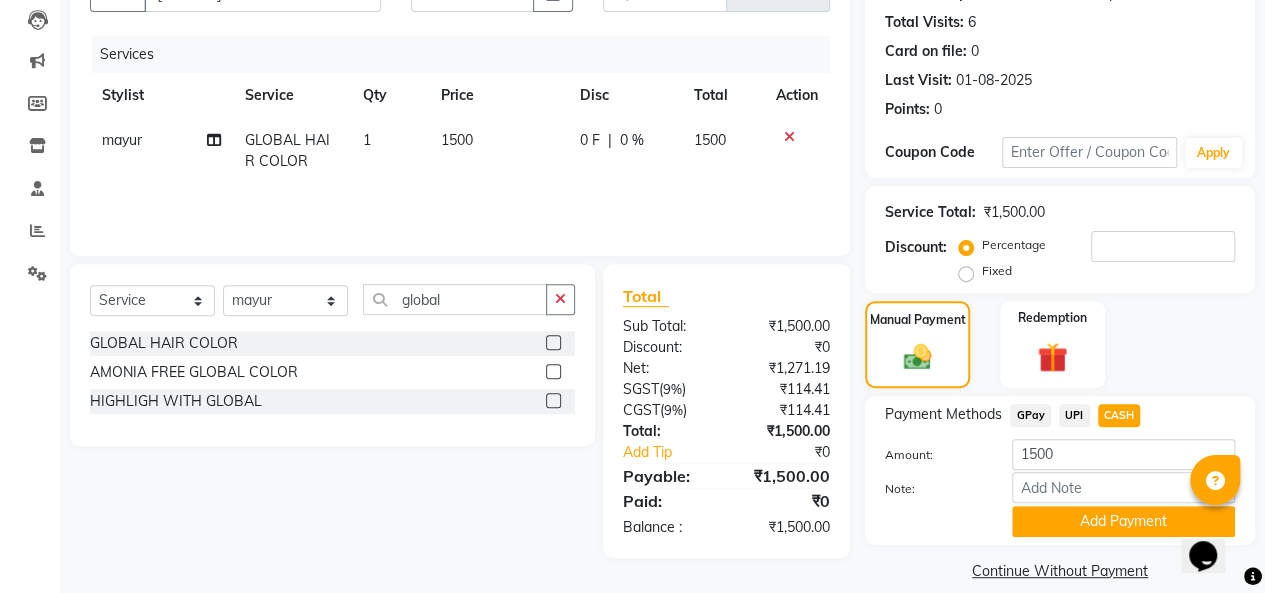 scroll, scrollTop: 221, scrollLeft: 0, axis: vertical 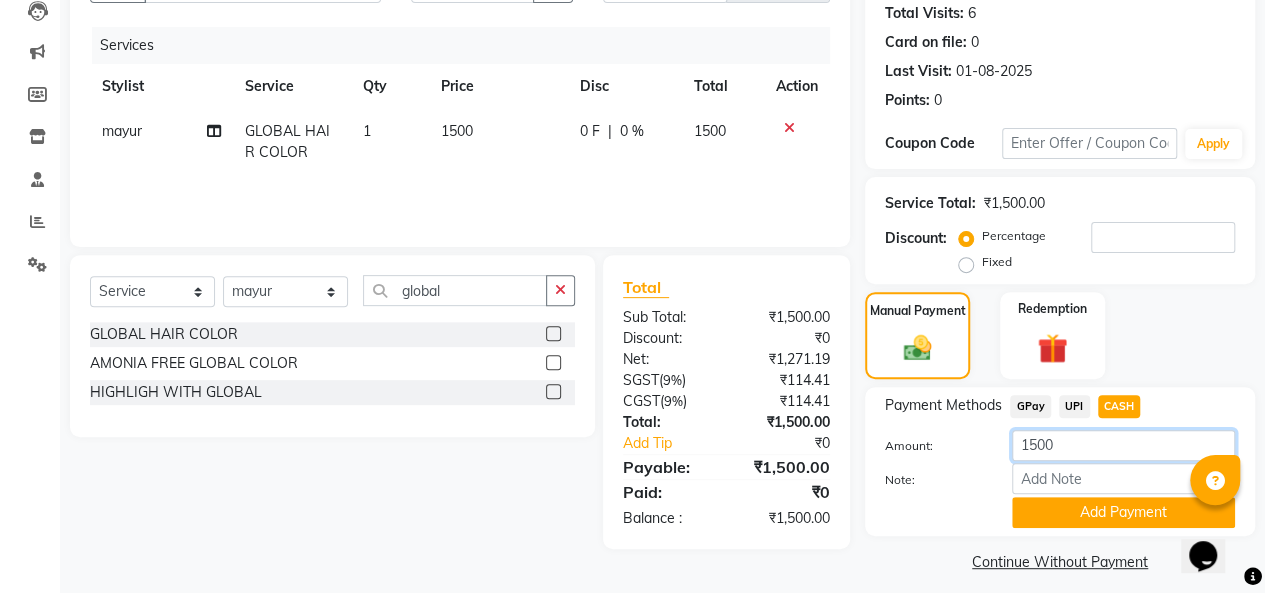 click on "1500" 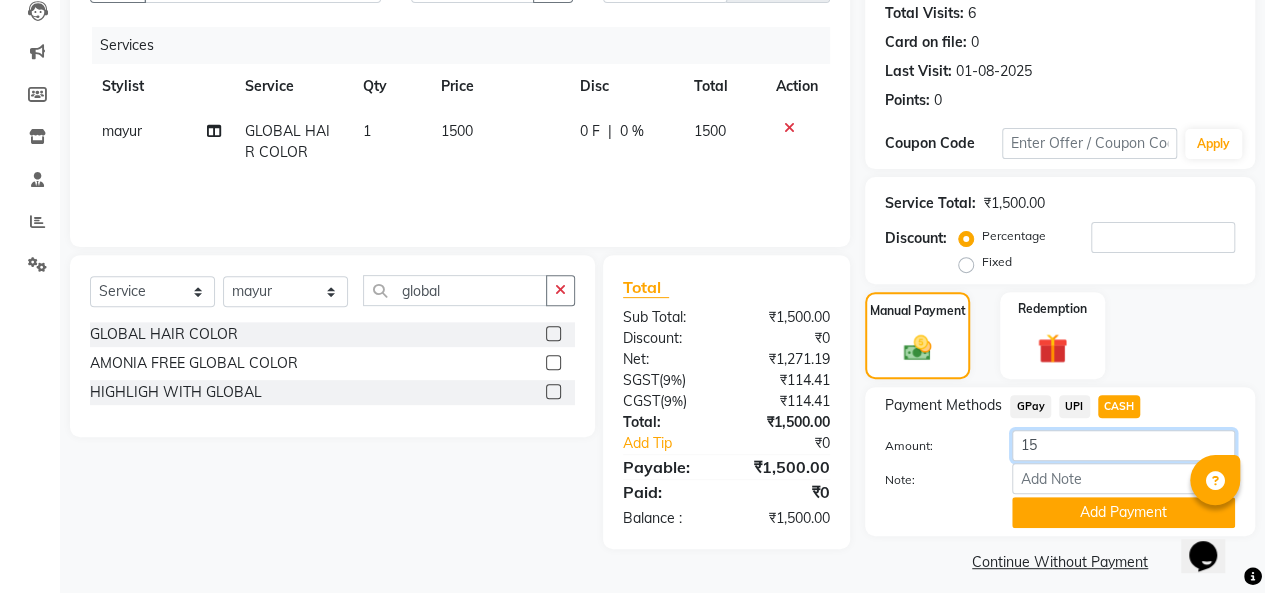 type on "1" 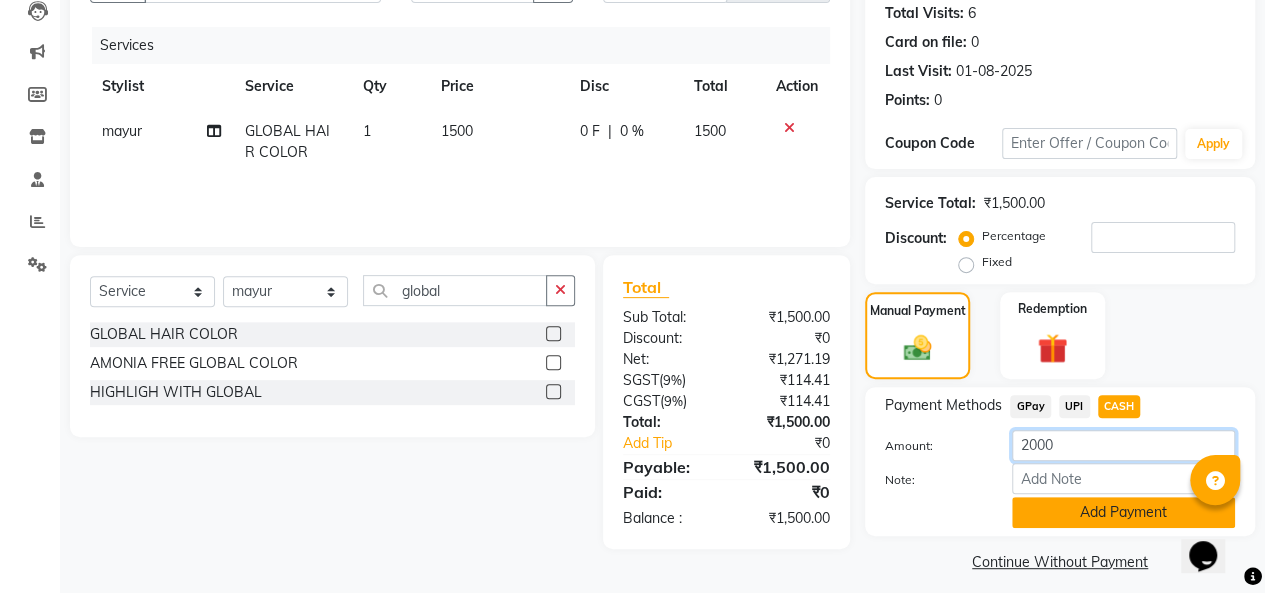 type on "2000" 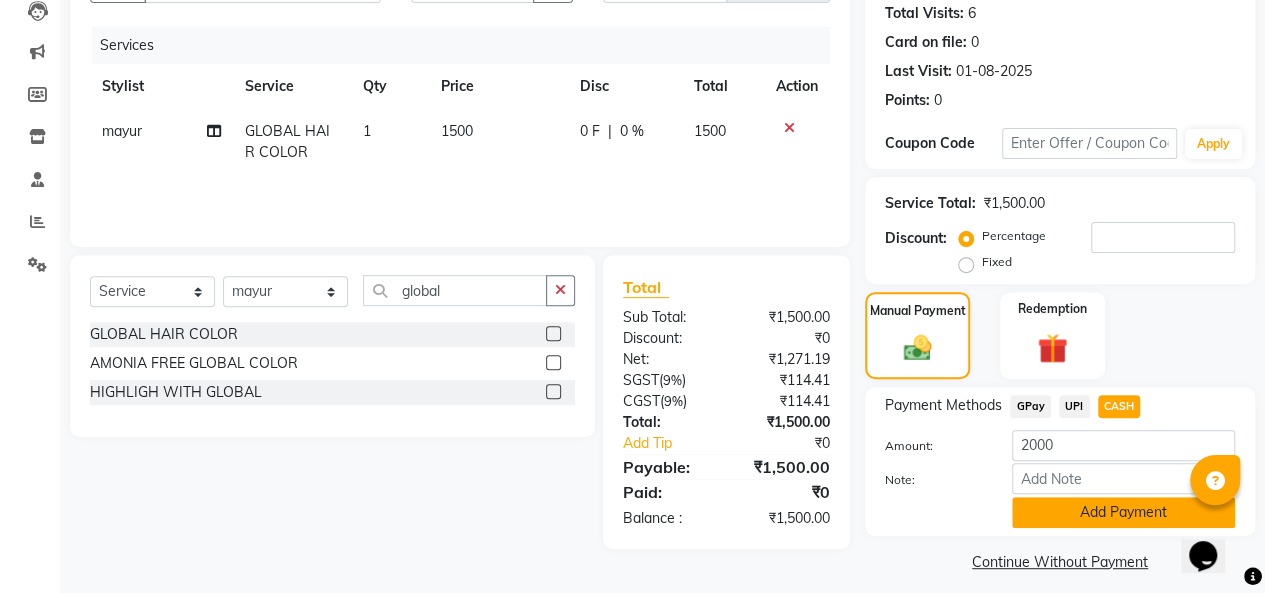 click on "Add Payment" 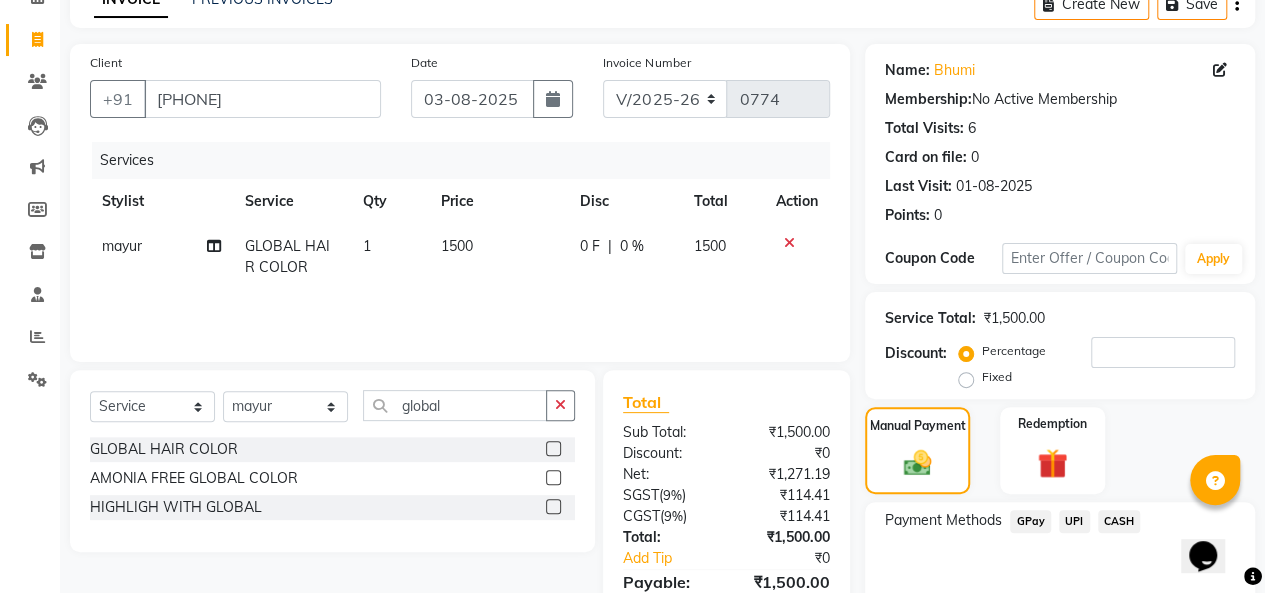 scroll, scrollTop: 318, scrollLeft: 0, axis: vertical 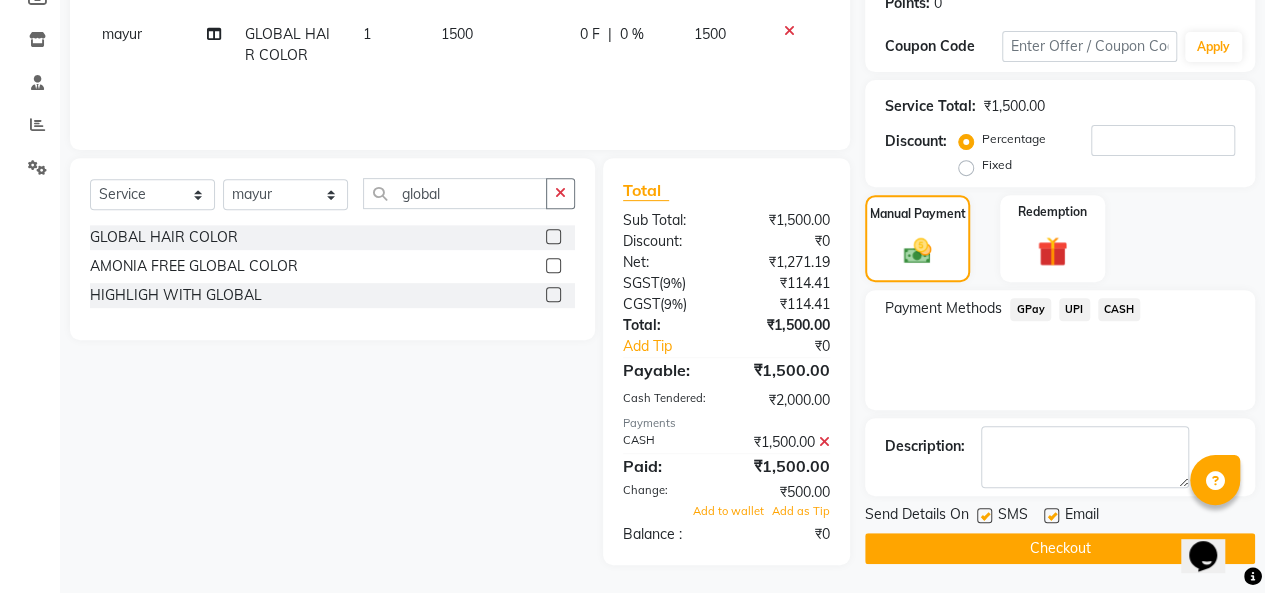 click 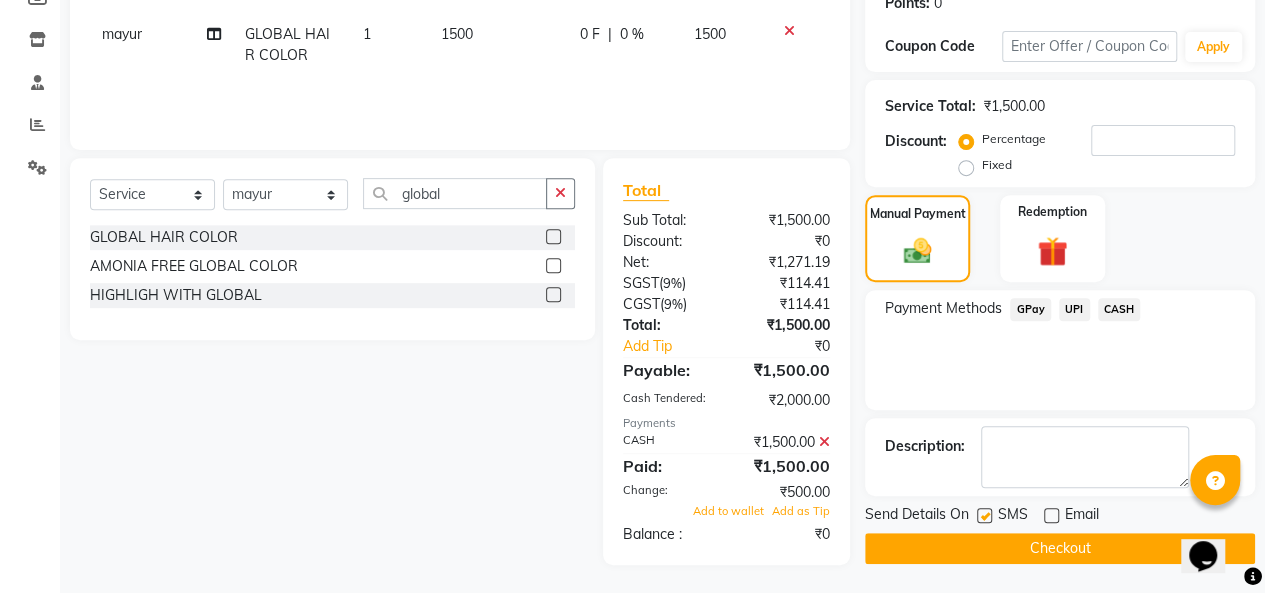 click on "Checkout" 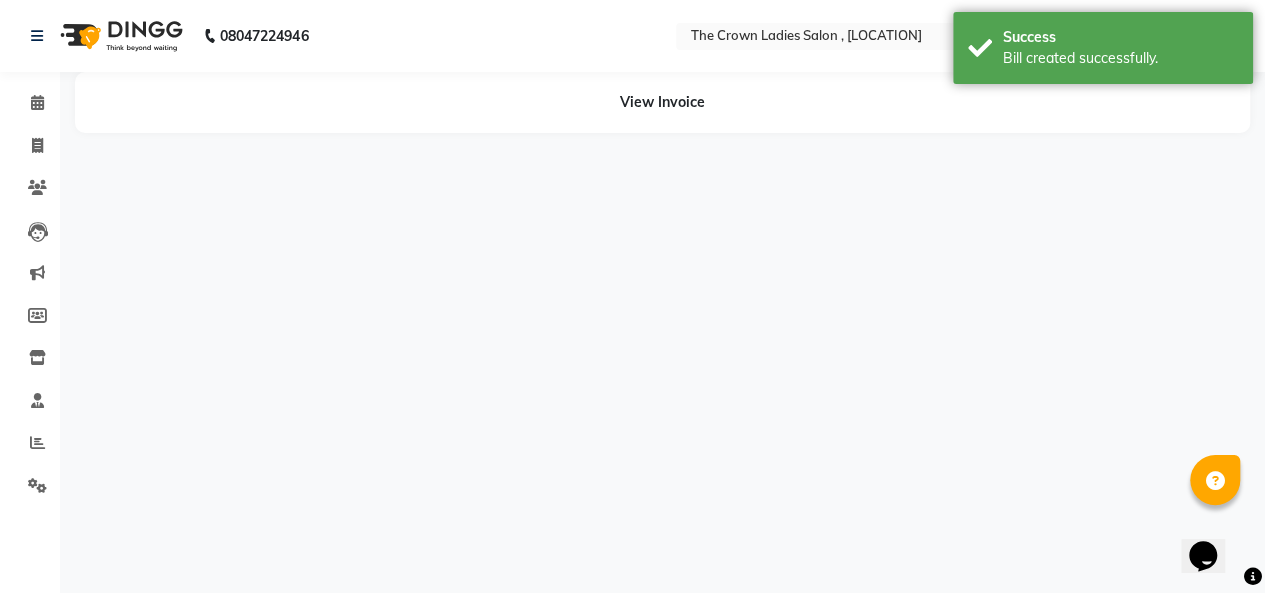 scroll, scrollTop: 0, scrollLeft: 0, axis: both 